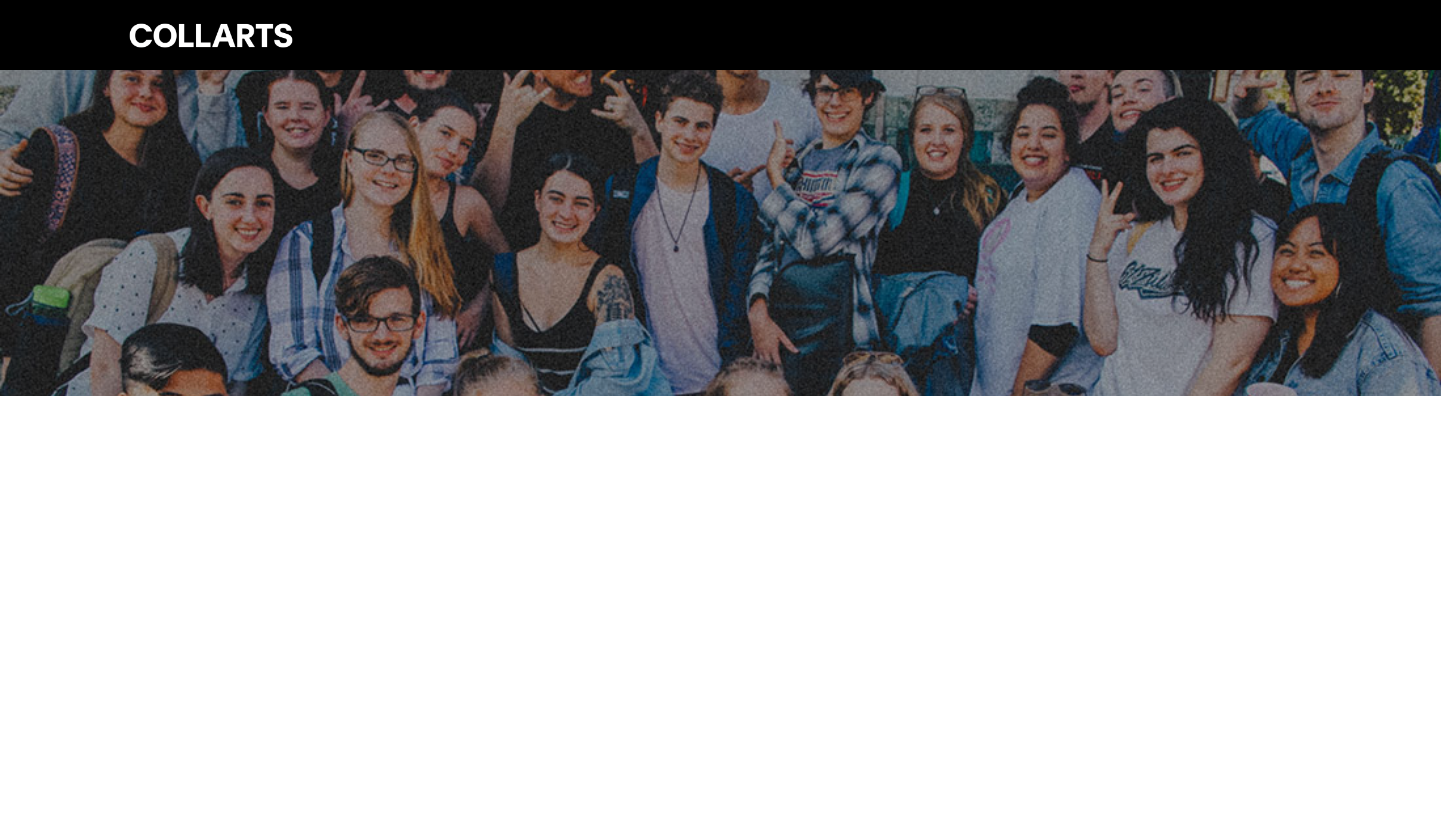 scroll, scrollTop: 0, scrollLeft: 0, axis: both 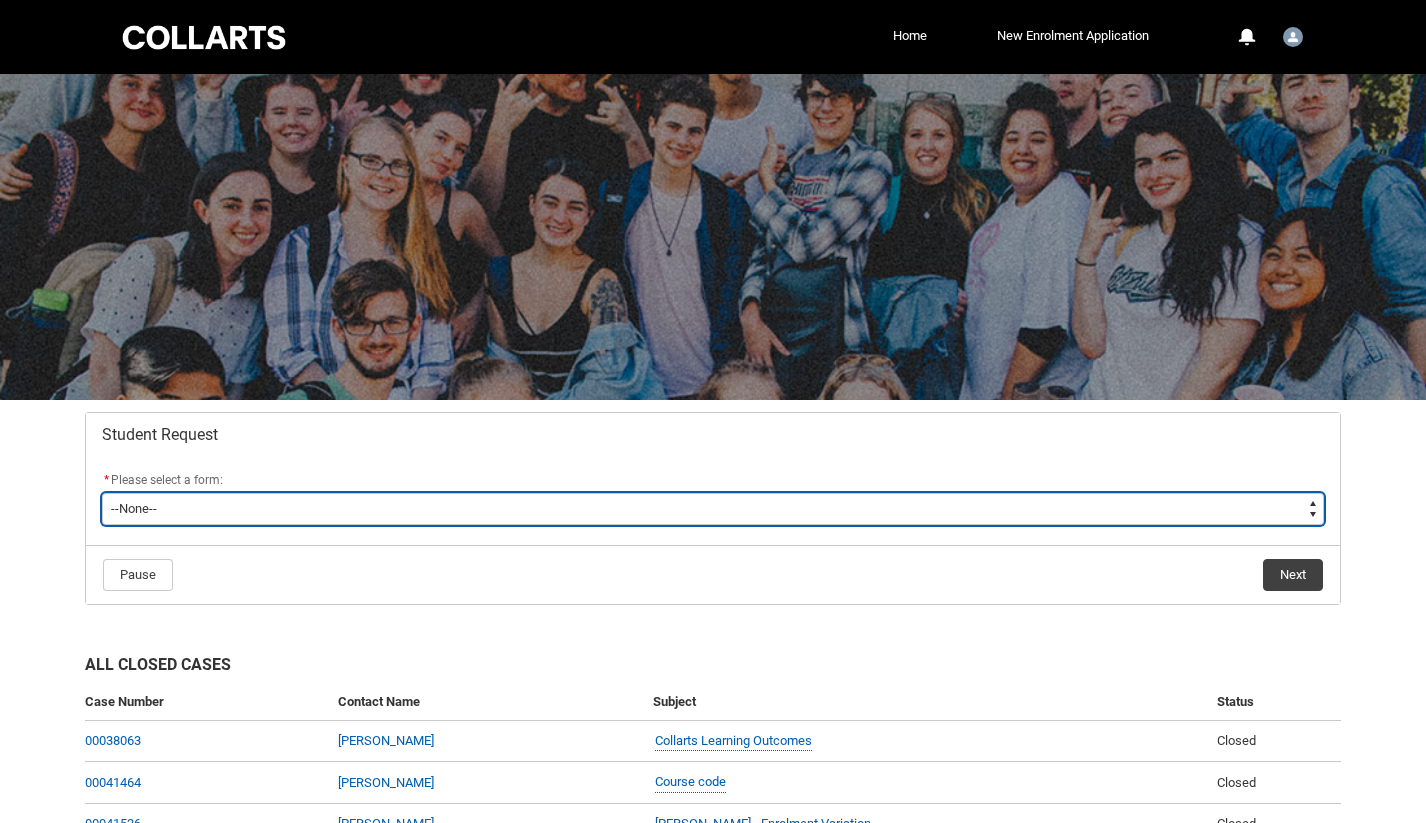 click on "--None-- Academic Transcript Application to Appeal Assignment Extension Course Credit / RPL Course Transfer Deferral / Leave of Absence Enrolment Variation Grievance Reasonable Adjustment Return to Study Application Special Consideration Tuition Fee Refund Withdraw & Cancel Enrolment General Enquiry FEE-HELP Exemption Form Financial Hardship Program" at bounding box center [713, 509] 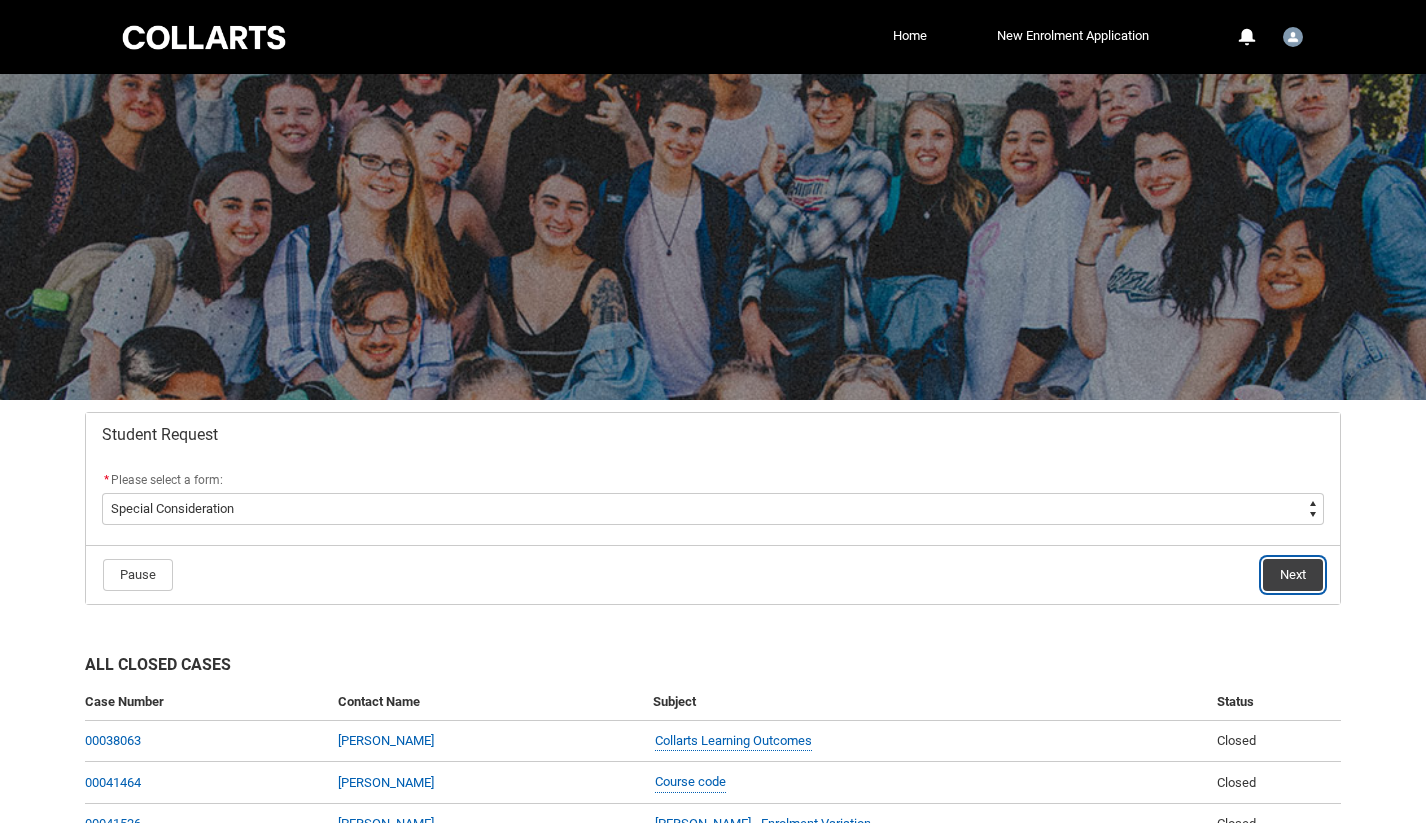 click on "Next" 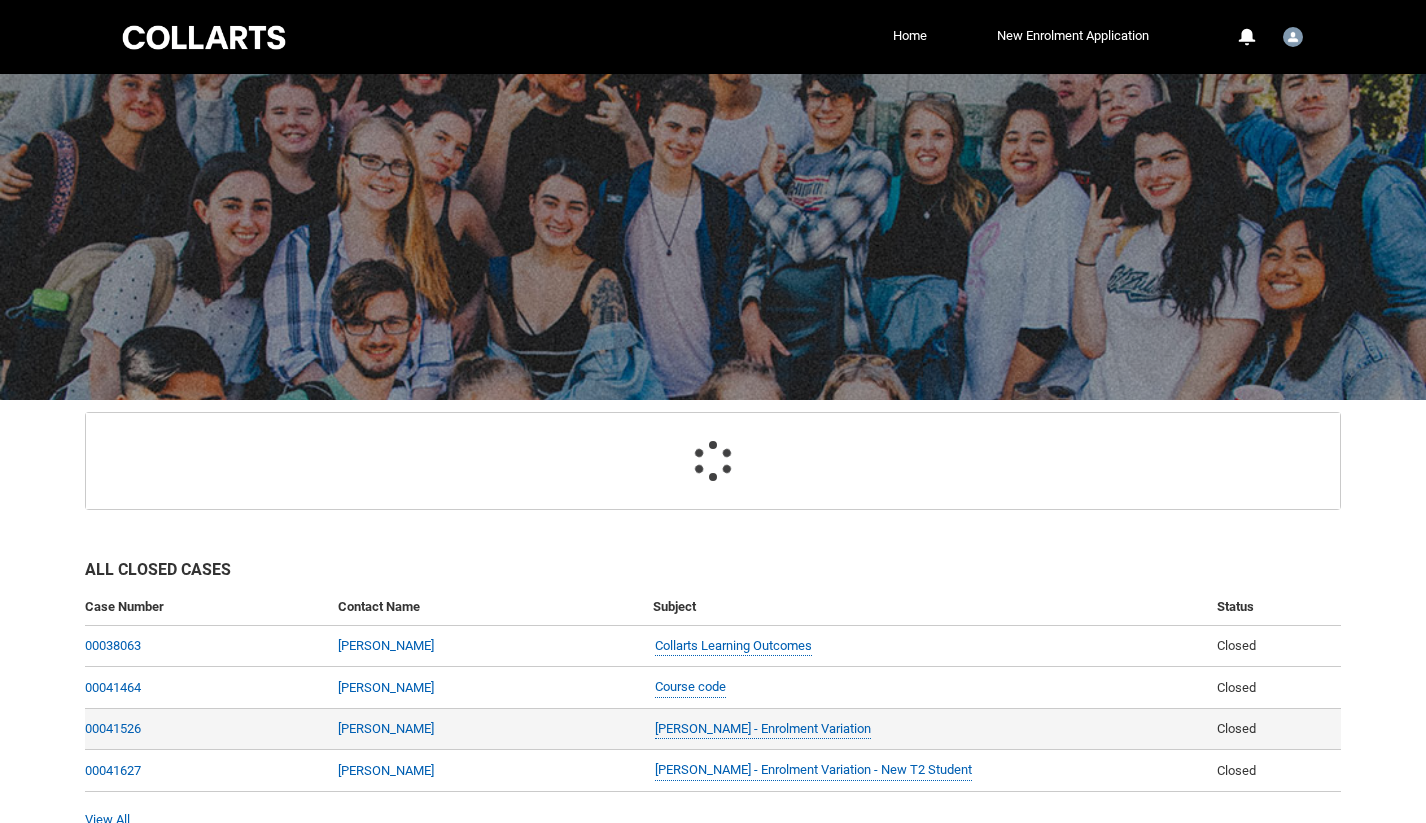 scroll, scrollTop: 189, scrollLeft: 0, axis: vertical 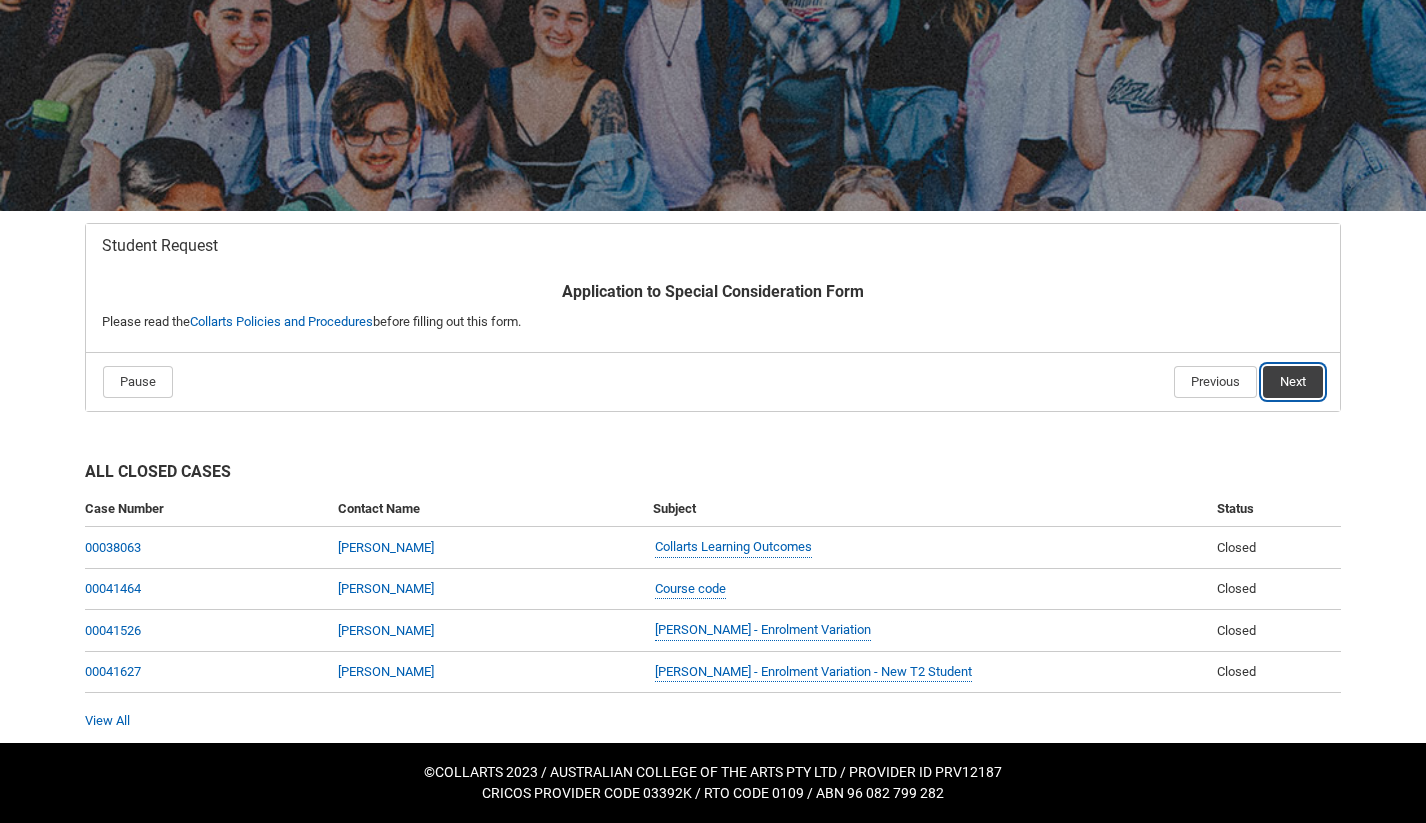click on "Next" 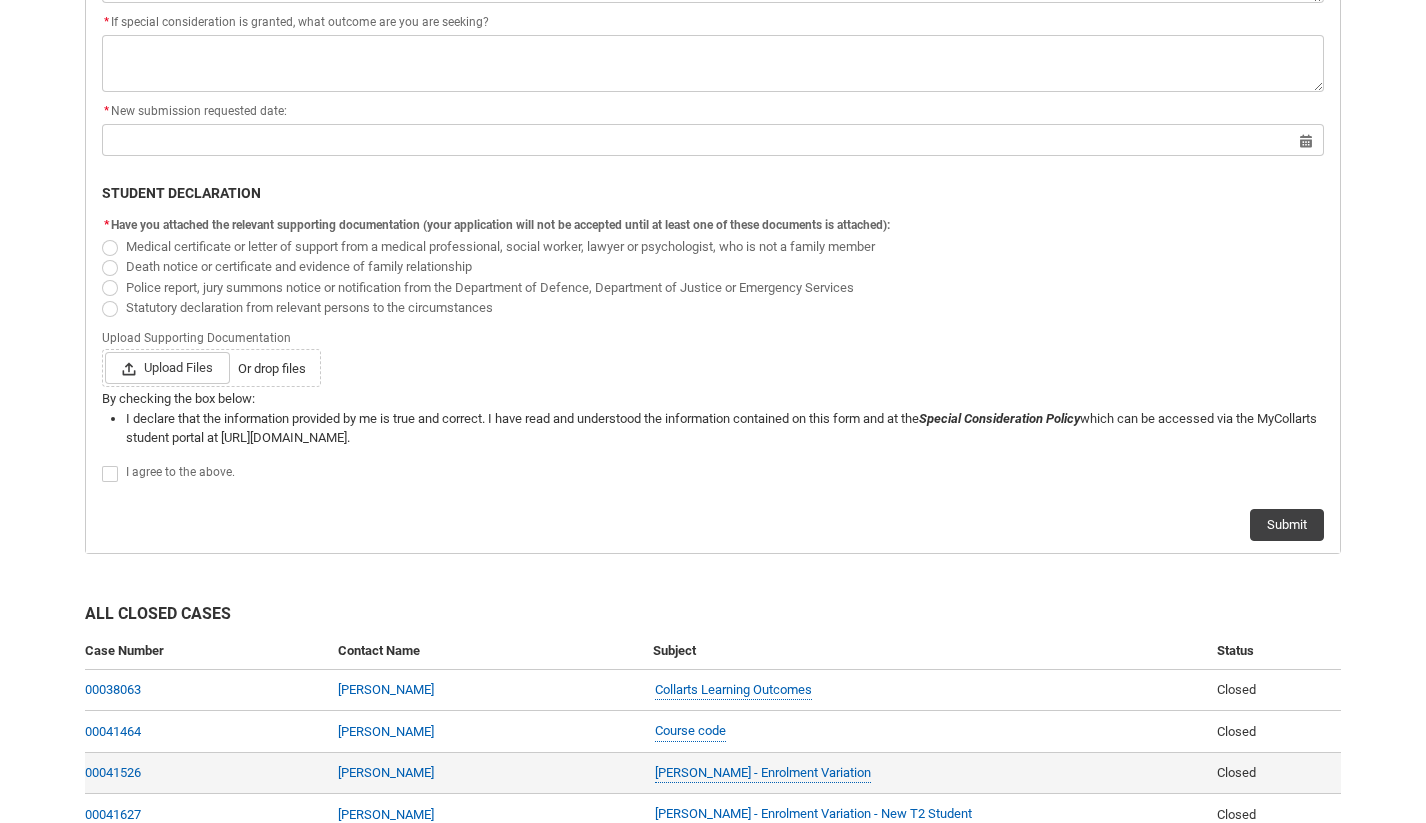 scroll, scrollTop: 1223, scrollLeft: 0, axis: vertical 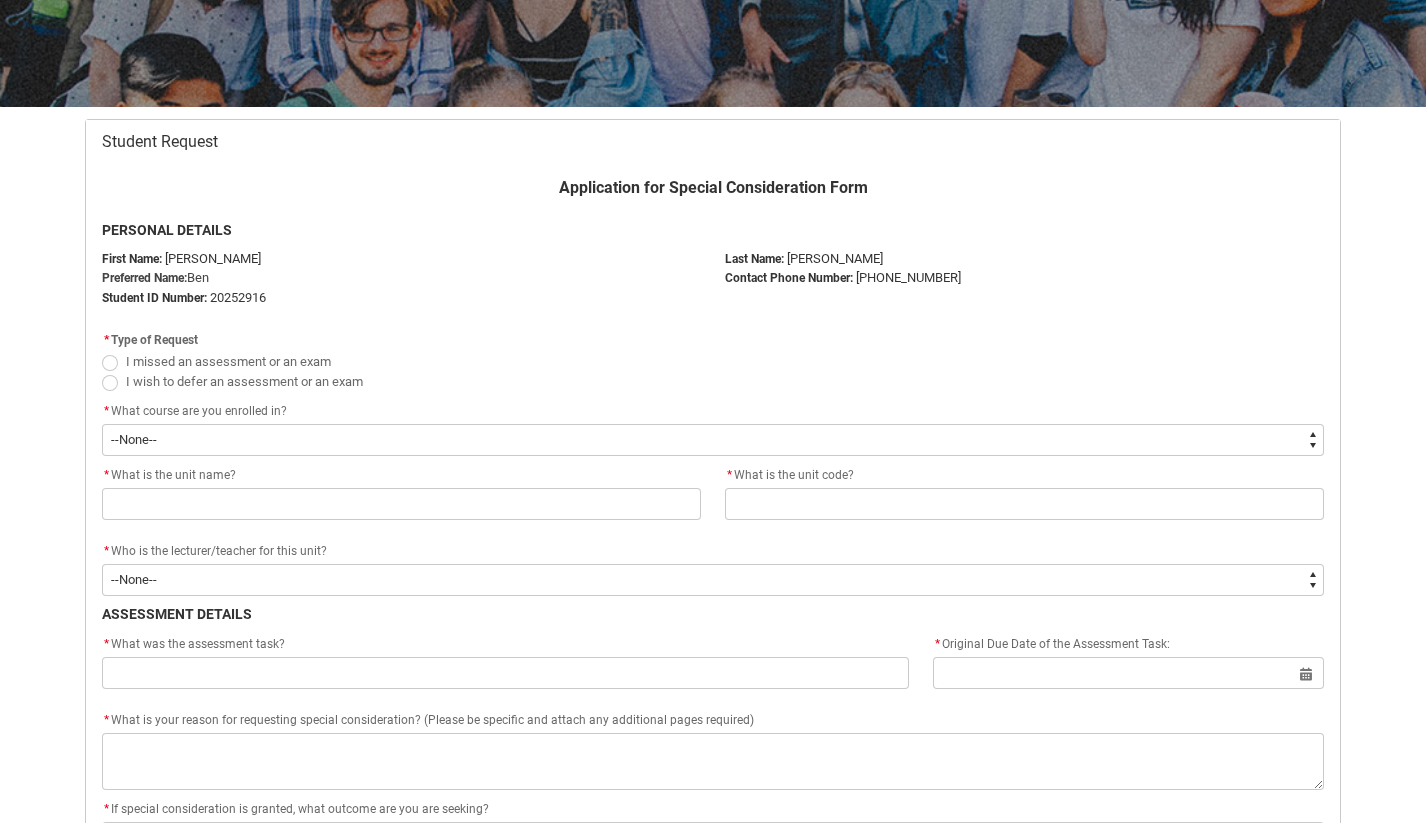 click at bounding box center (110, 363) 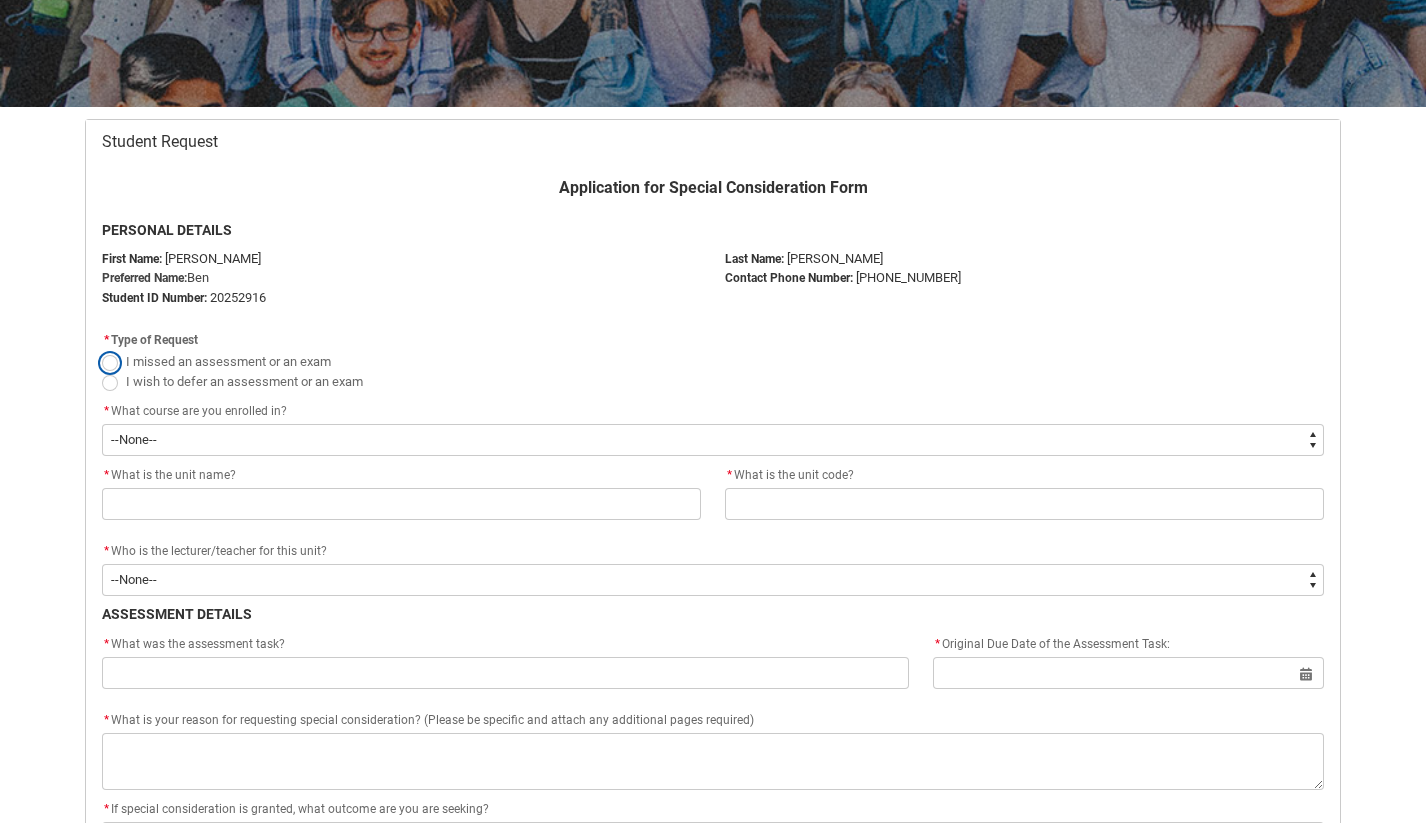 click on "I missed an assessment or an exam" at bounding box center (101, 350) 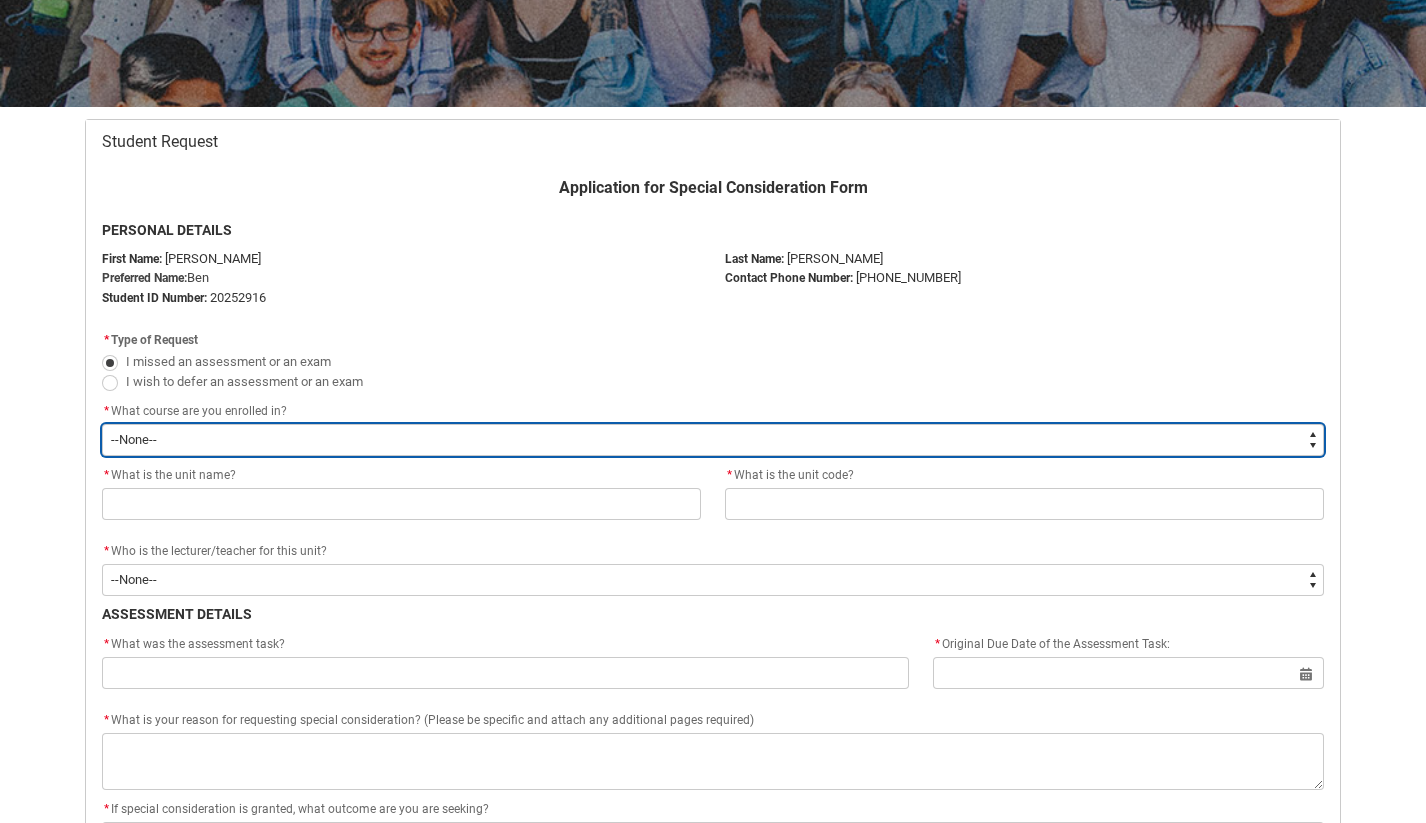 click on "--None-- Bachelor of Photography" at bounding box center [713, 440] 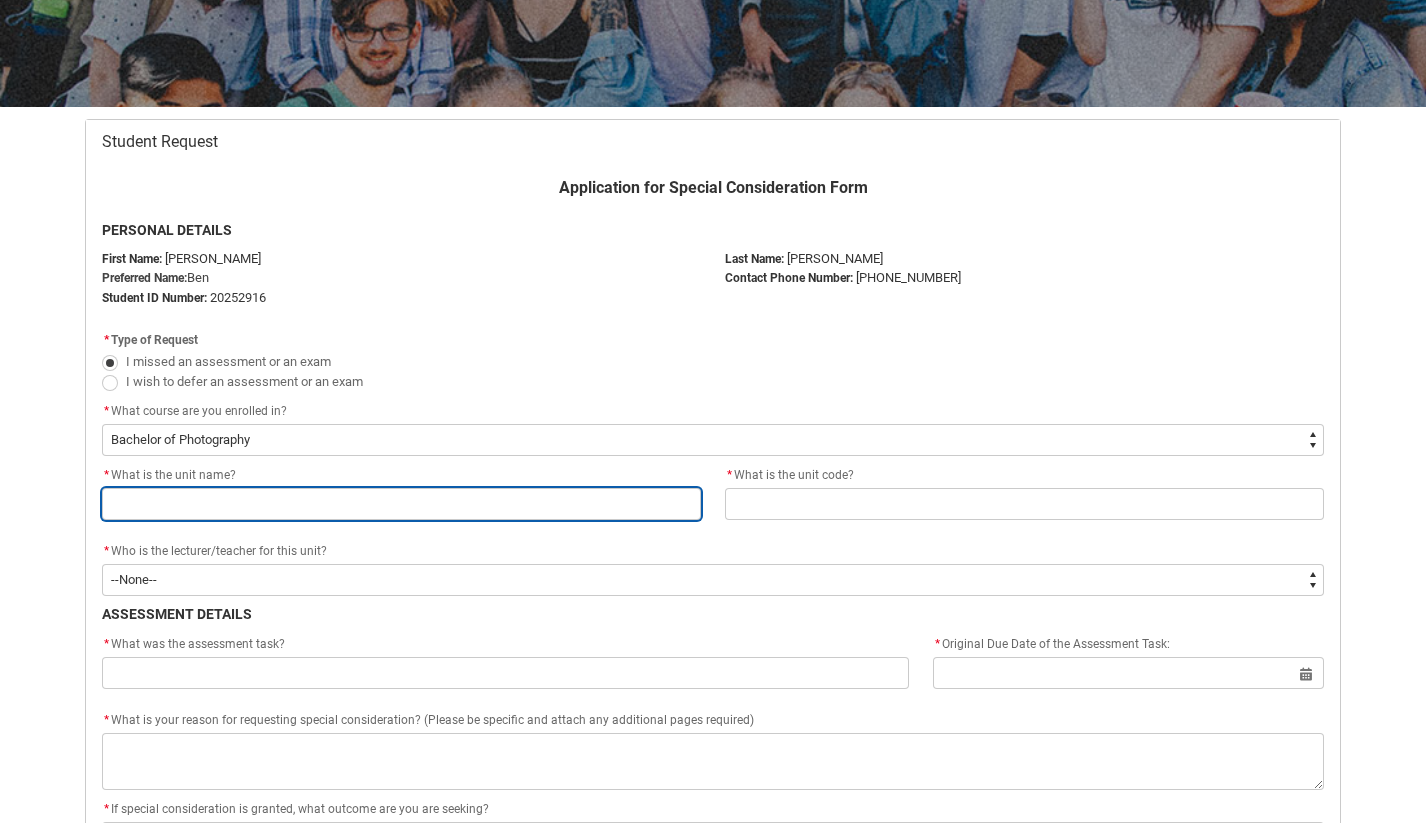 click at bounding box center (401, 504) 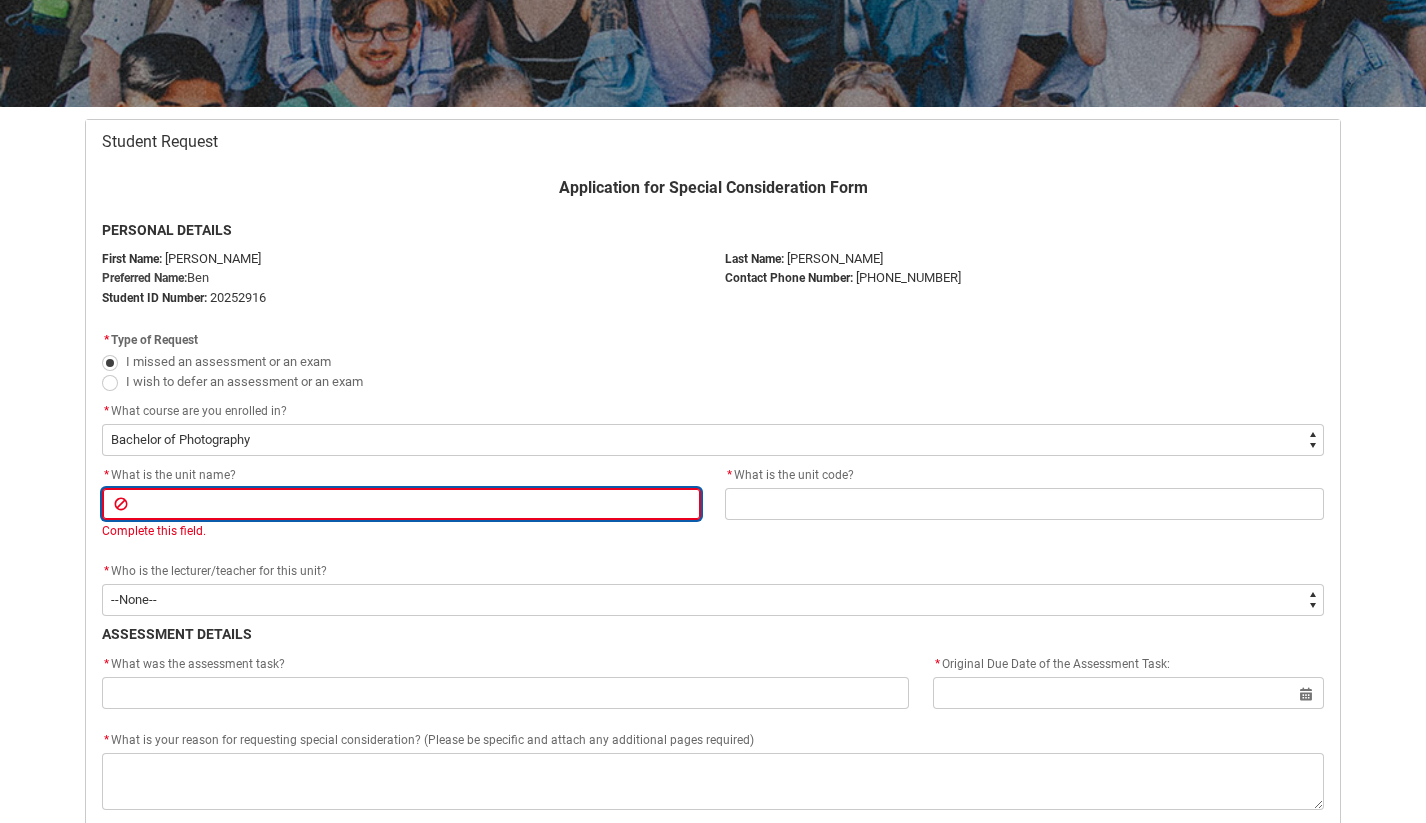 click at bounding box center (401, 504) 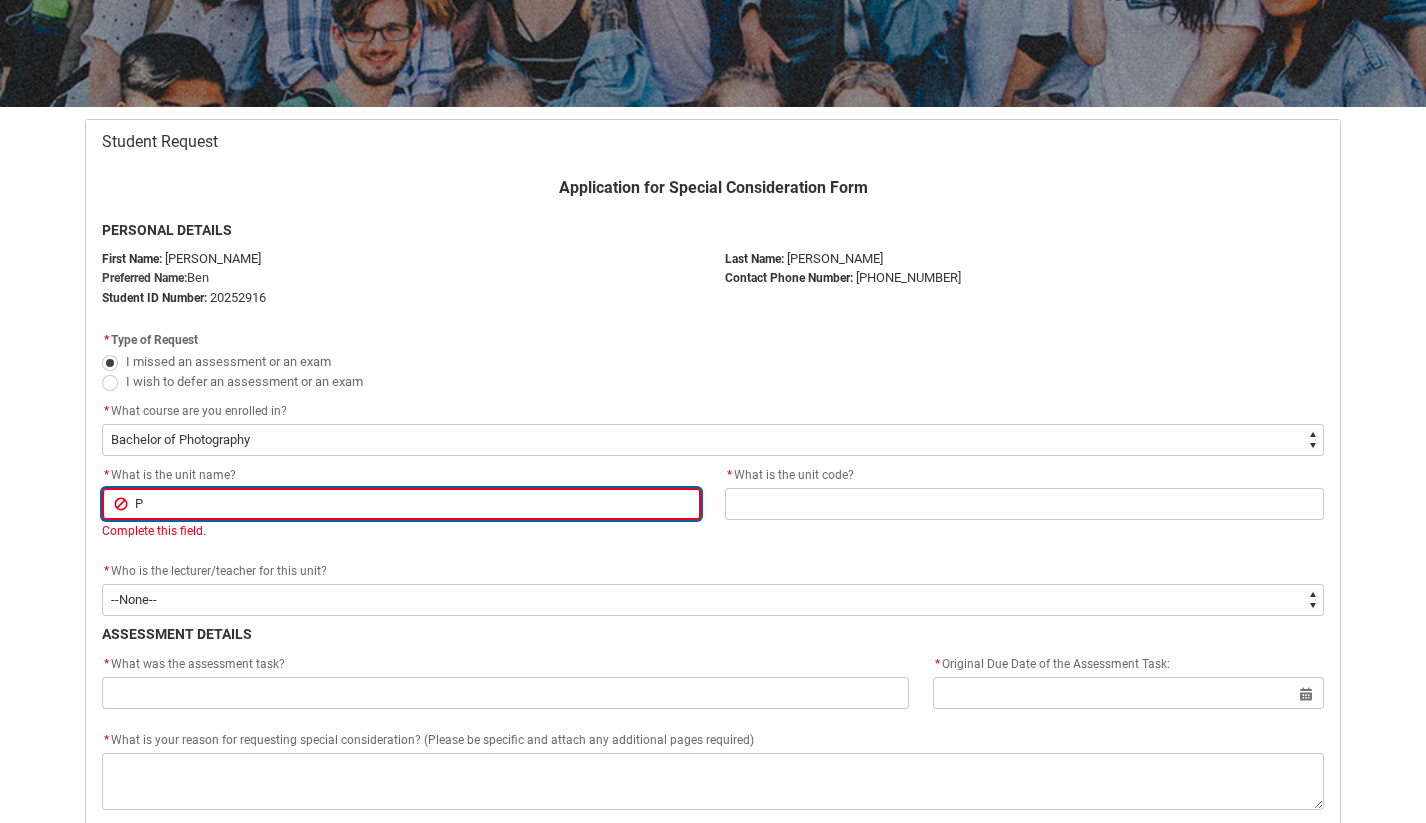type on "PH" 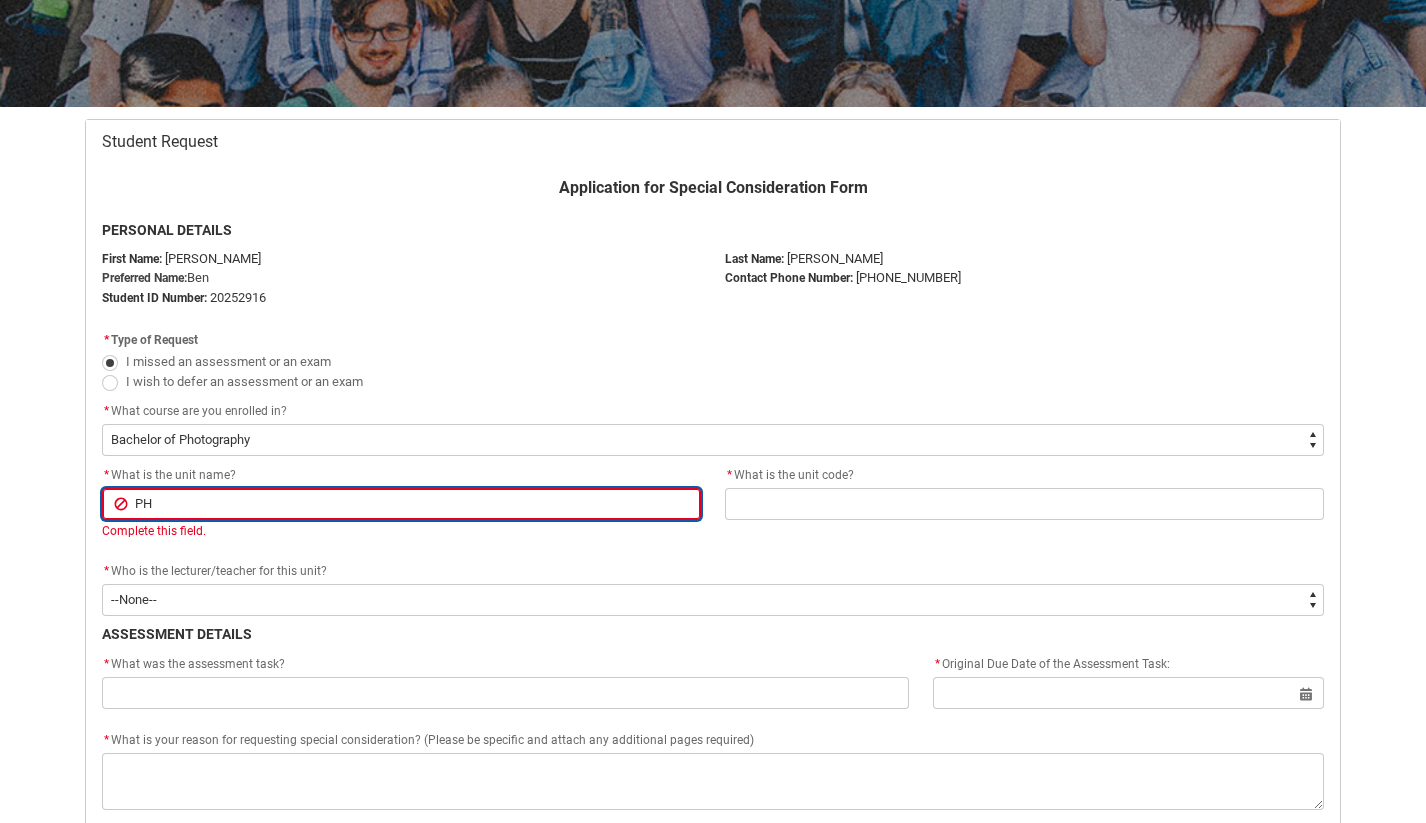 type on "PHP" 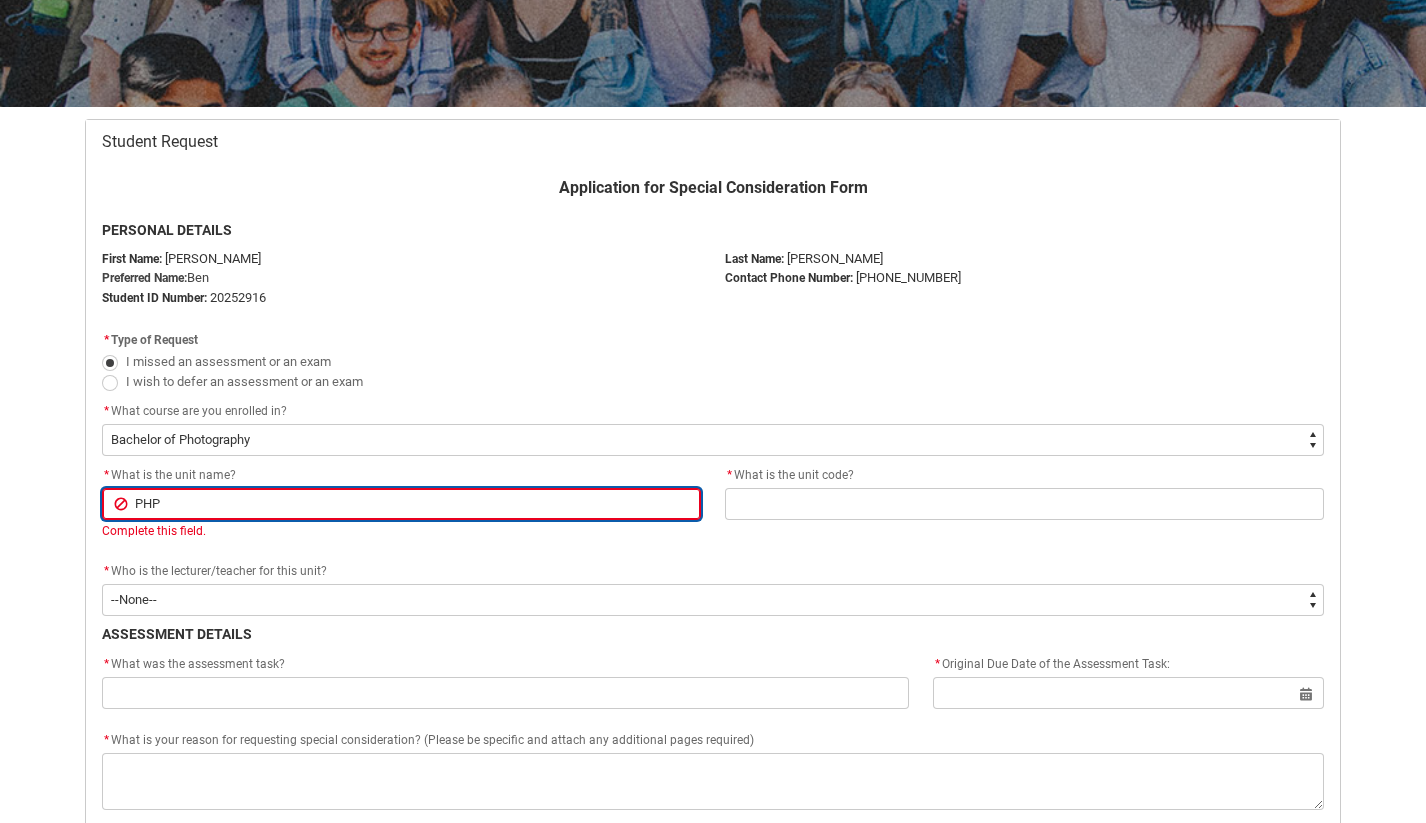 type on "PHPP" 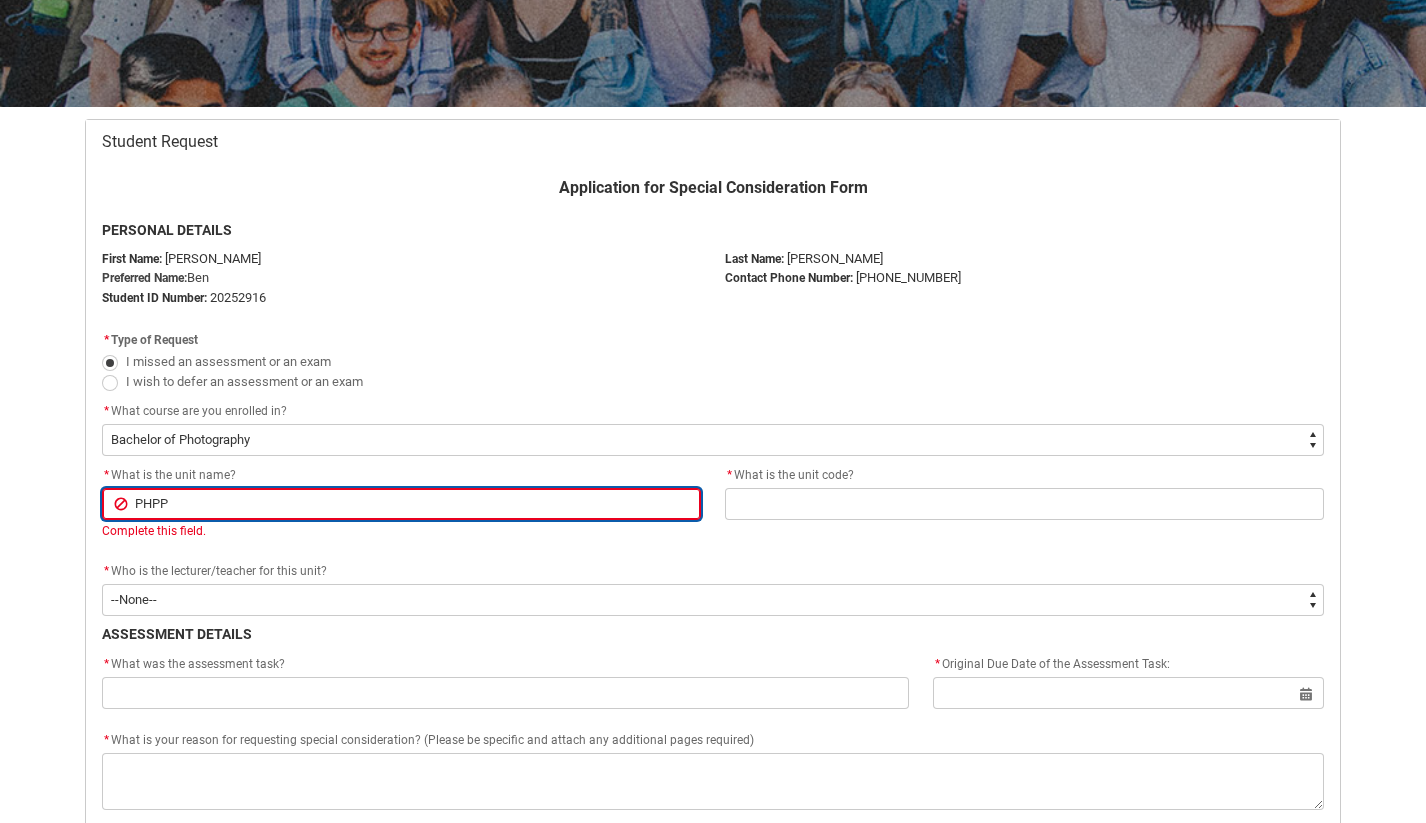type on "PHPP1" 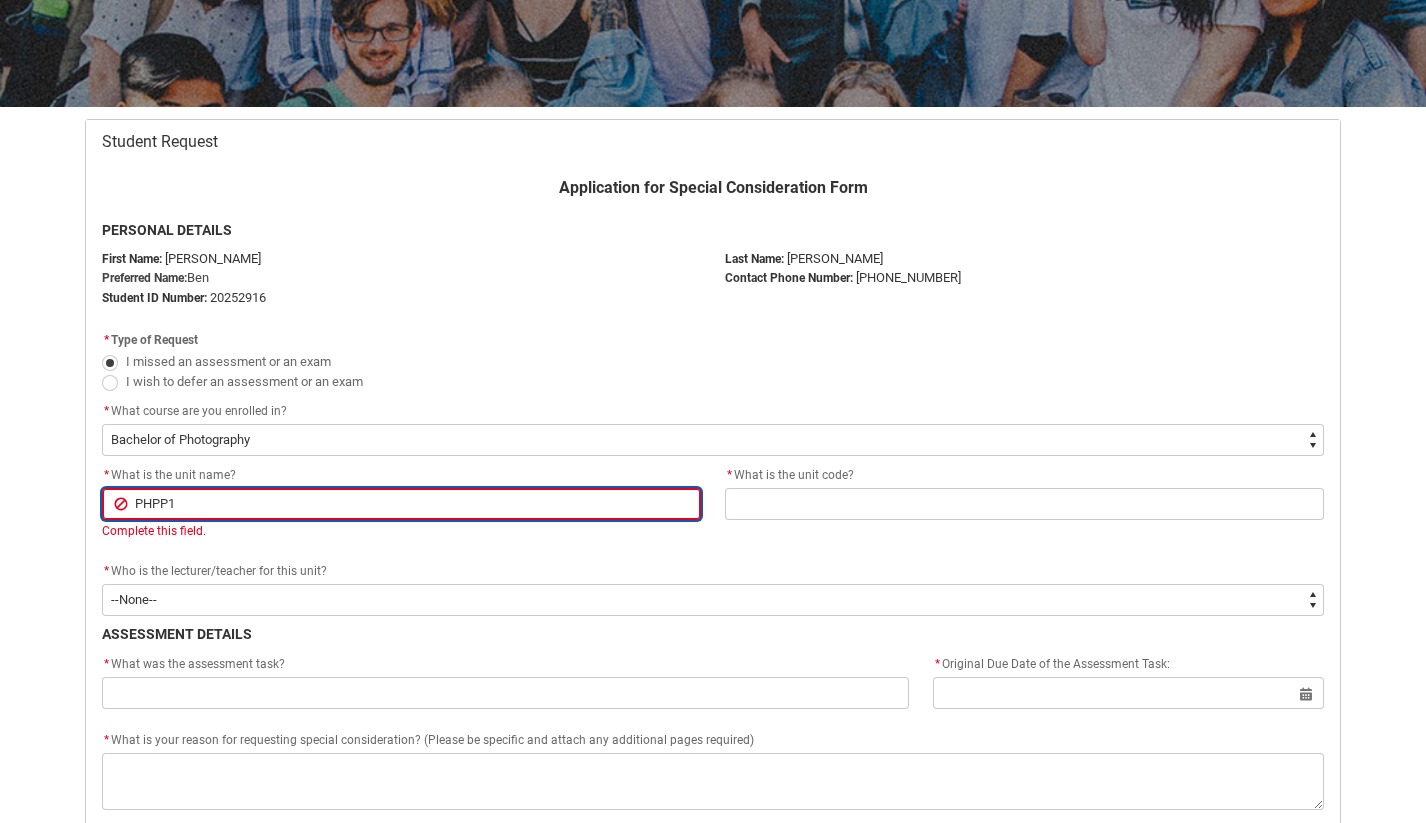type on "PHPP1-" 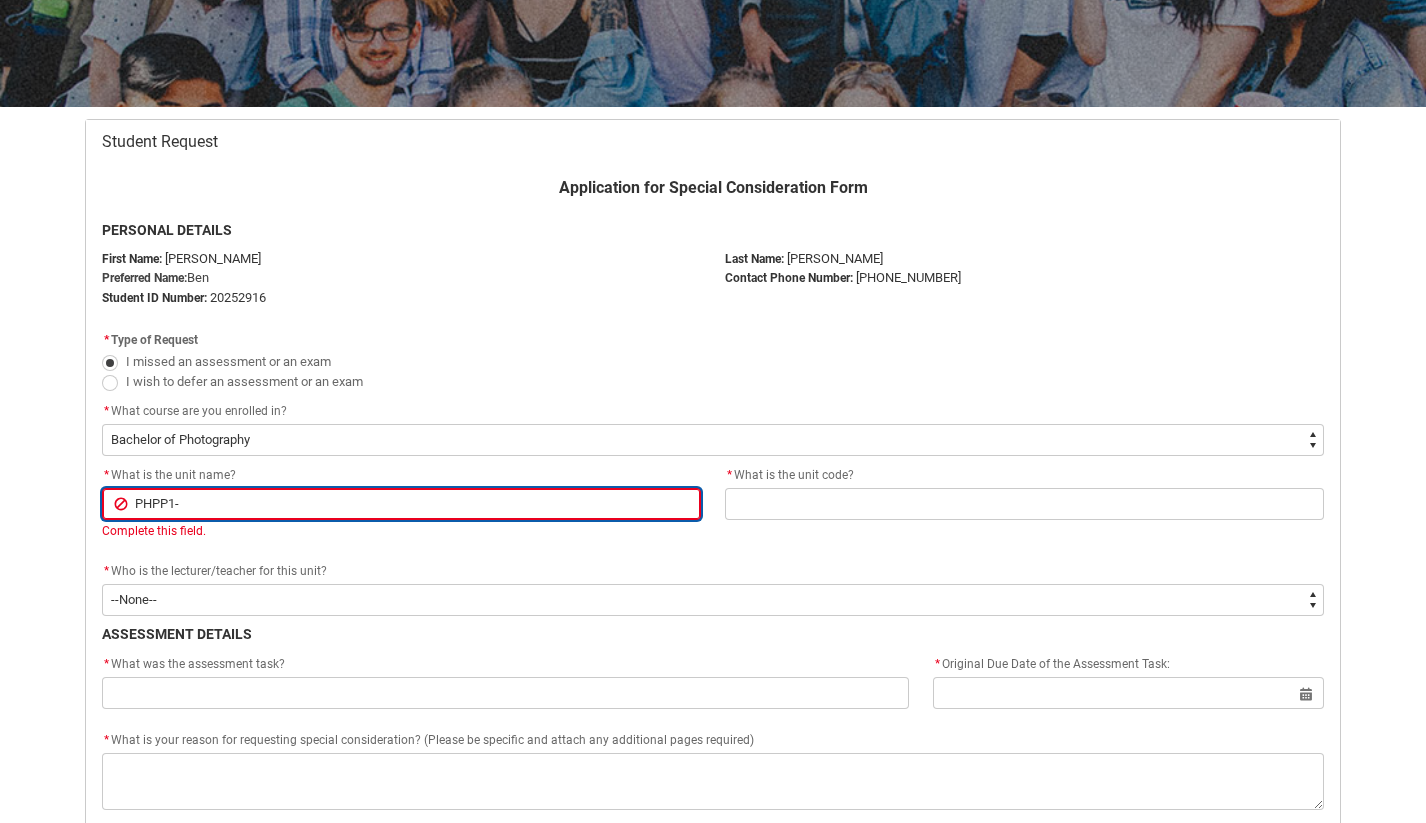 type on "PHPP1-C" 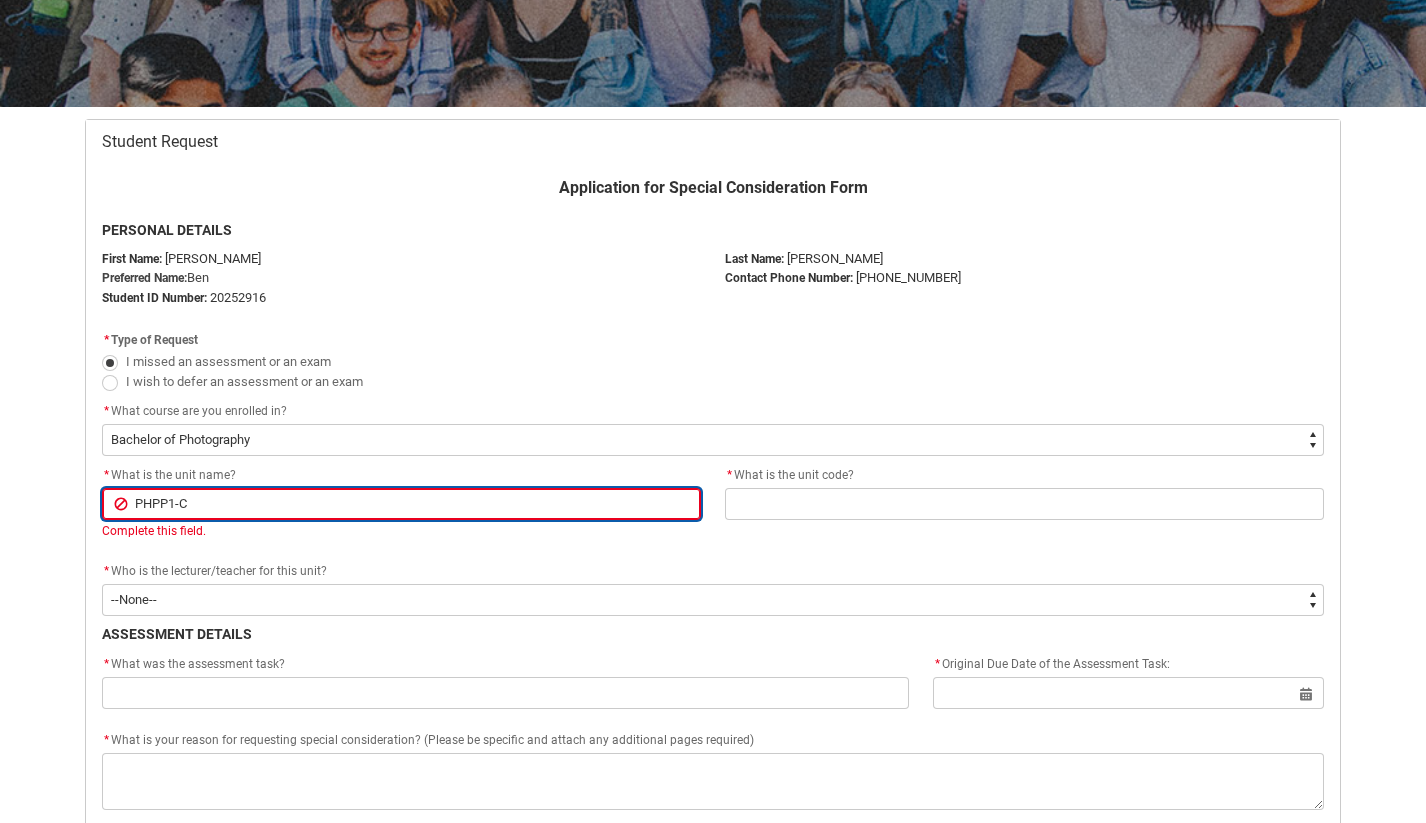 type on "PHPP1-CO" 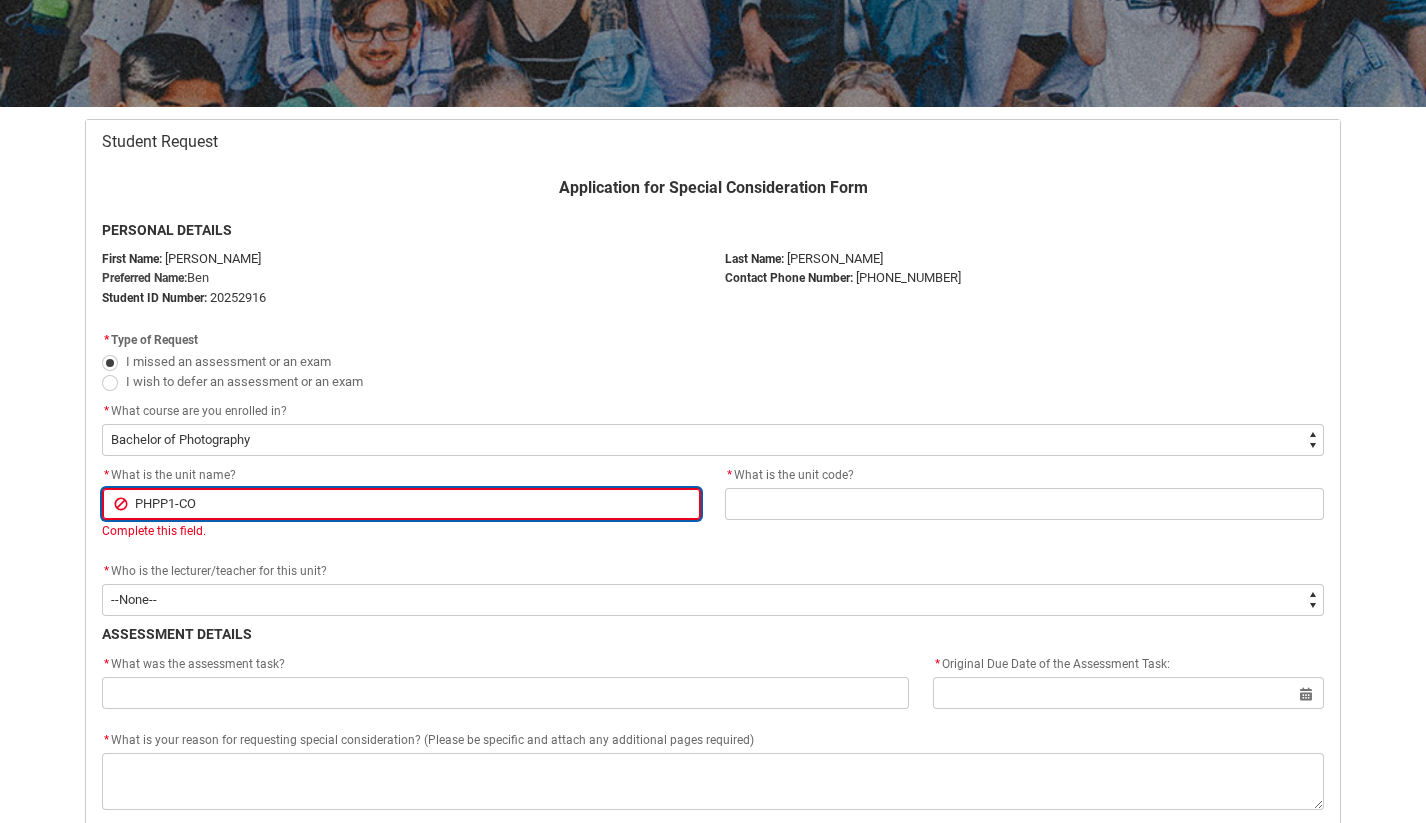 type on "PHPP1-CO" 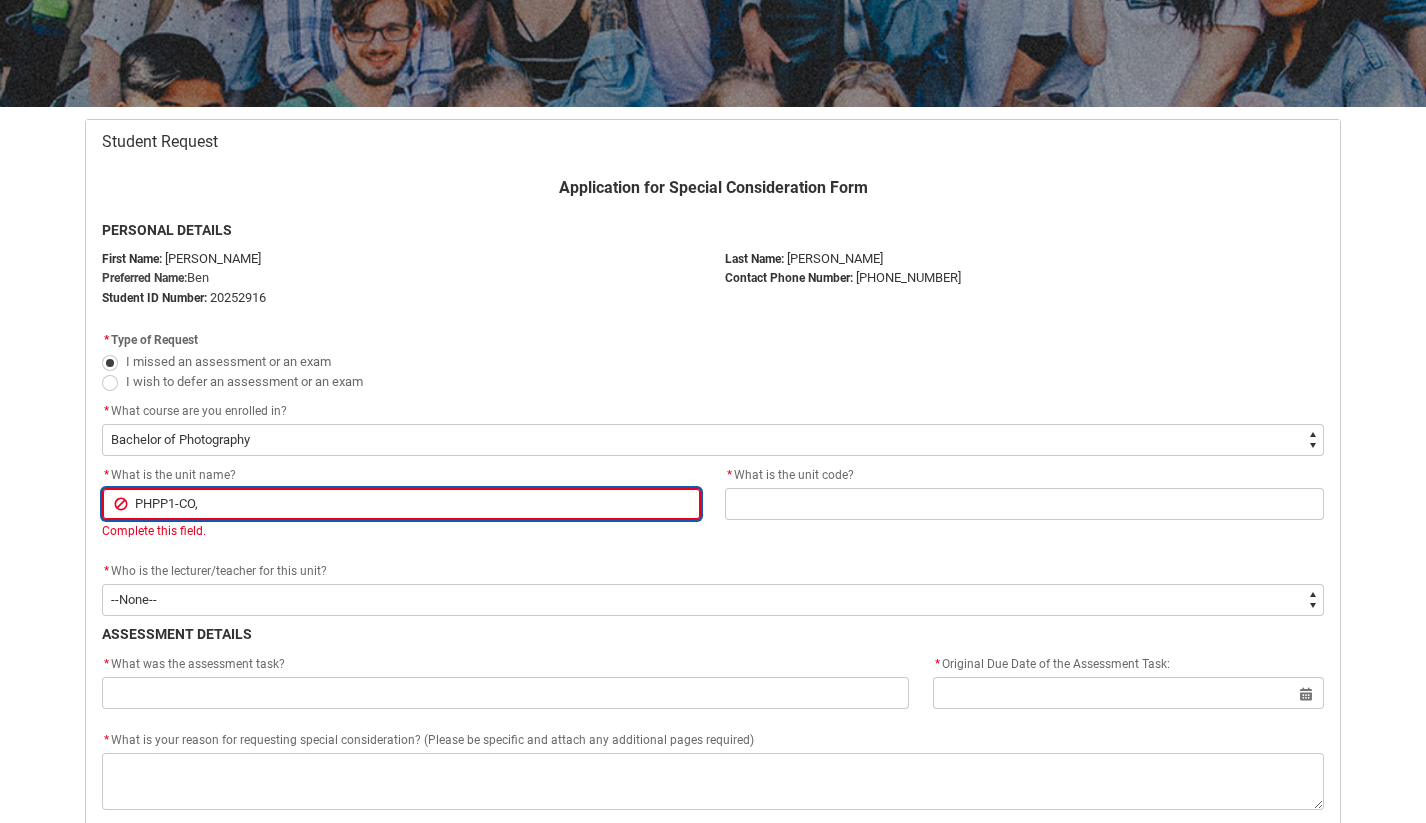 type on "PHPP1-CO," 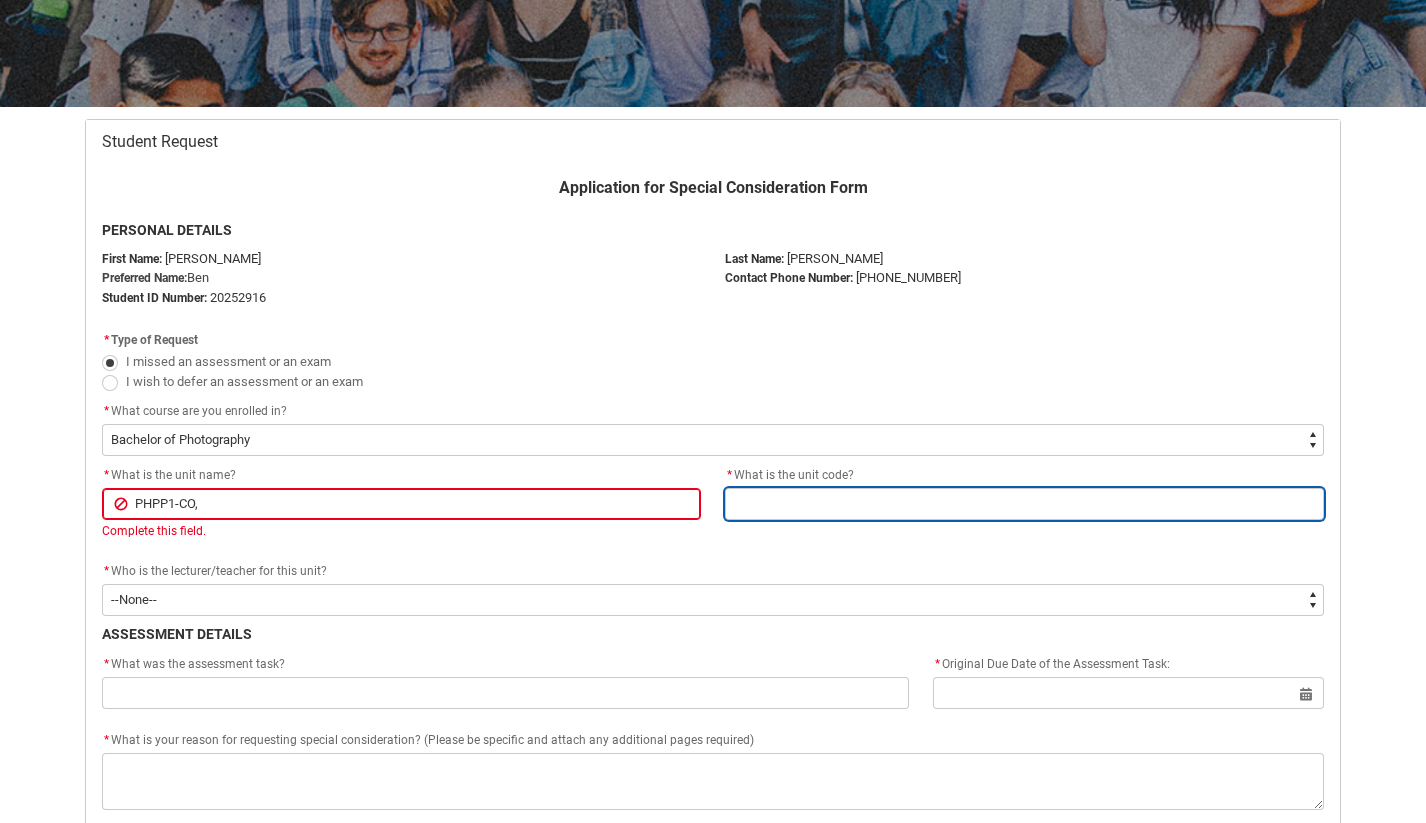 click at bounding box center (1024, 504) 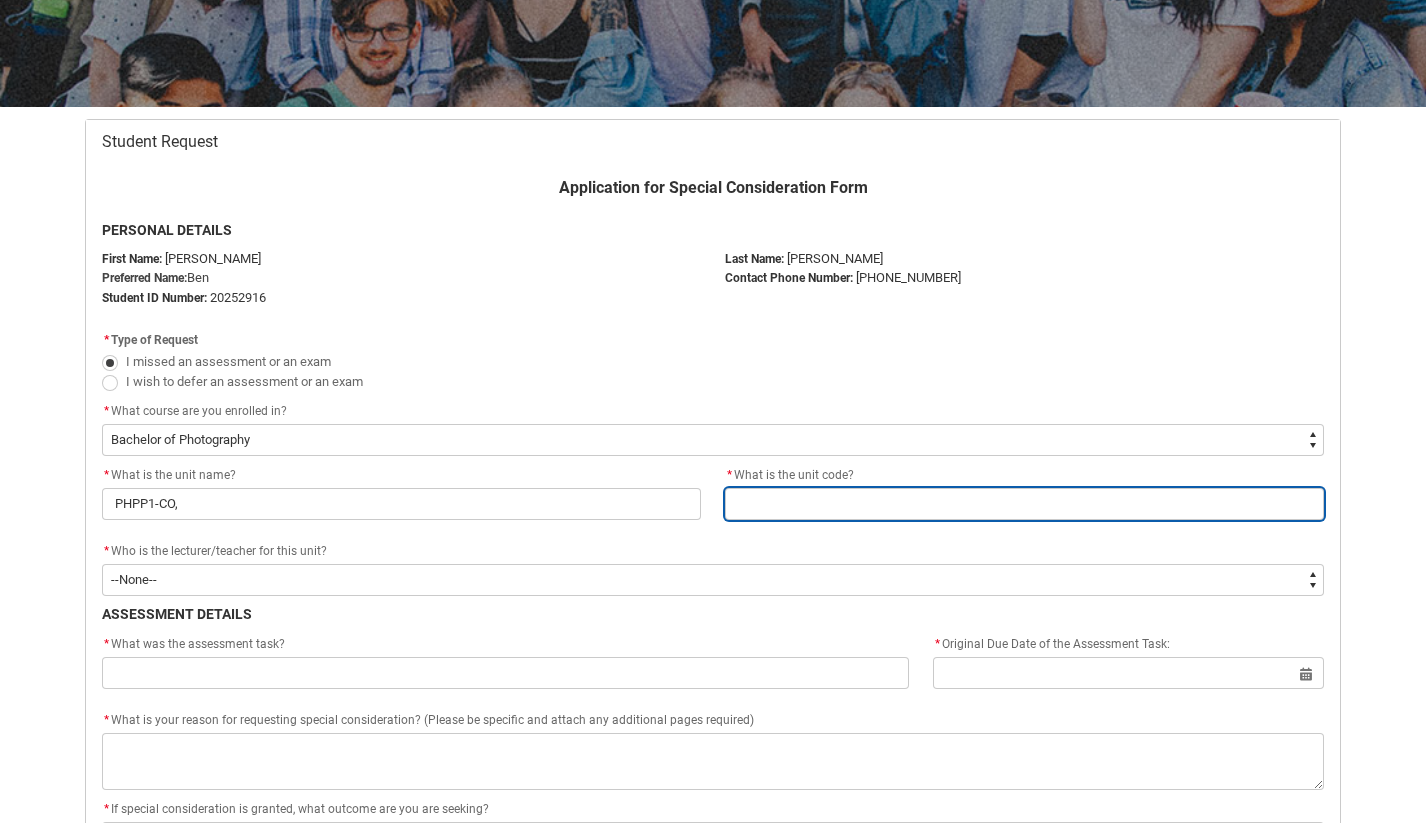 type on "P" 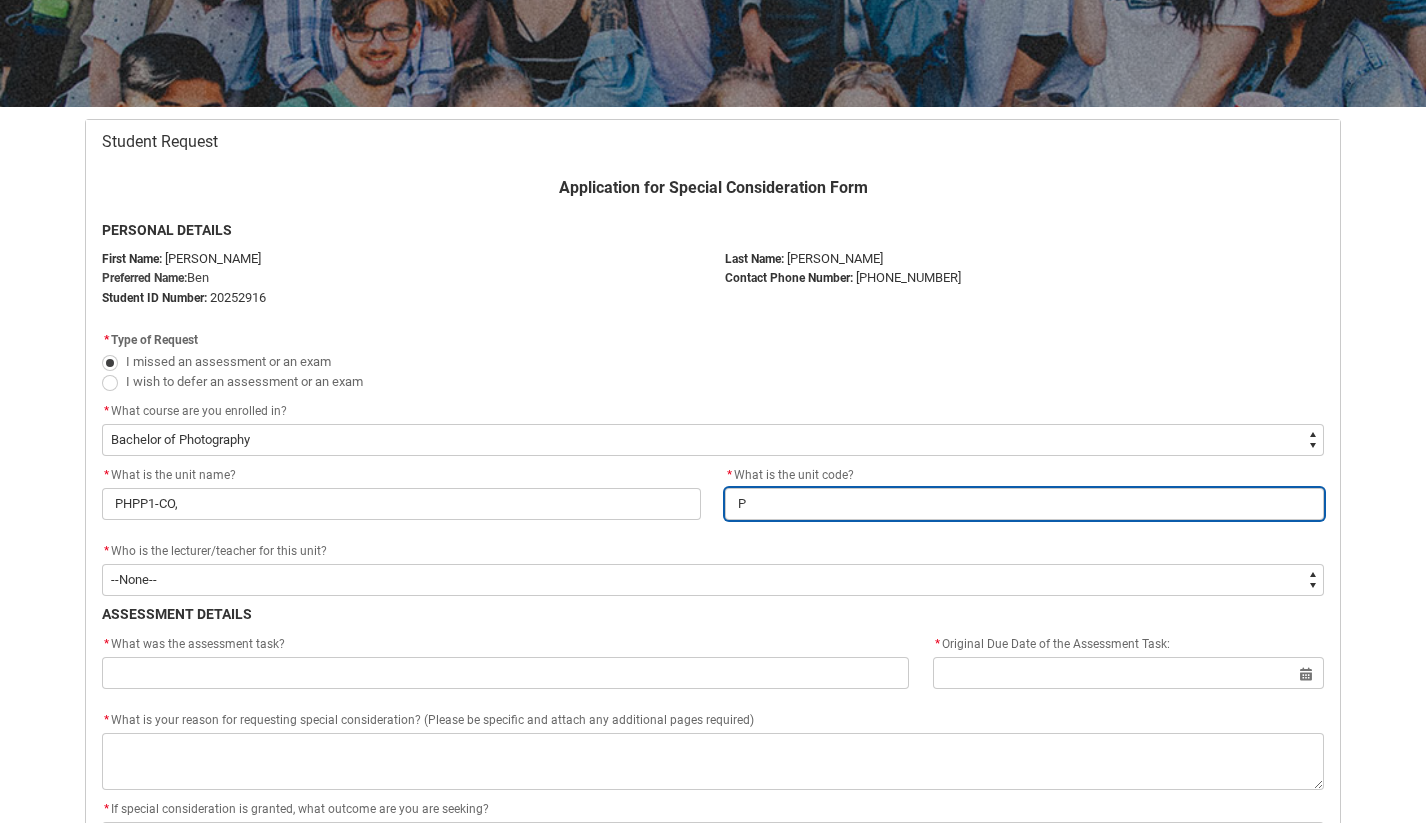type on "PA" 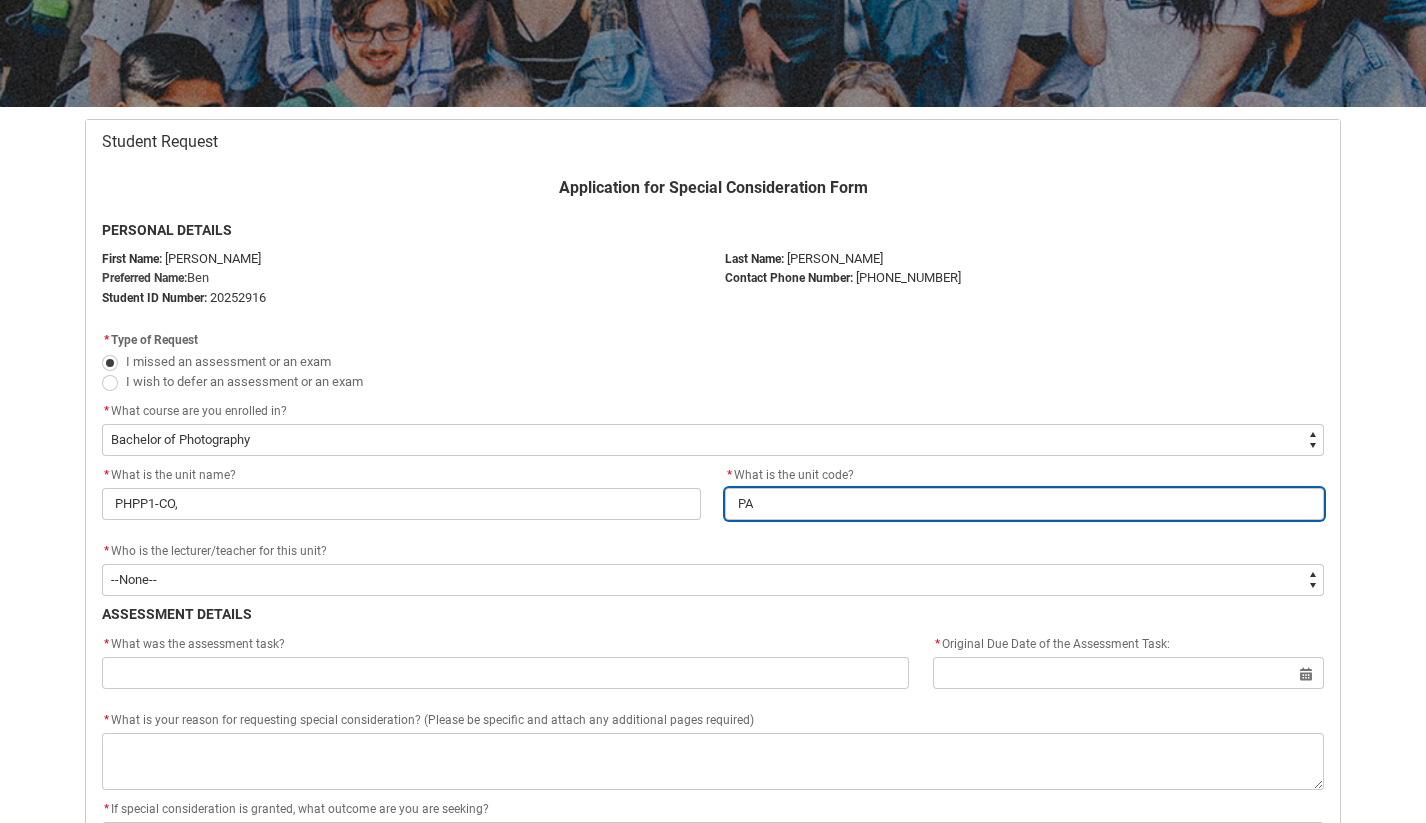 type on "PAP" 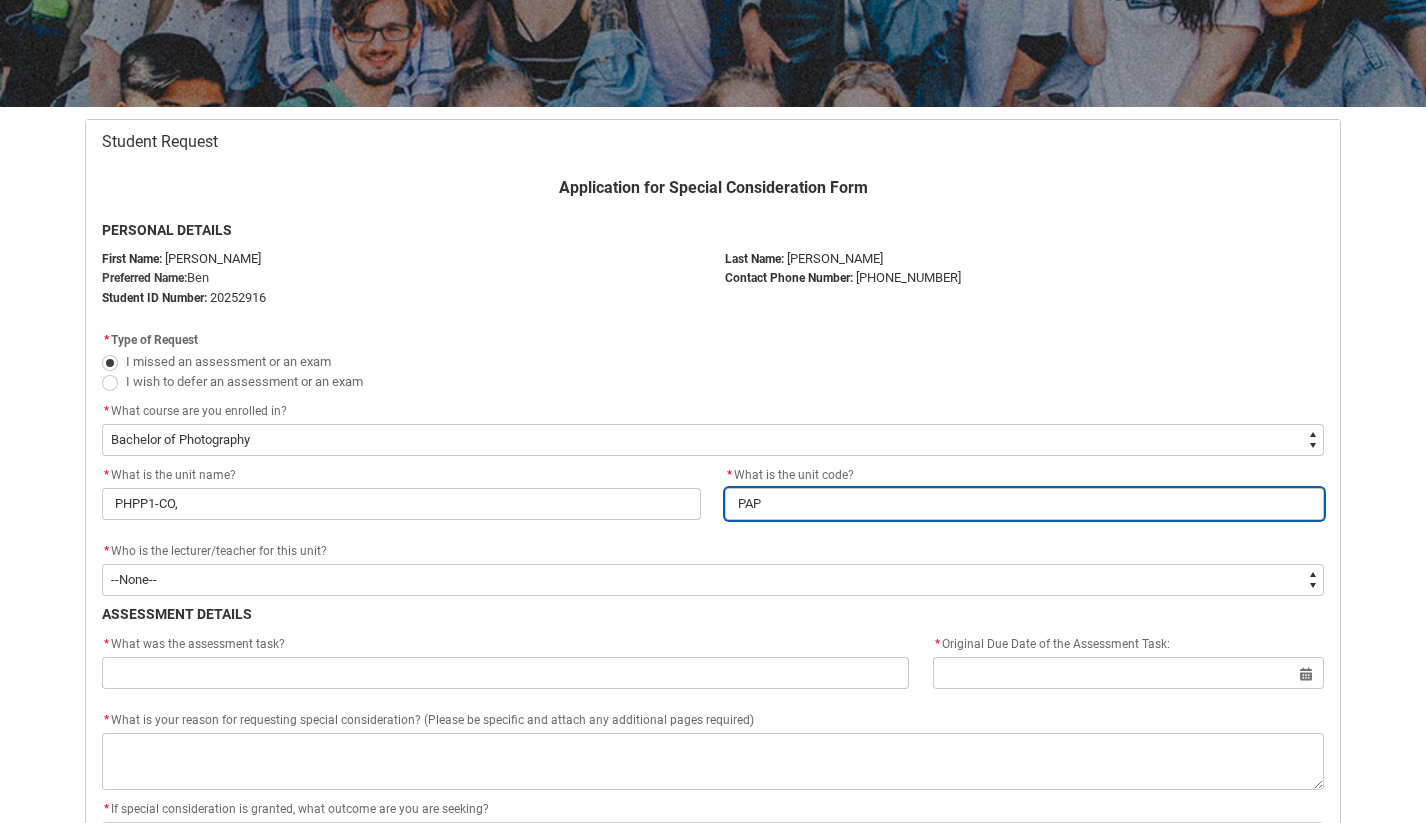 type on "[PERSON_NAME]" 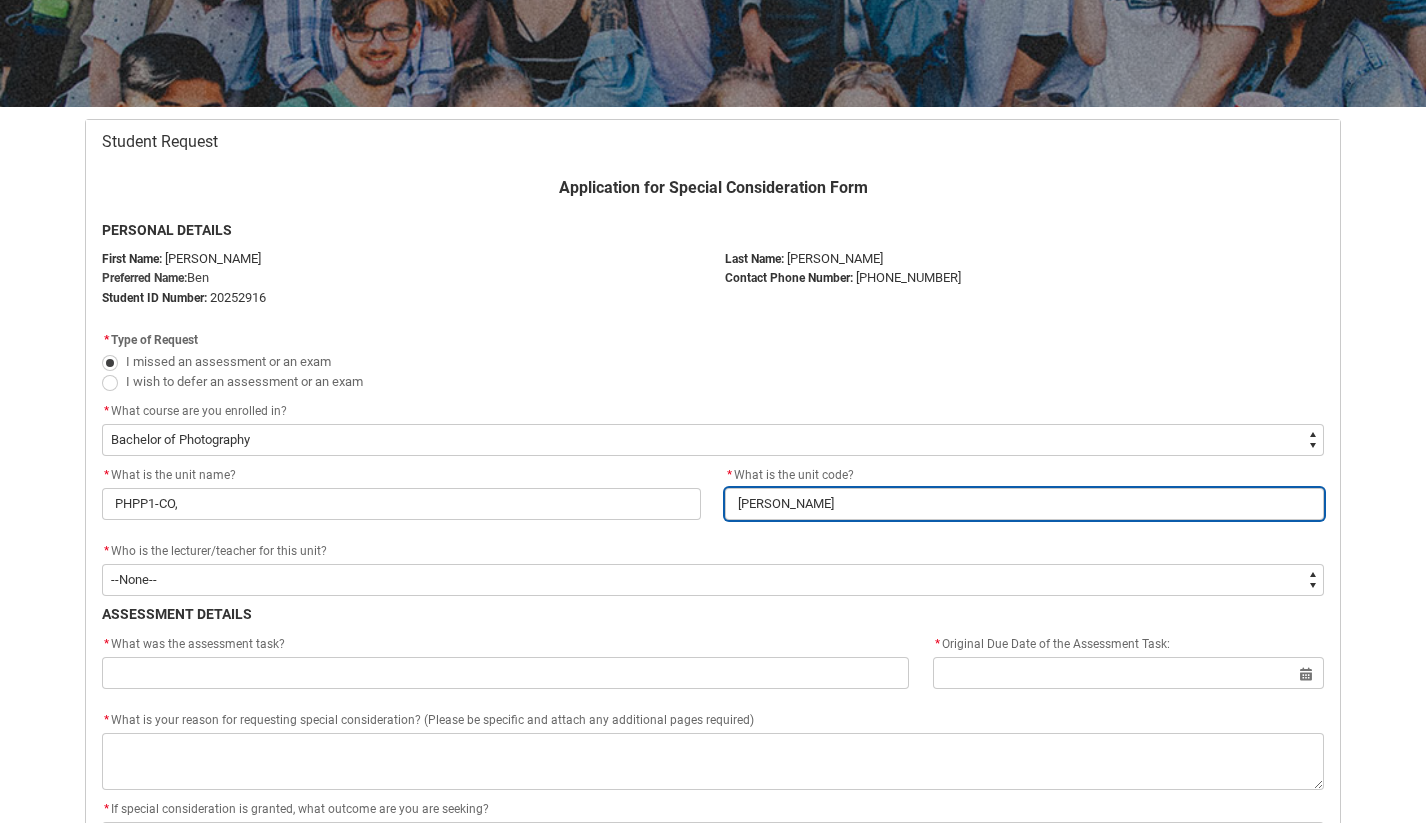 type on "PAP" 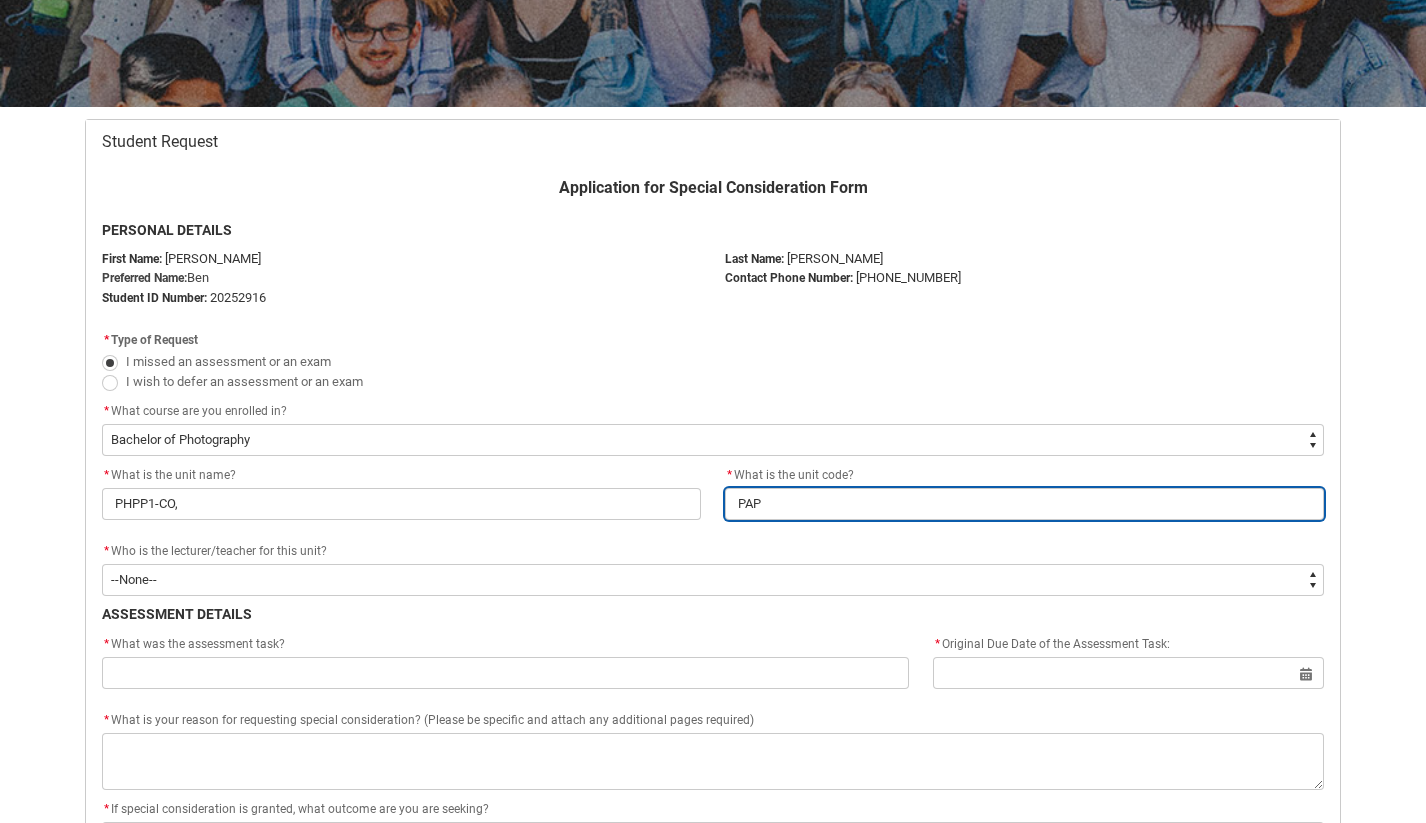 type on "PA" 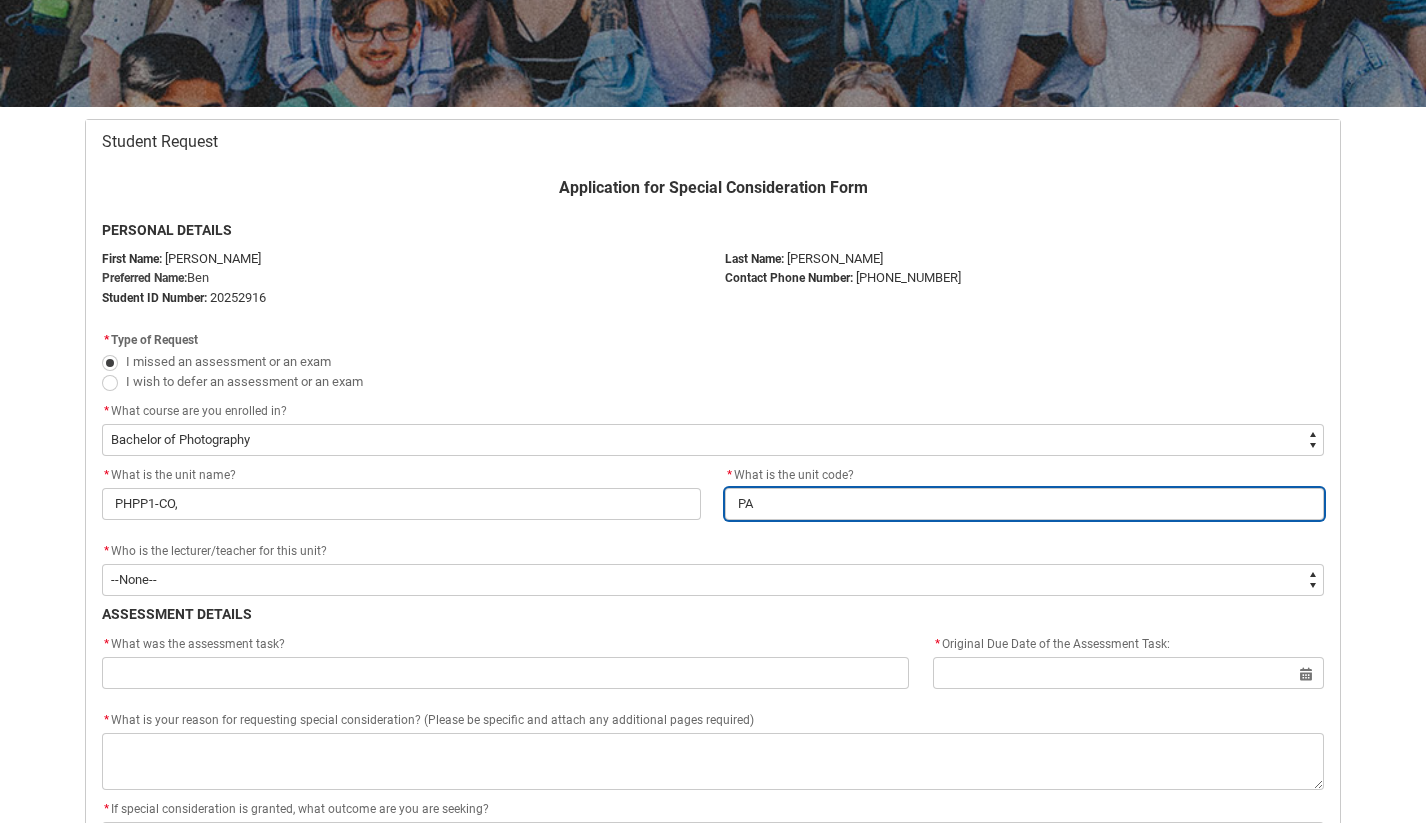 type on "P" 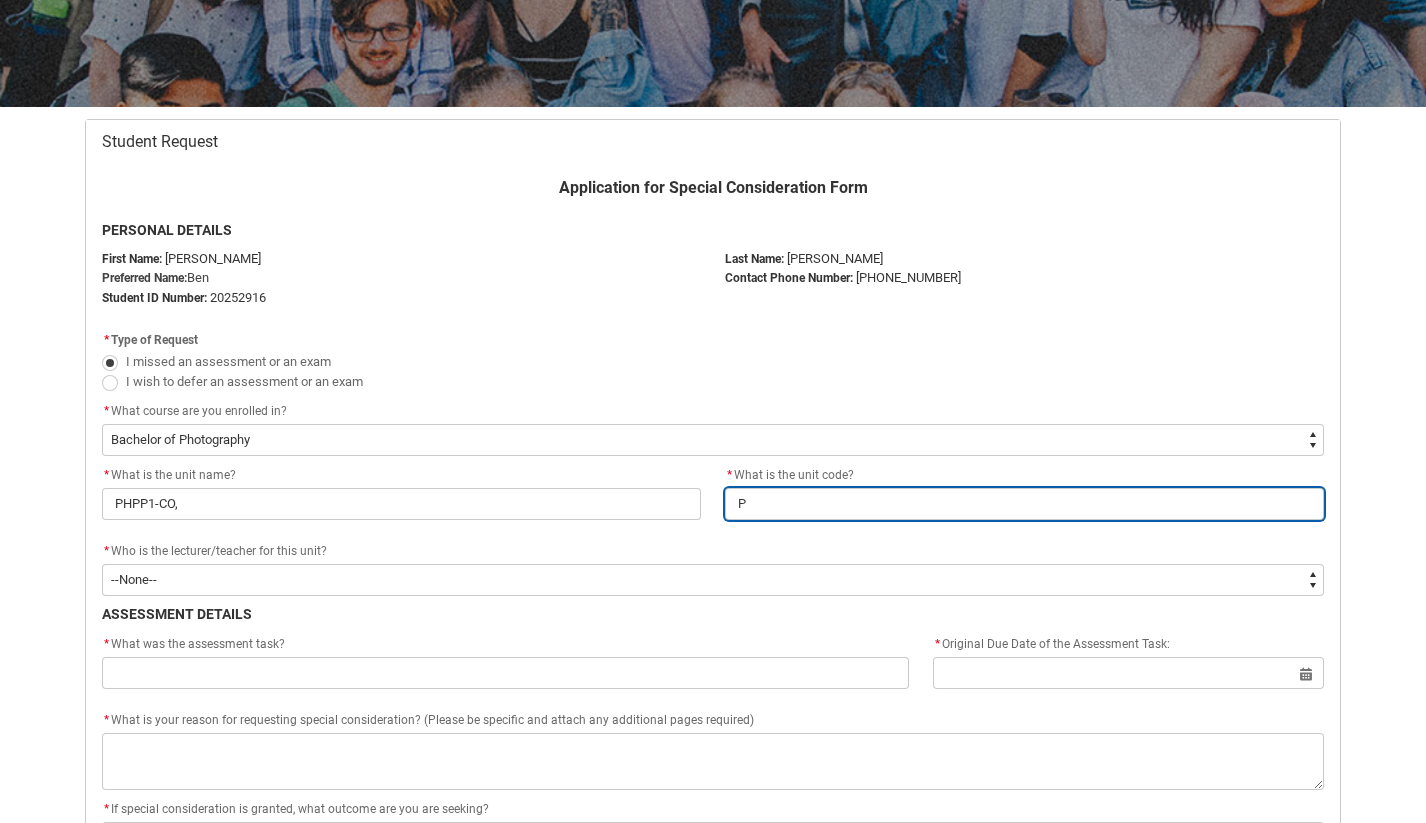 type on "PH" 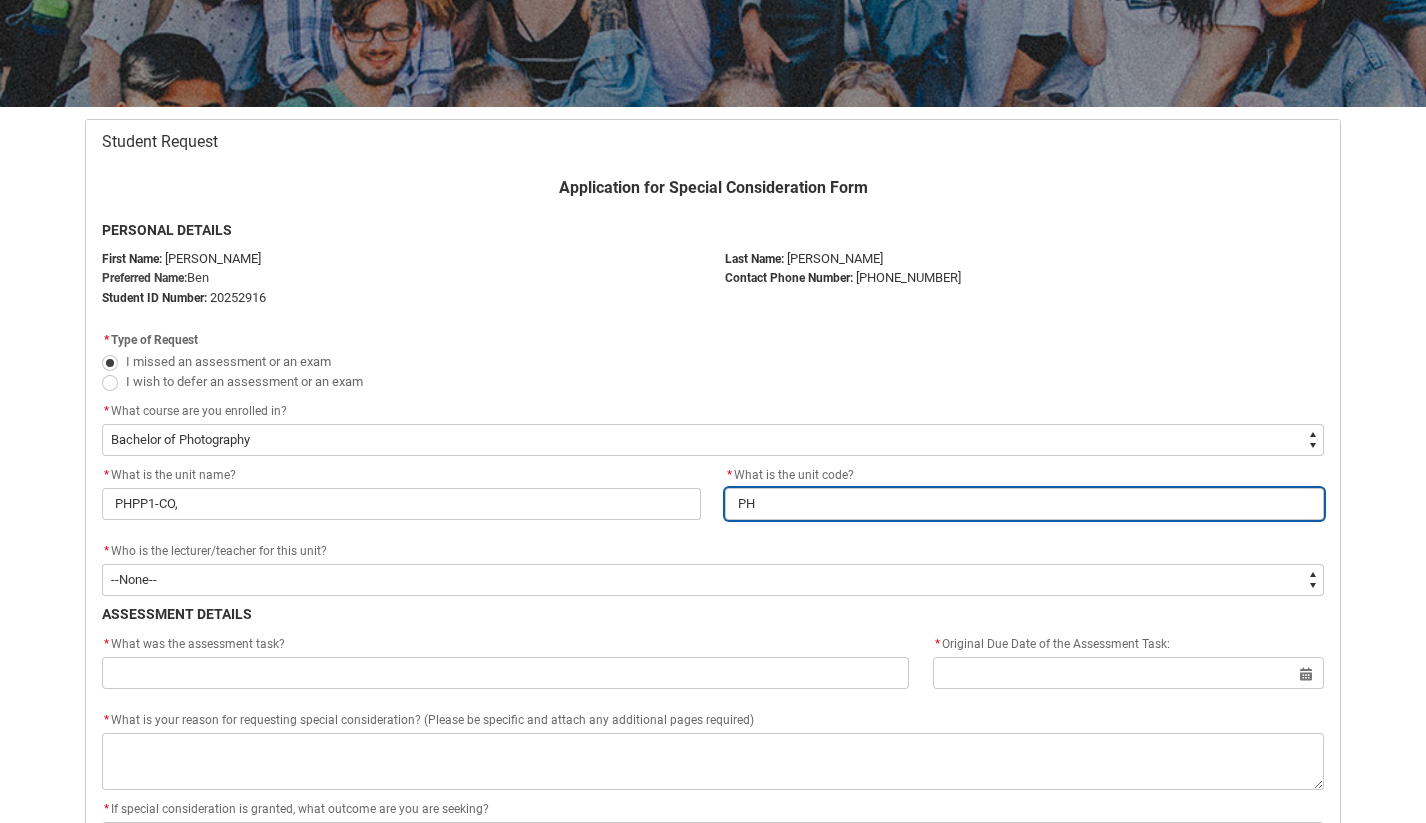 type on "PHP" 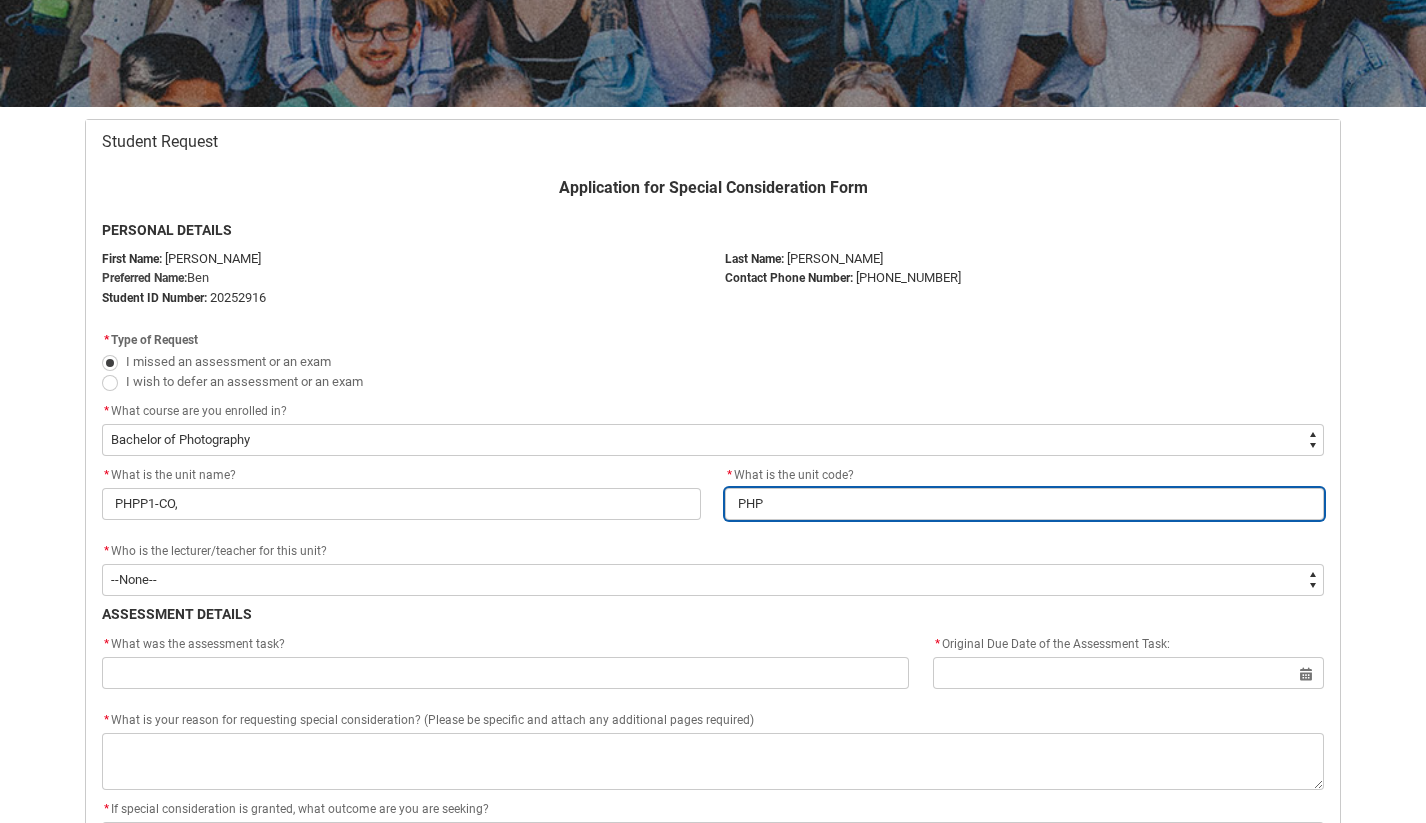 type on "PHPP" 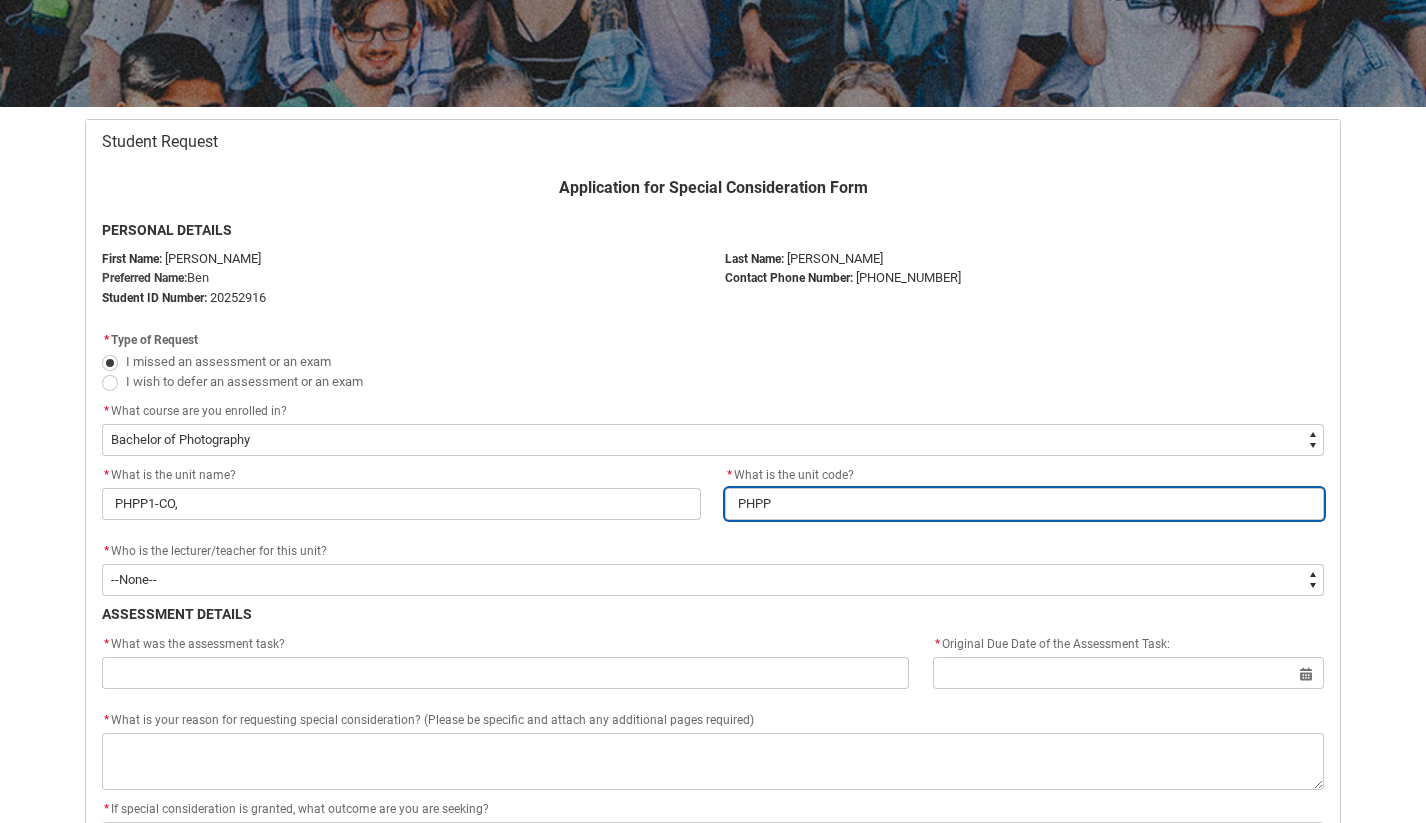 type on "PHPPW" 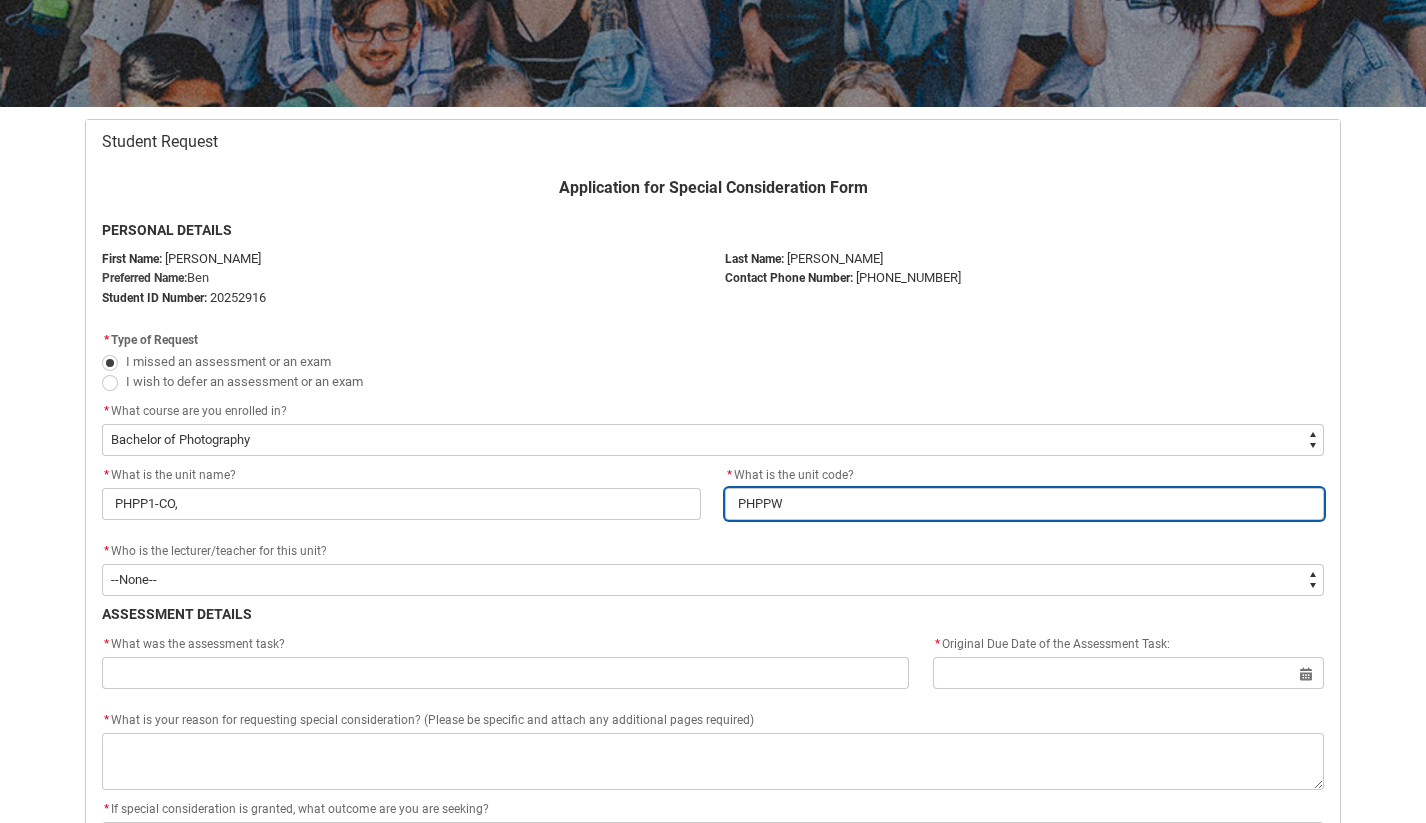 type on "PHPP" 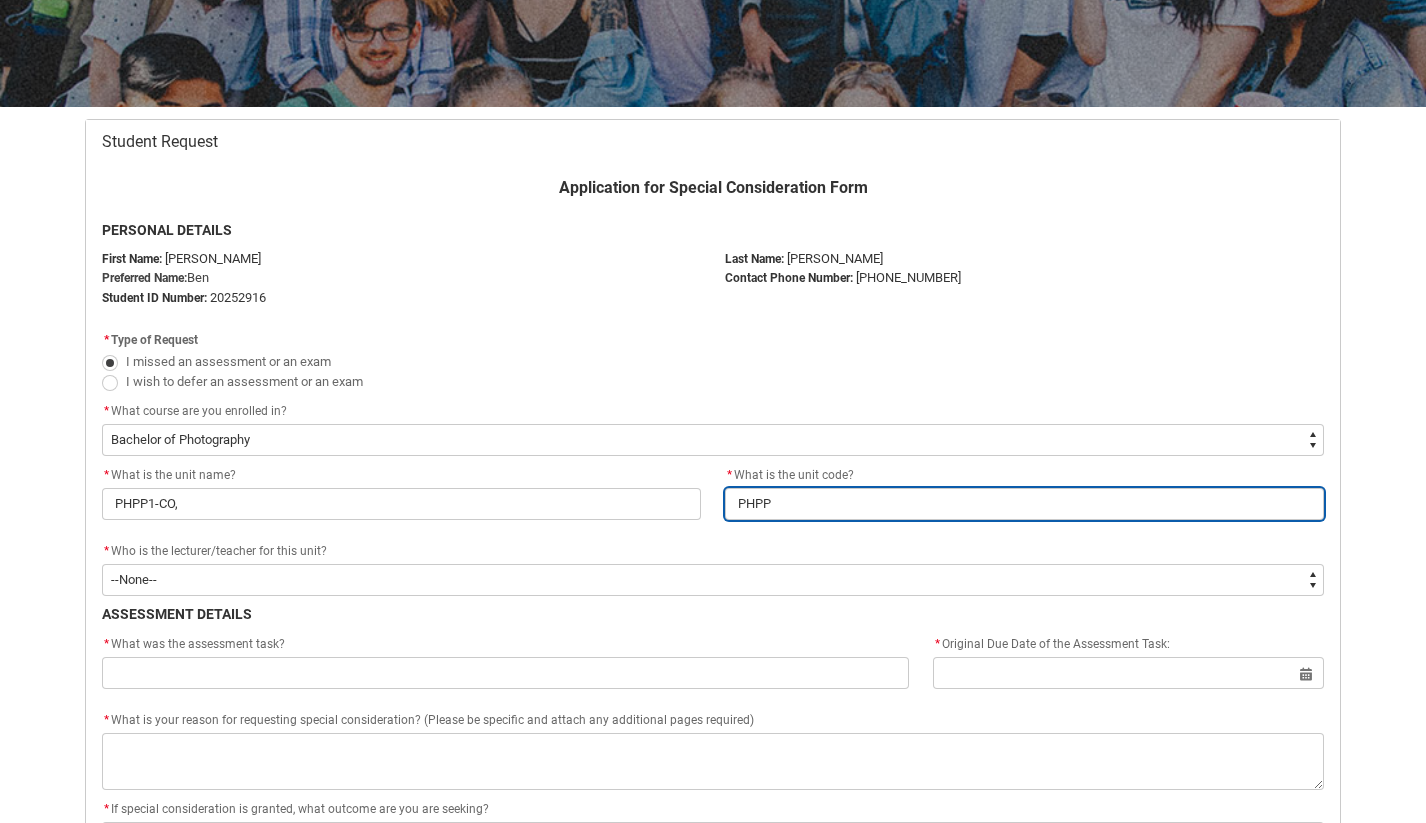 type on "PHPP1" 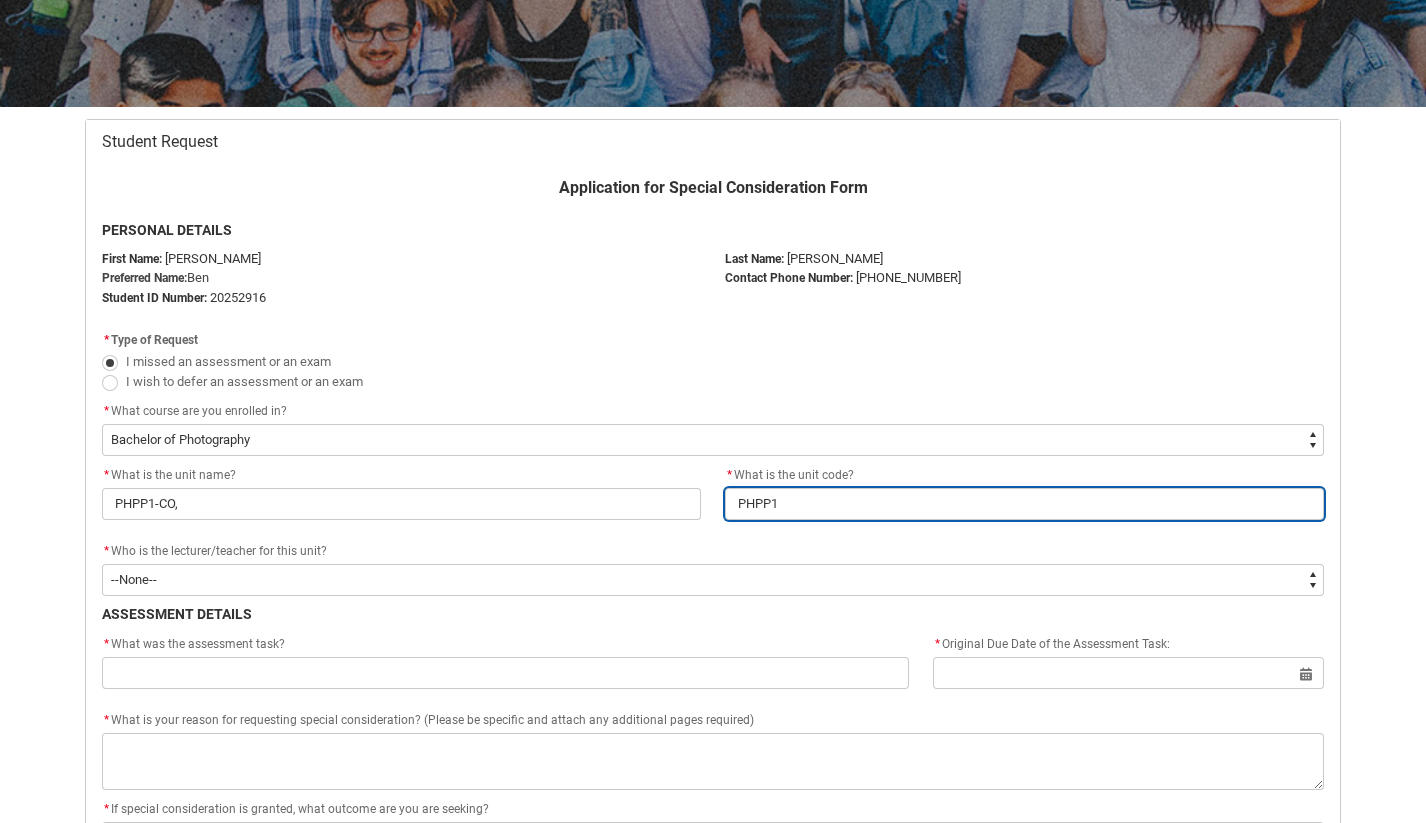 type on "PHPP1-" 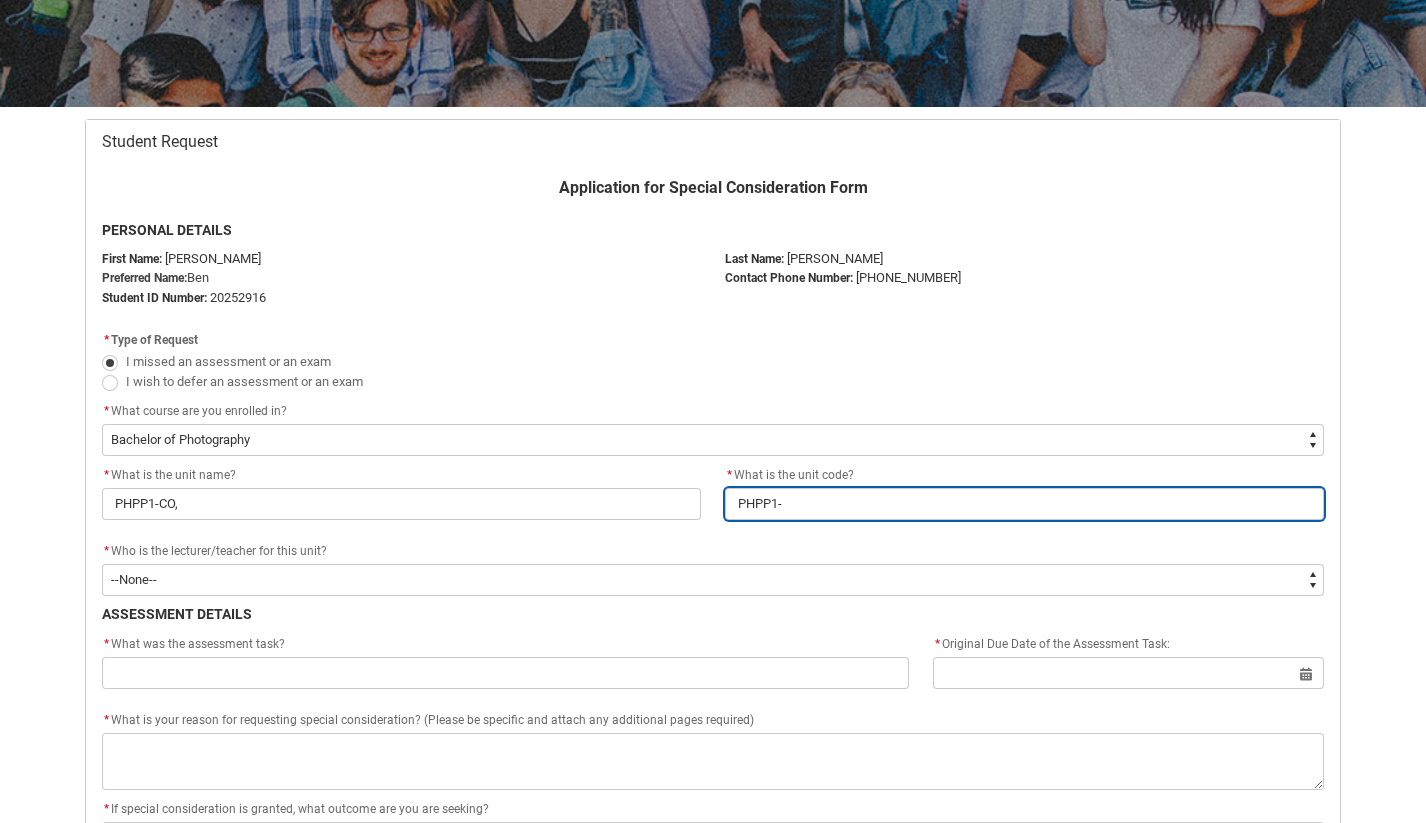 type on "PHPP1-C" 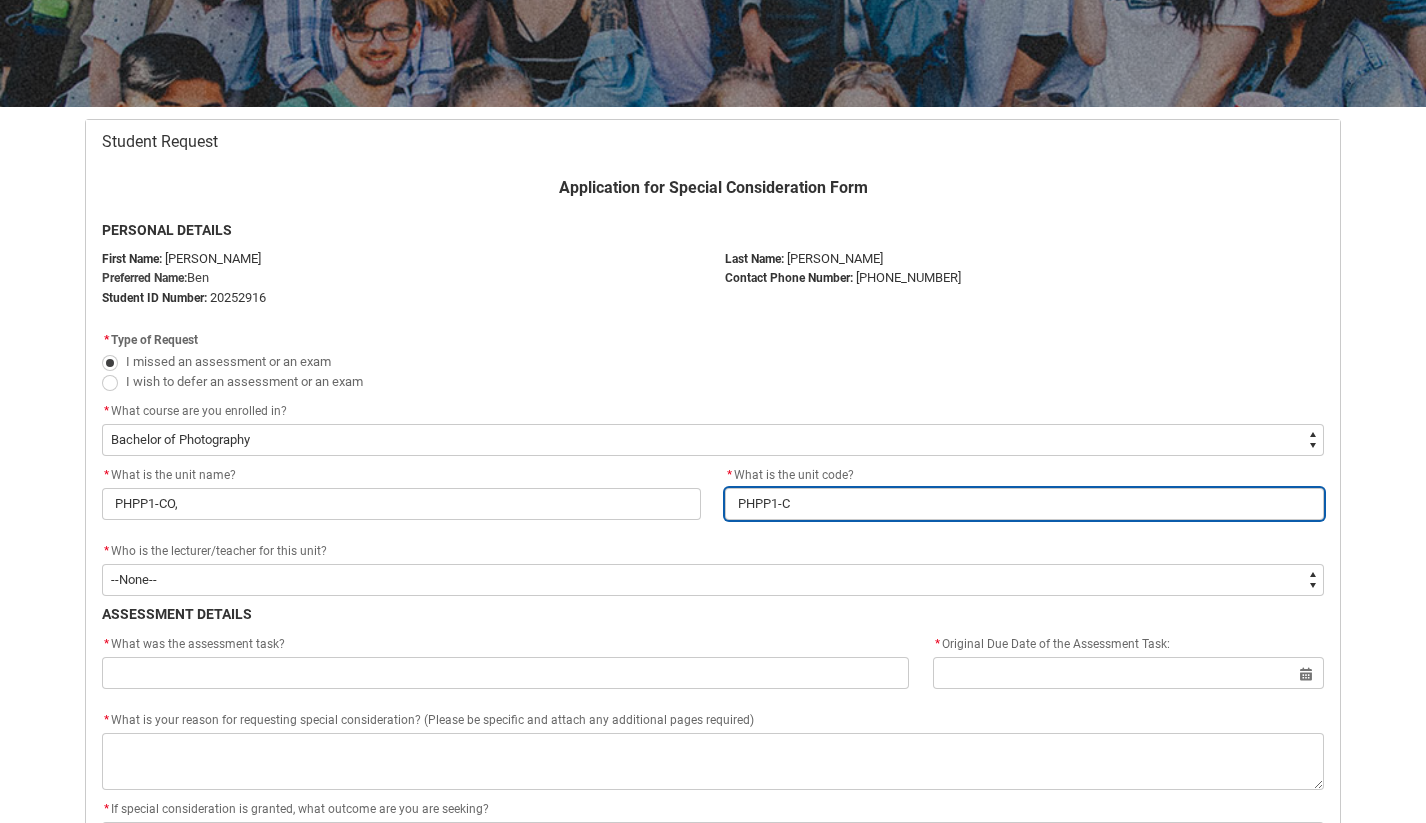 type on "PHPP1-CO" 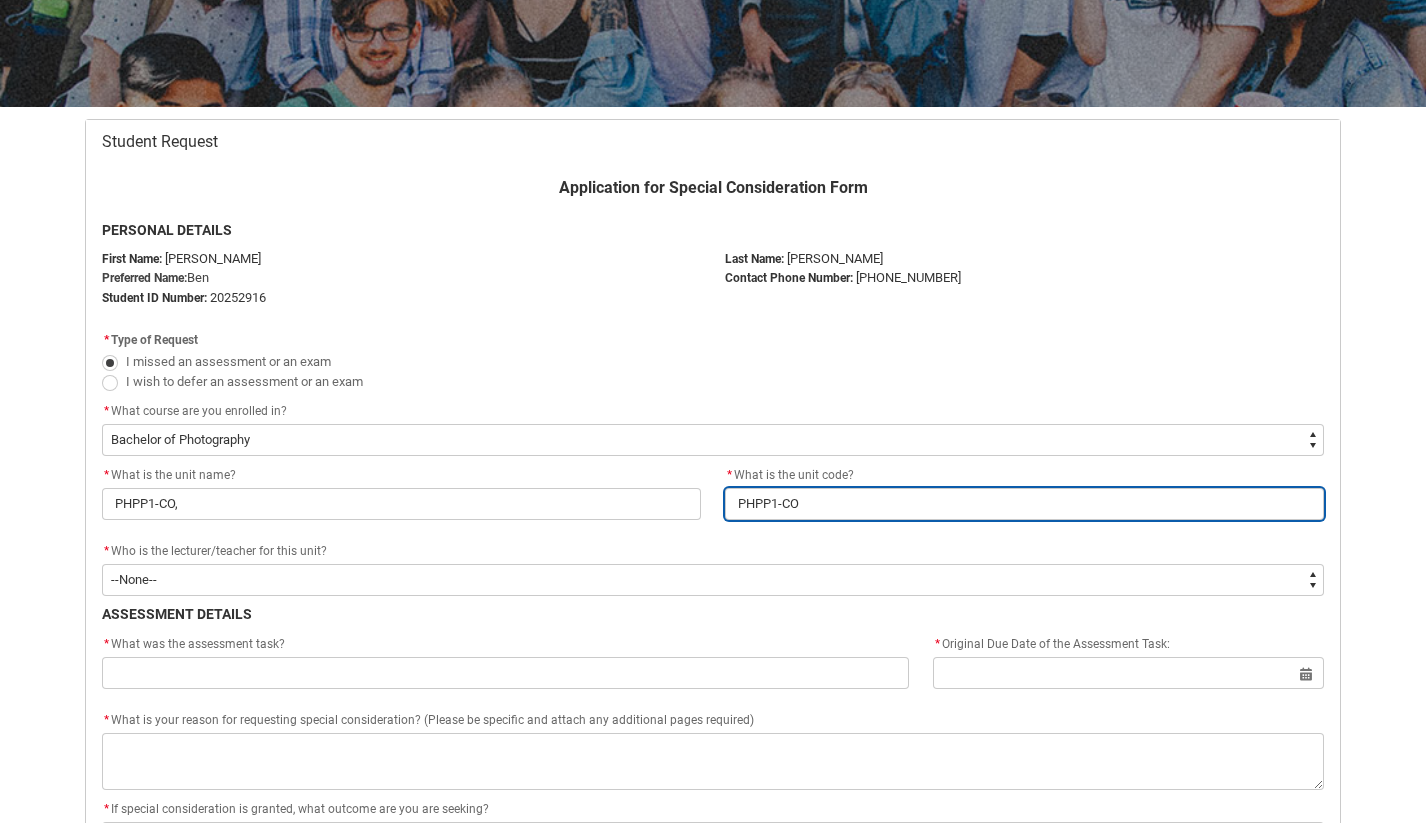 type on "PHPP1-CO," 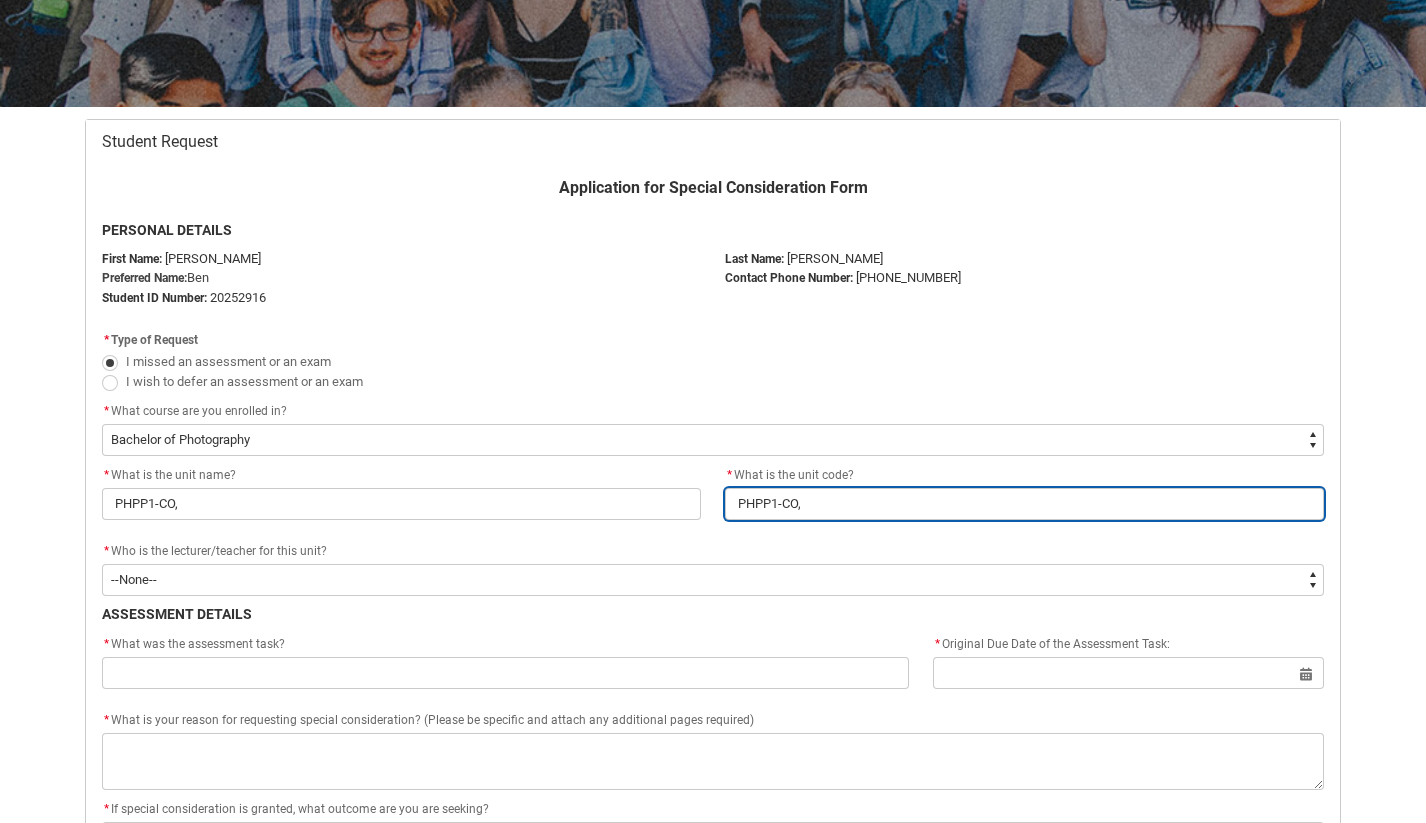 type on "PHPP1-CO," 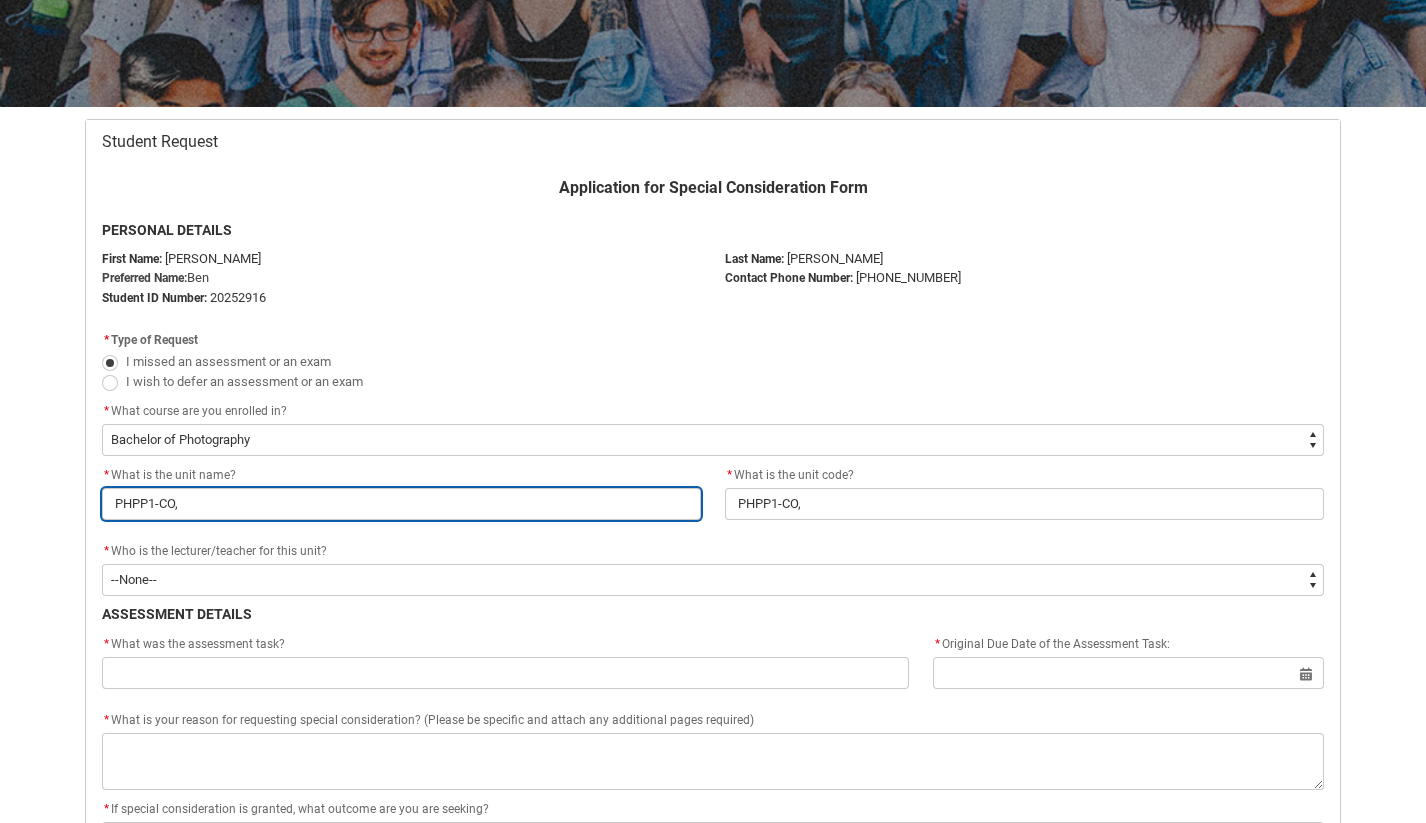 drag, startPoint x: 191, startPoint y: 507, endPoint x: 112, endPoint y: 509, distance: 79.025314 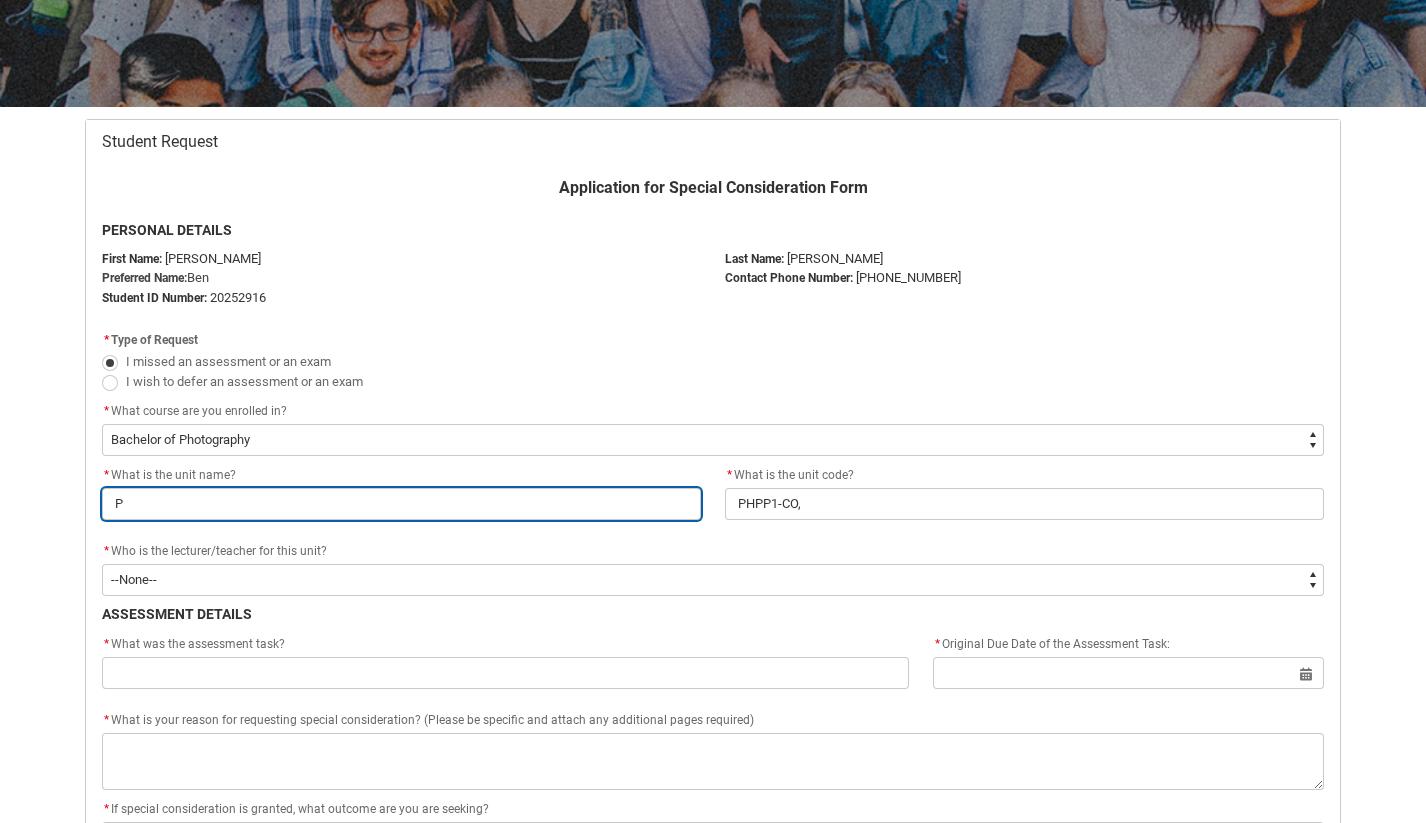 type on "Ph" 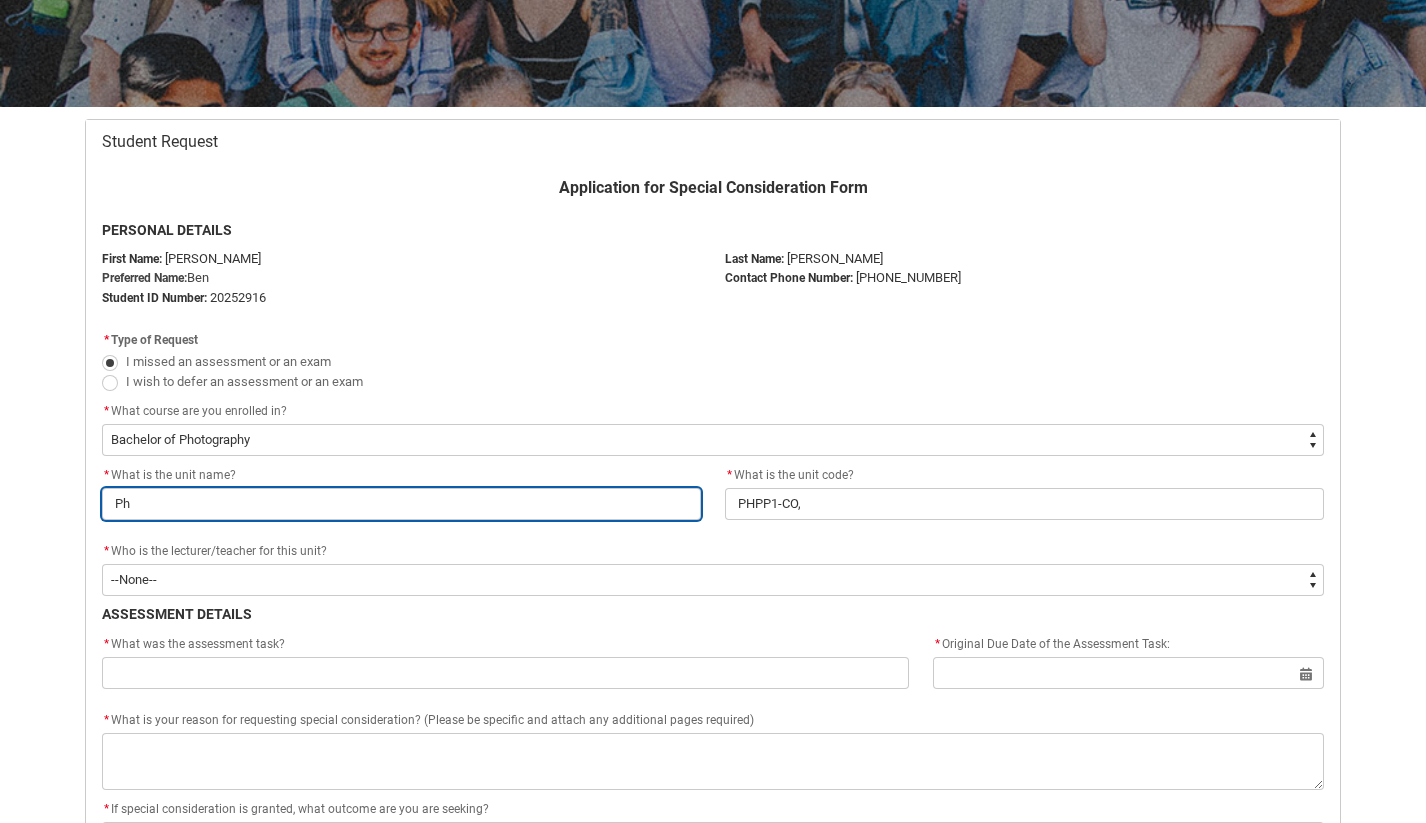 type on "Pho" 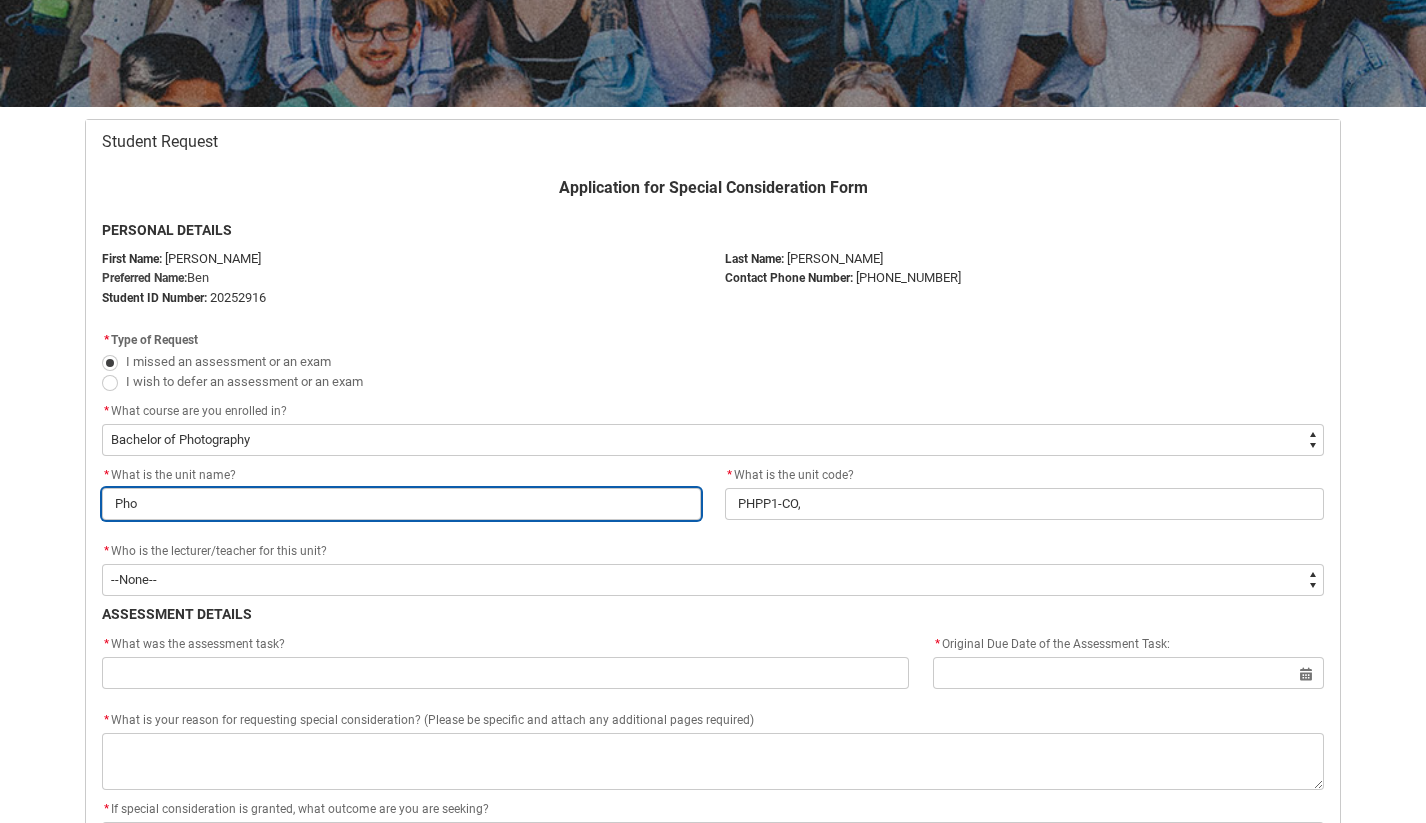 type on "Phot" 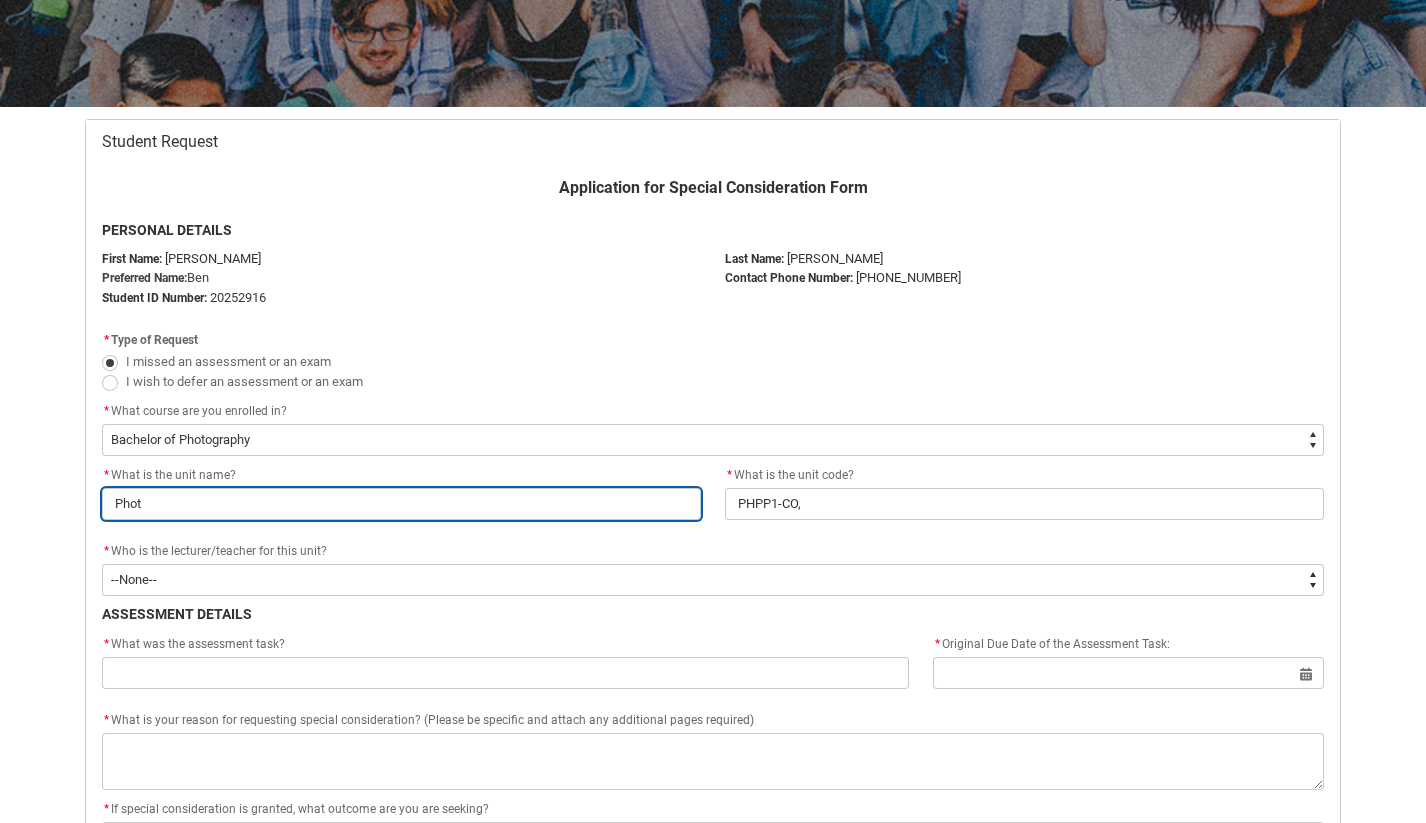type on "Photo" 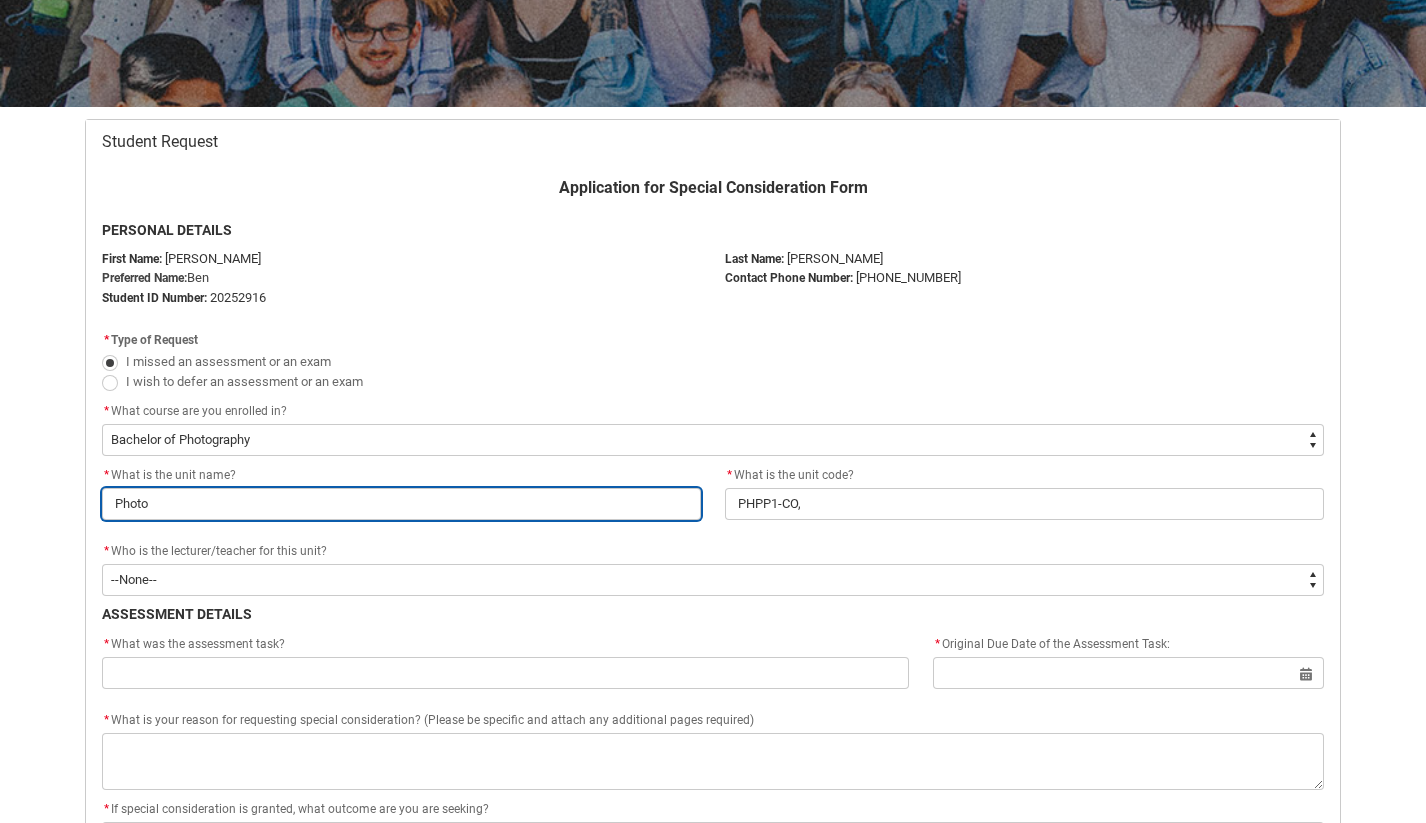 type on "Photog" 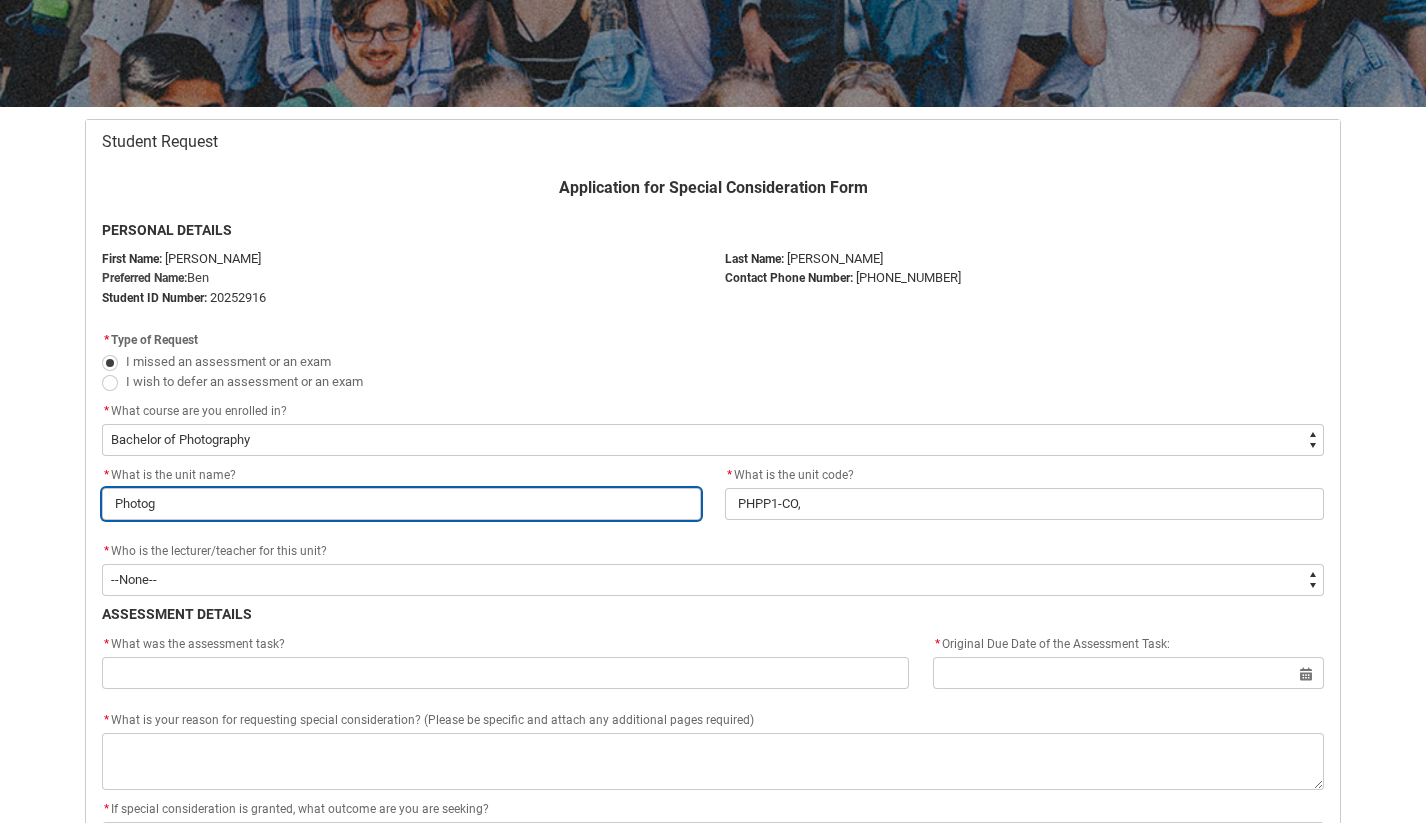 type on "Photogr" 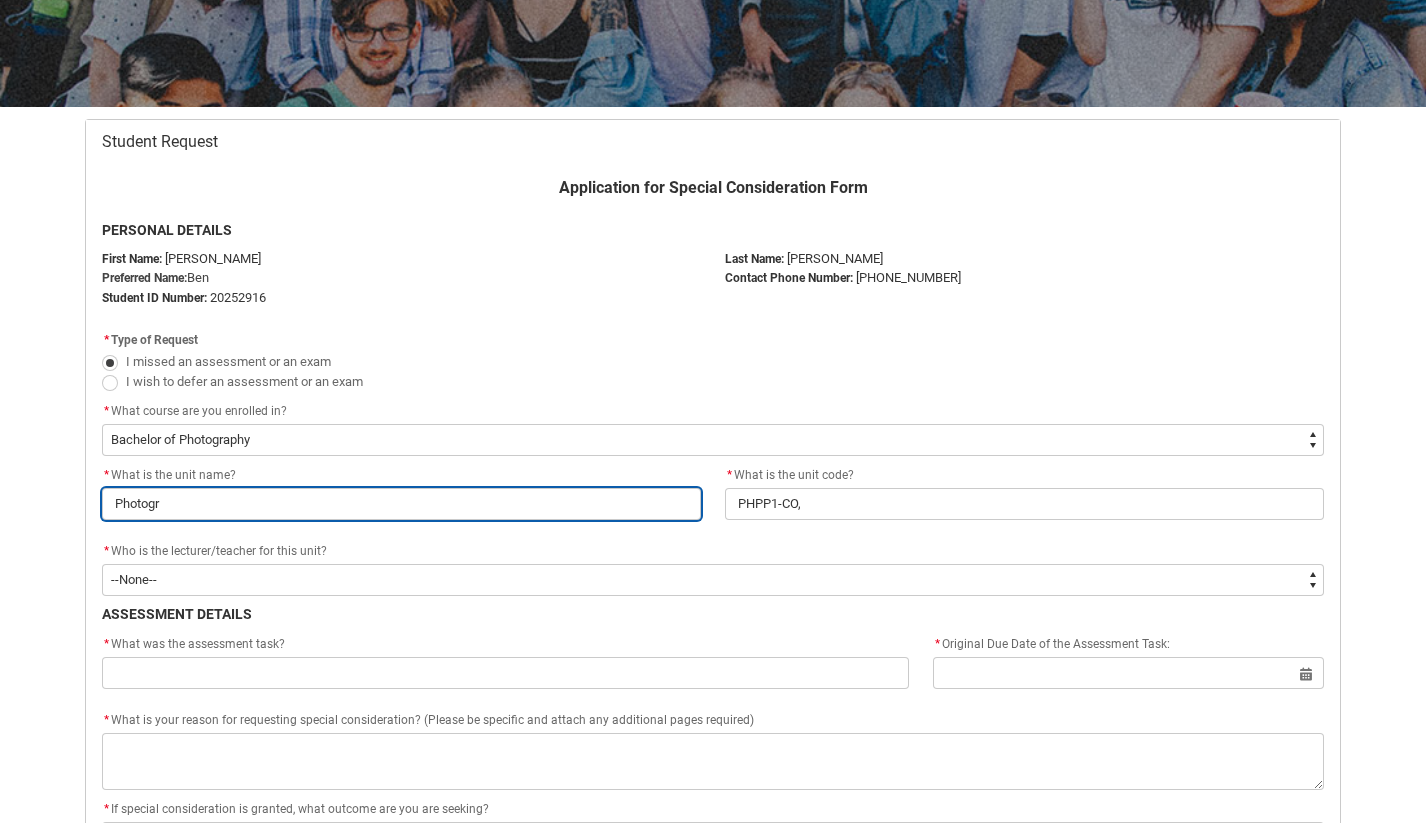 type on "Photogra" 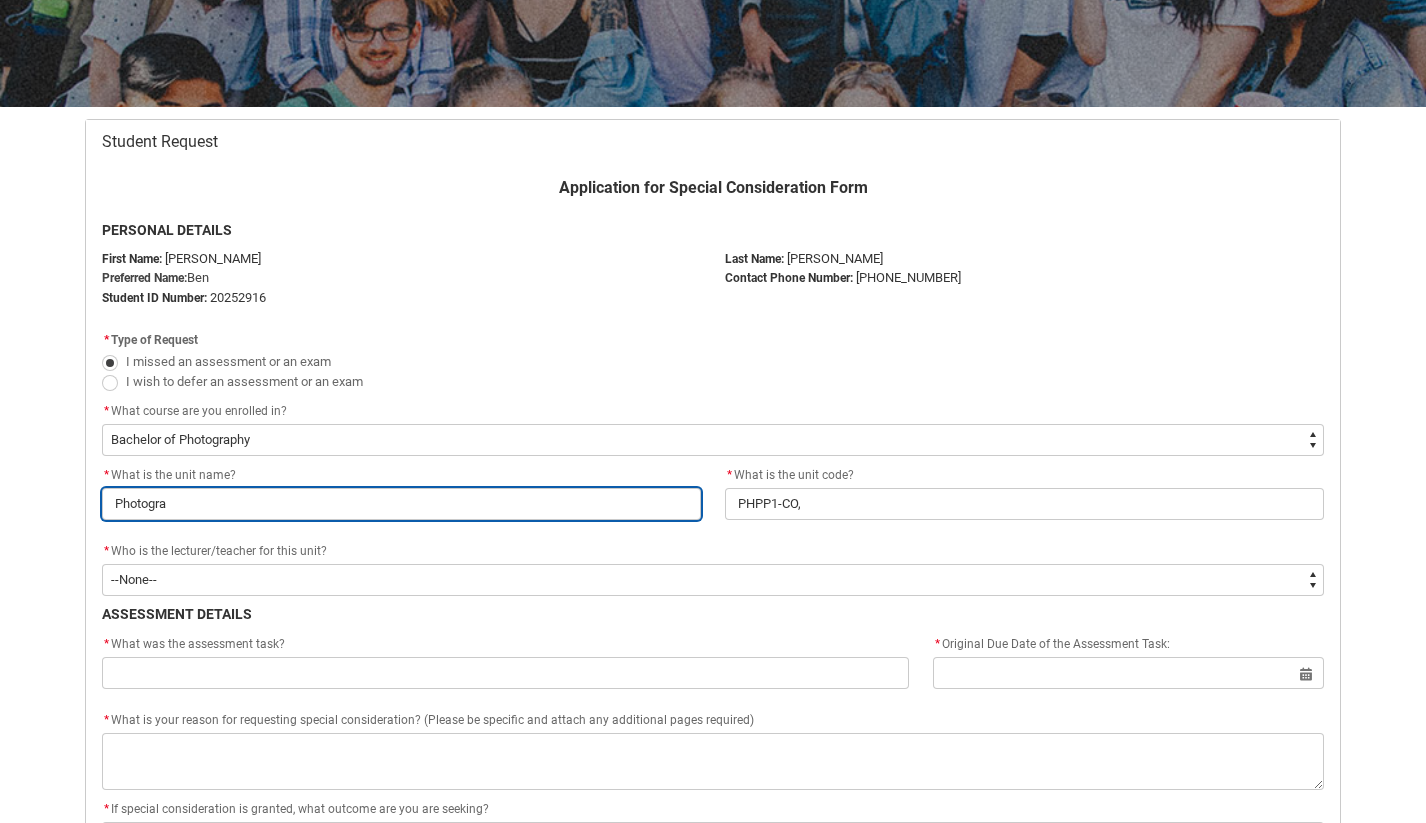 type on "Photograp" 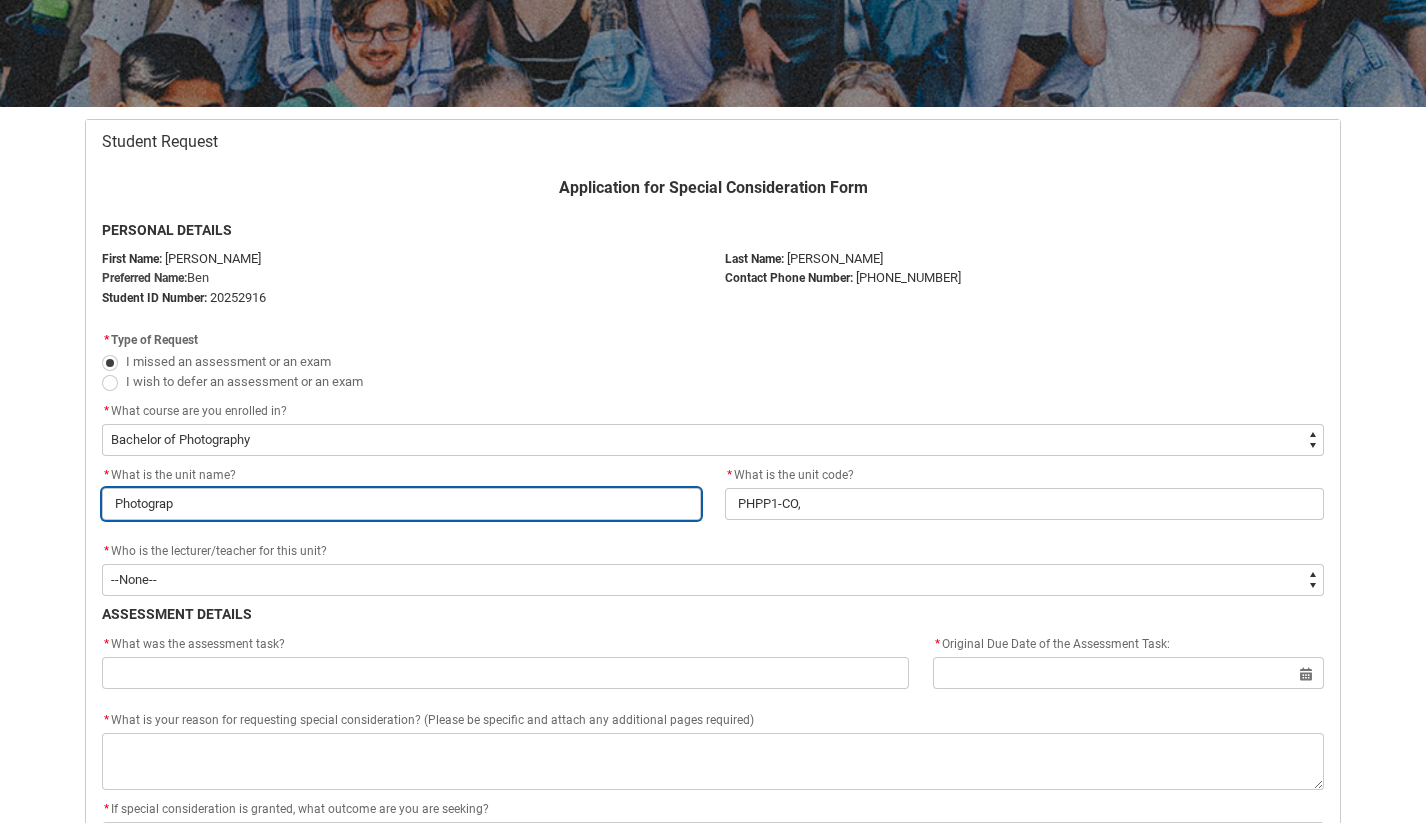 type on "Photograph" 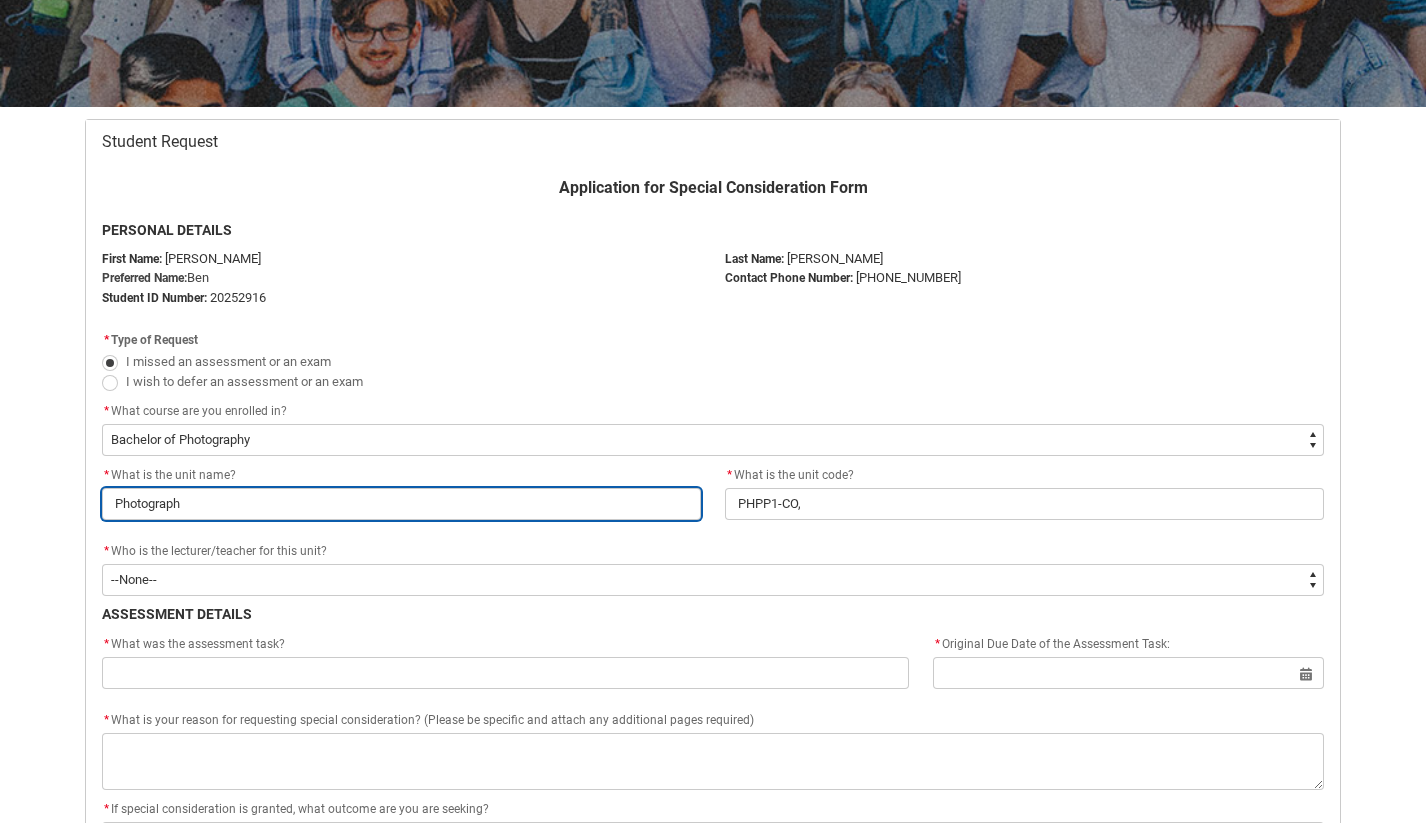 type on "Photographi" 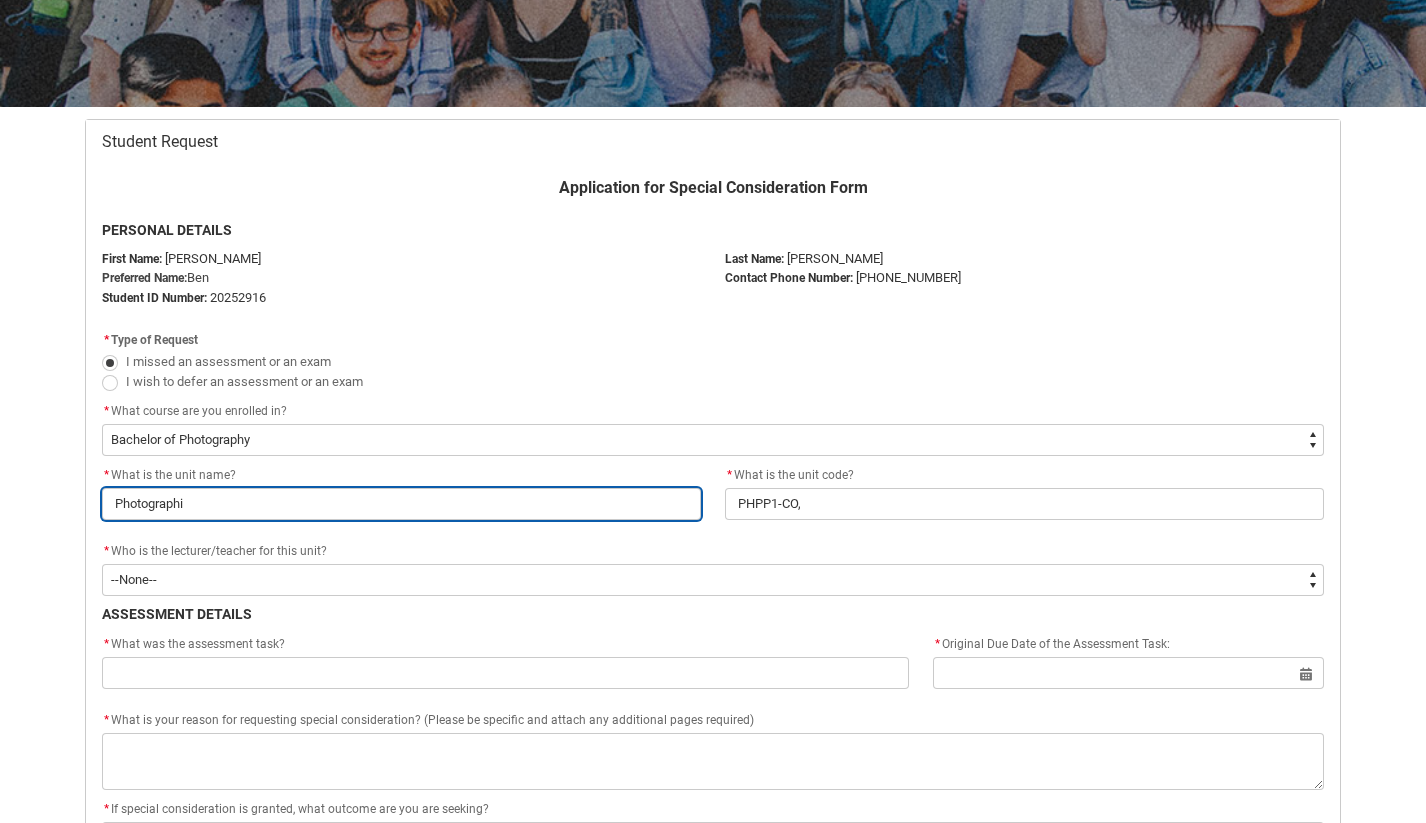 type on "Photographic" 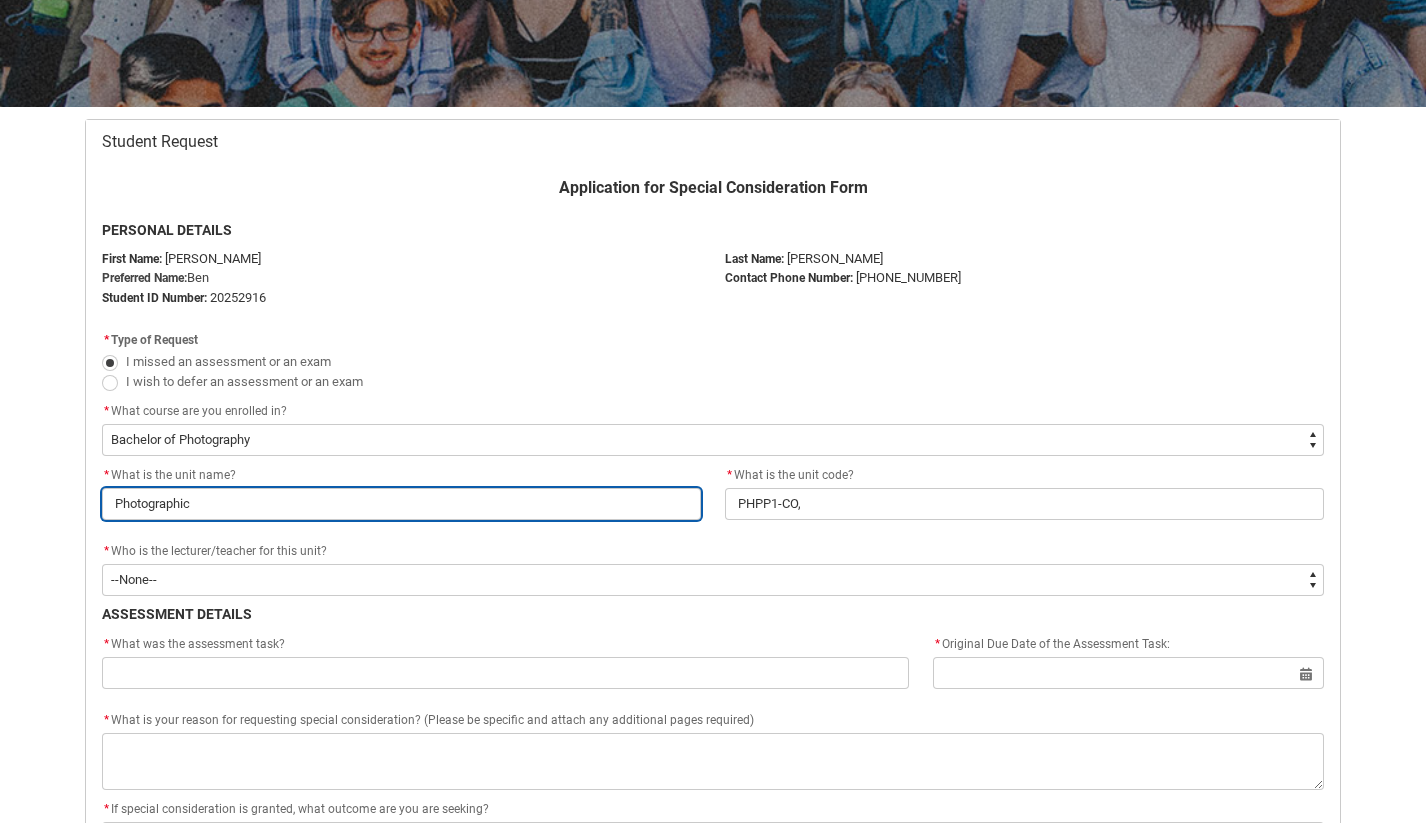 type on "Photographic" 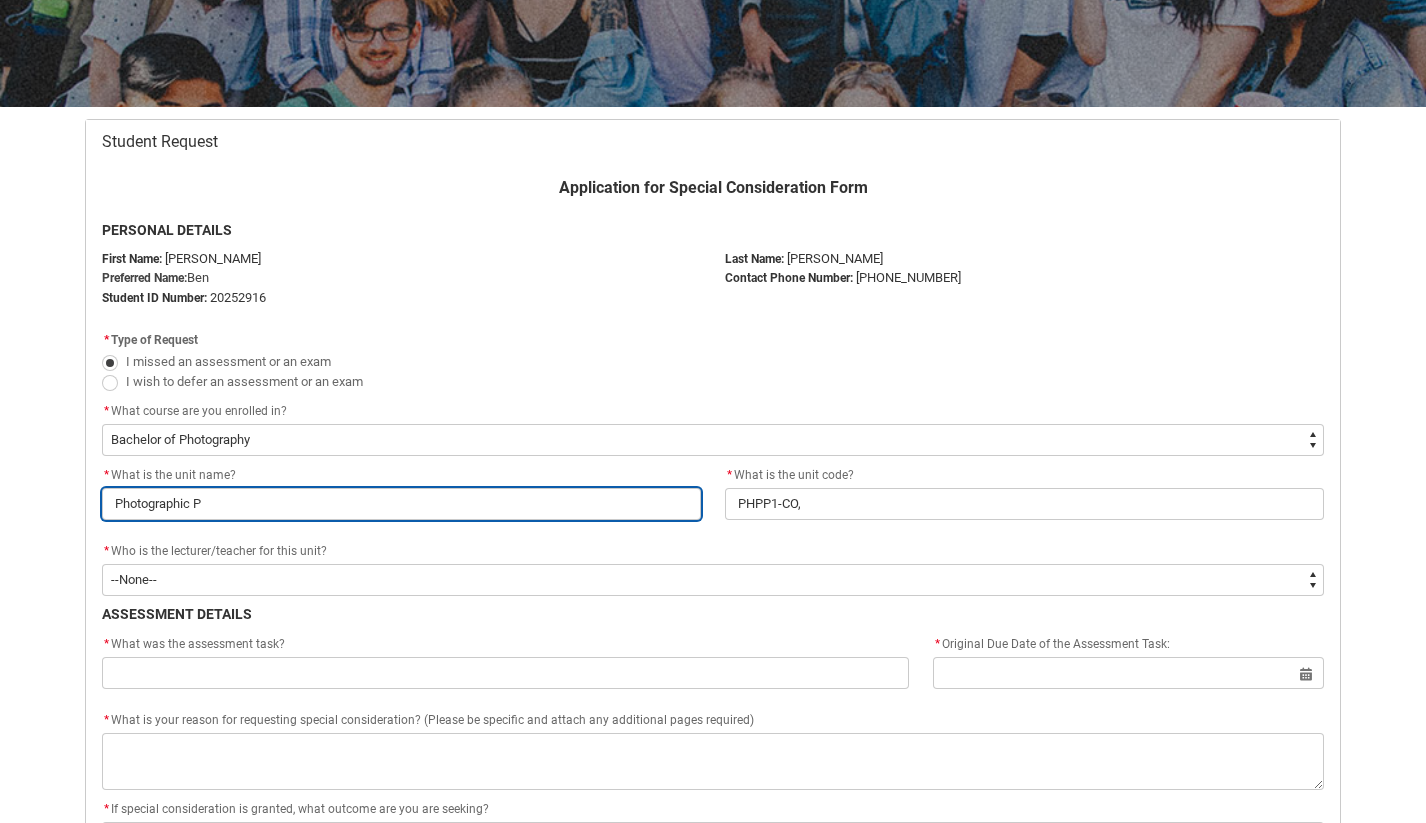 type on "Photographic Po" 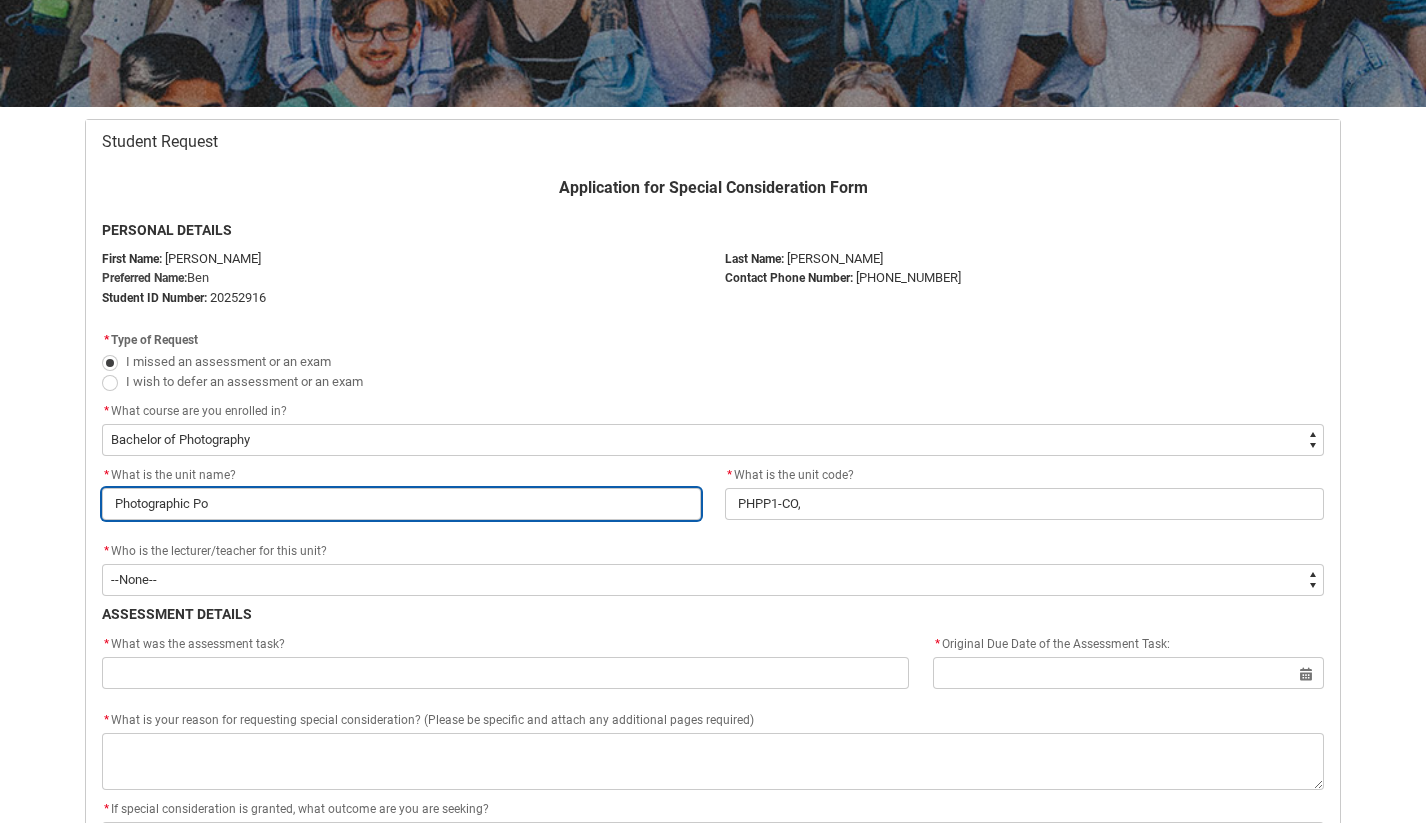 type on "Photographic Pos" 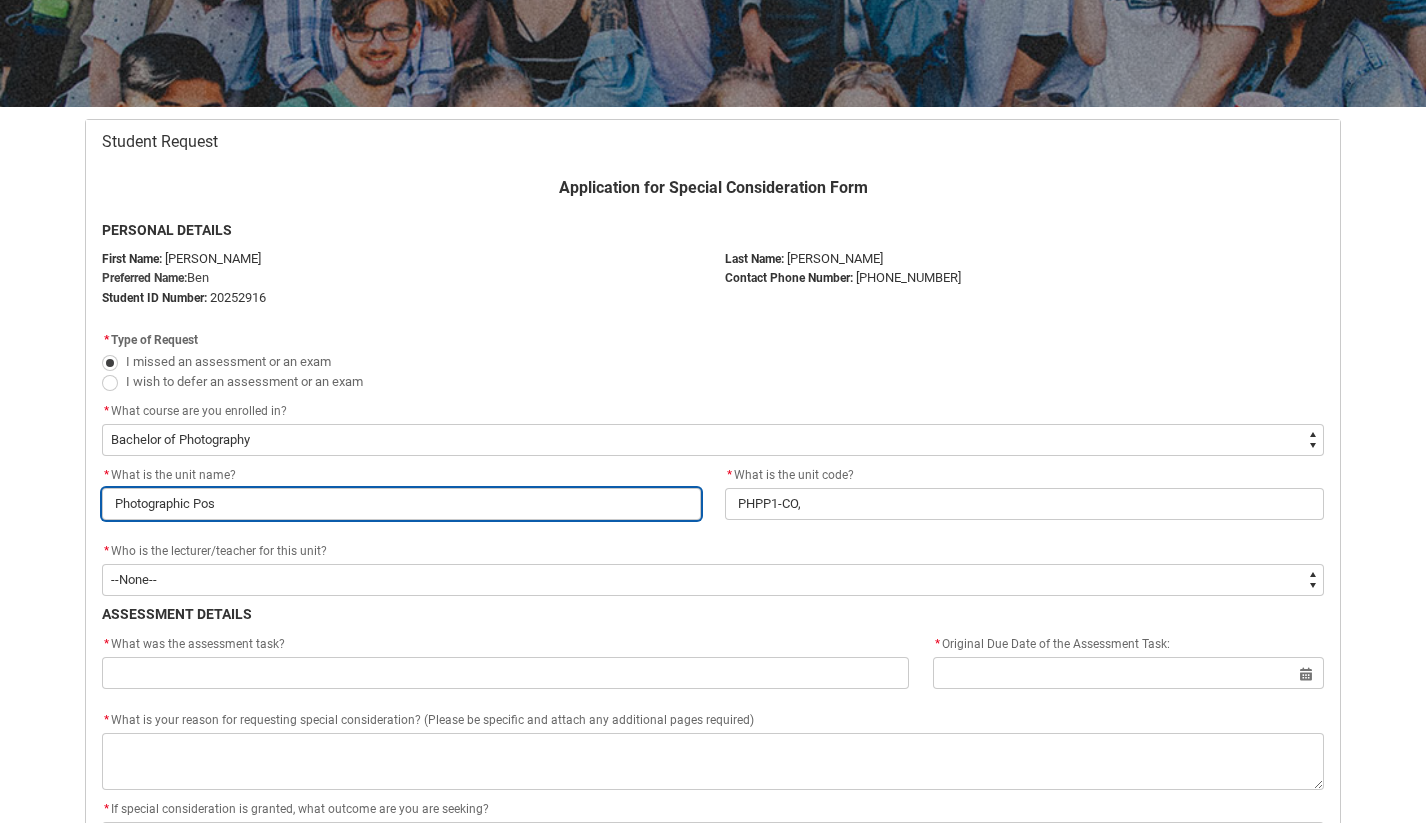 type on "Photographic Post" 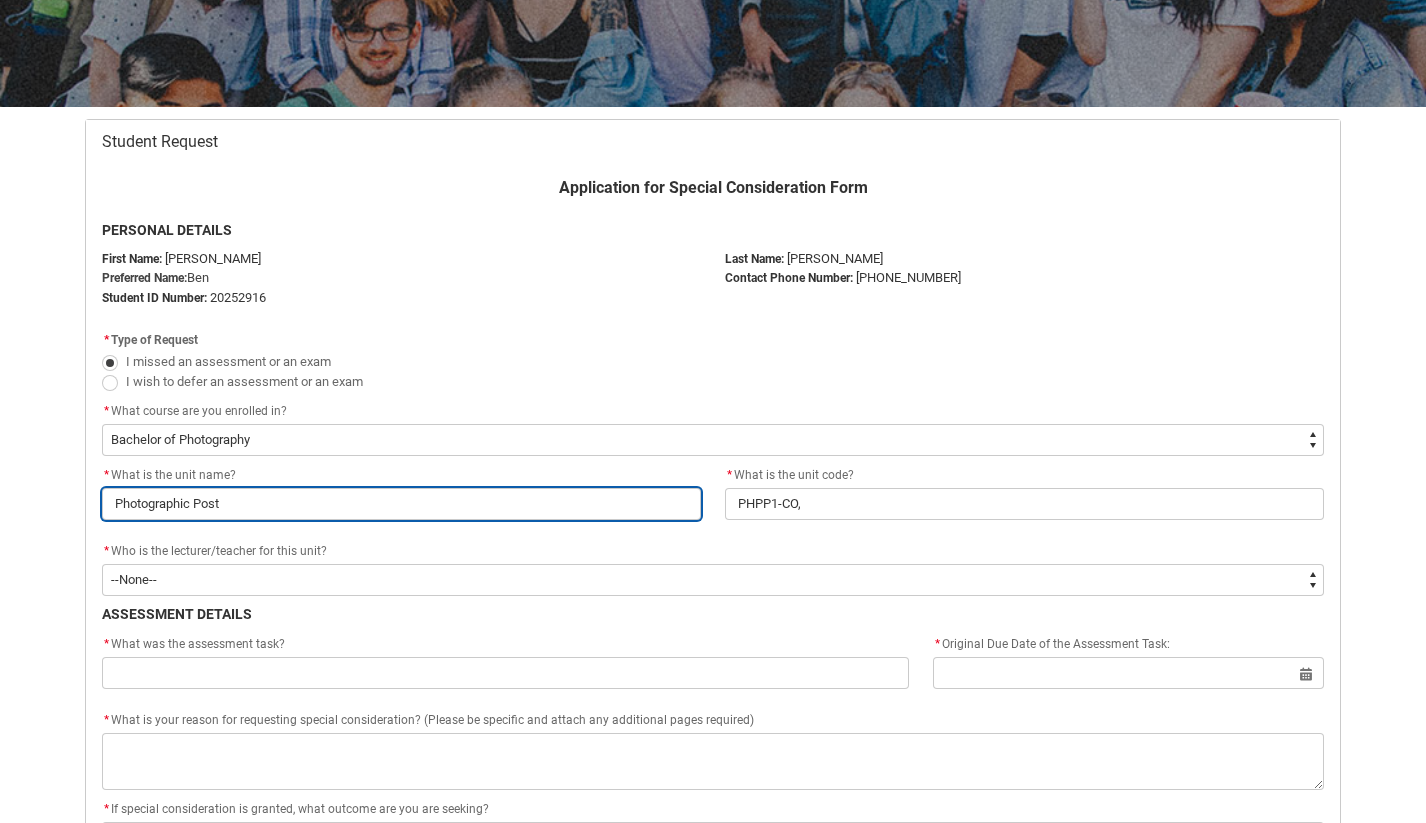 type on "Photographic Post" 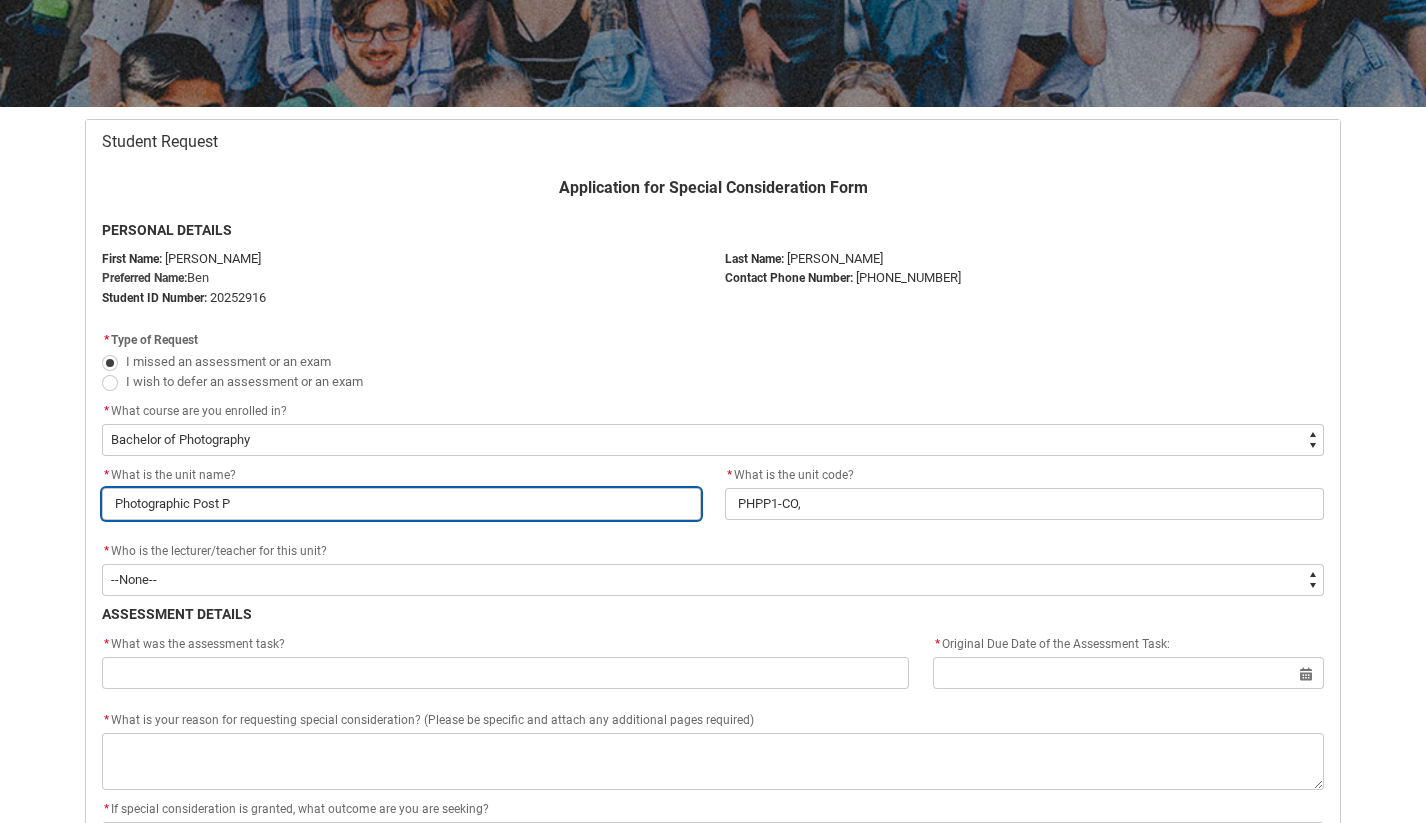 type on "Photographic Post Pr" 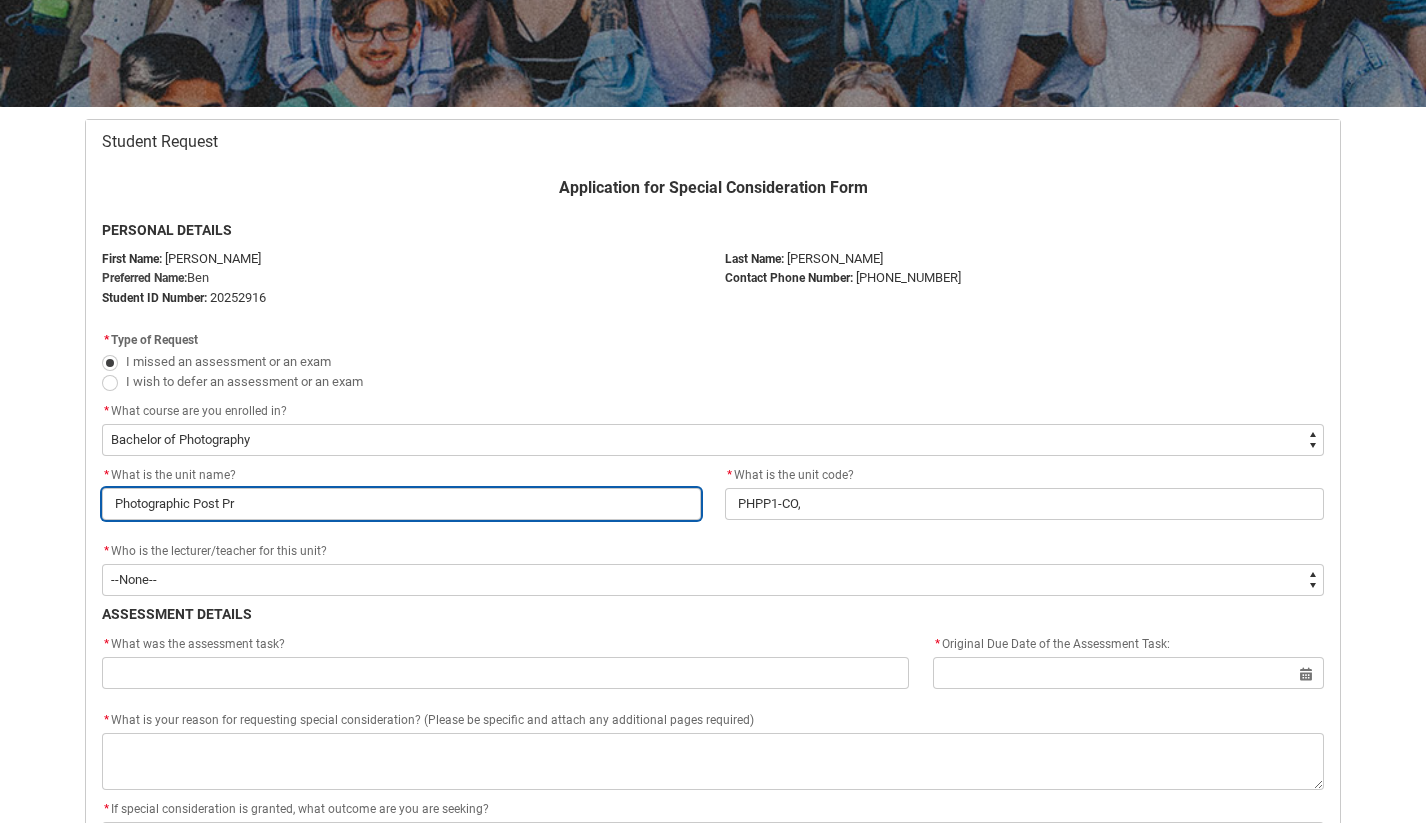 type on "Photographic Post Pro" 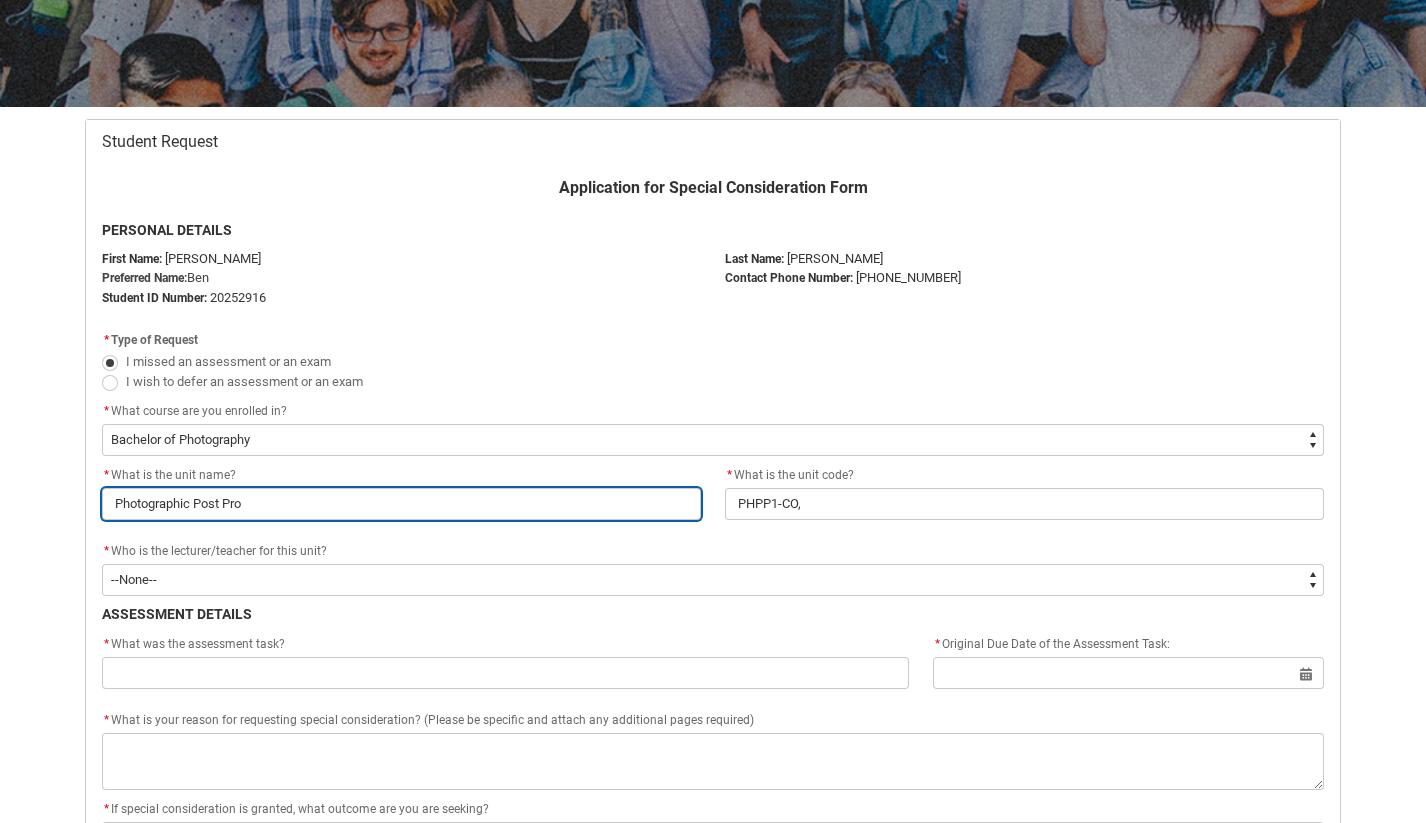 type on "Photographic Post Prod" 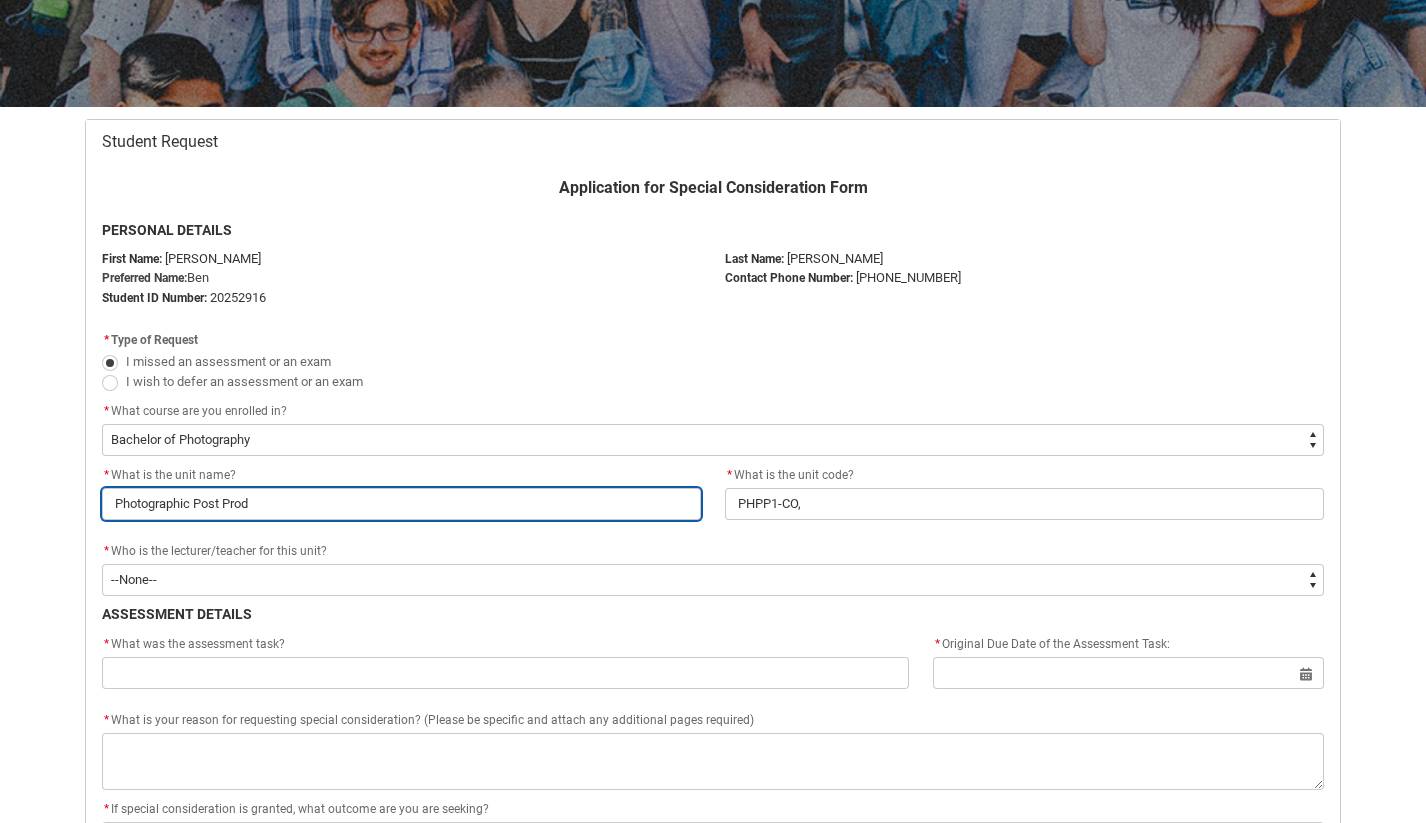type on "Photographic Post Produ" 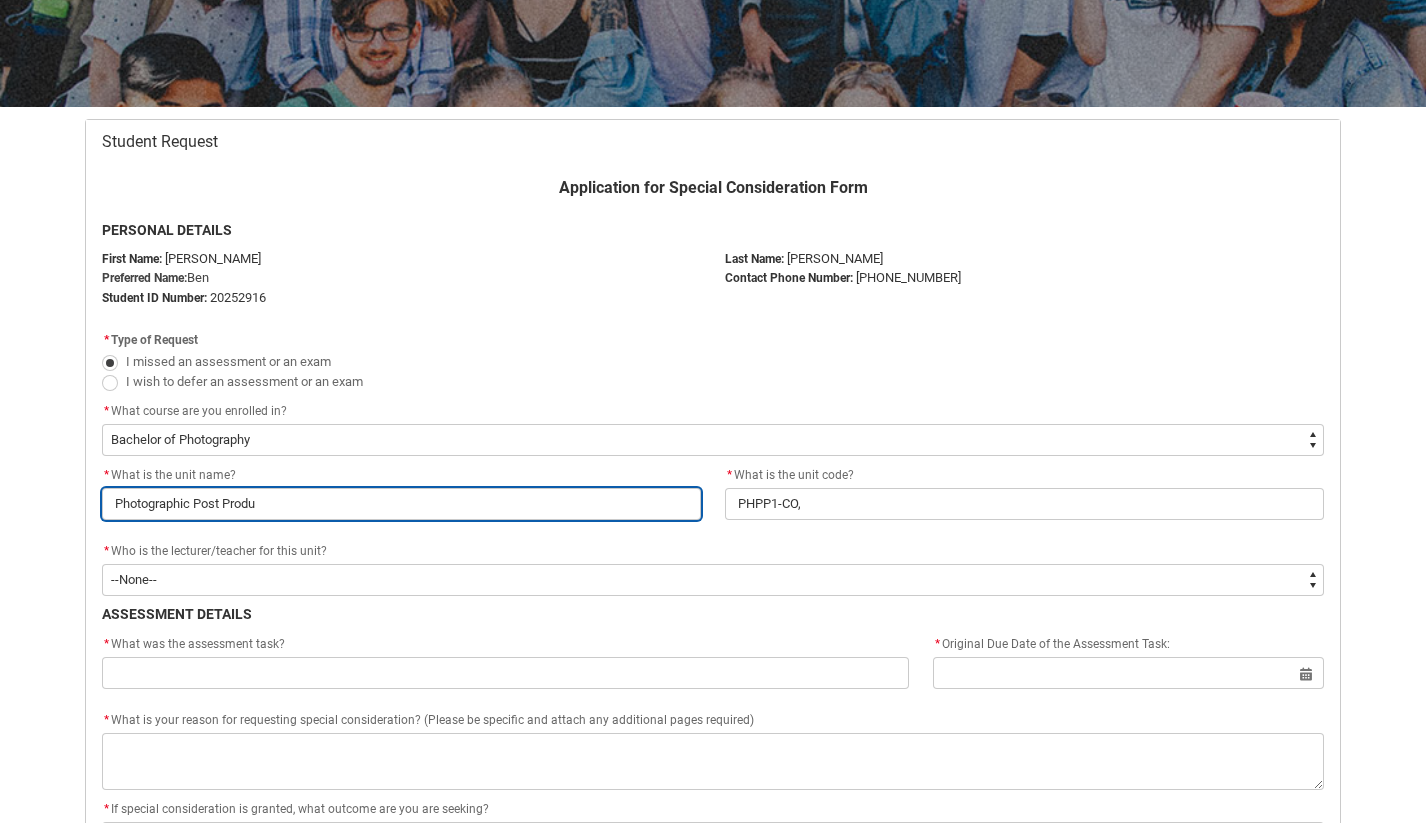type on "Photographic Post Produc" 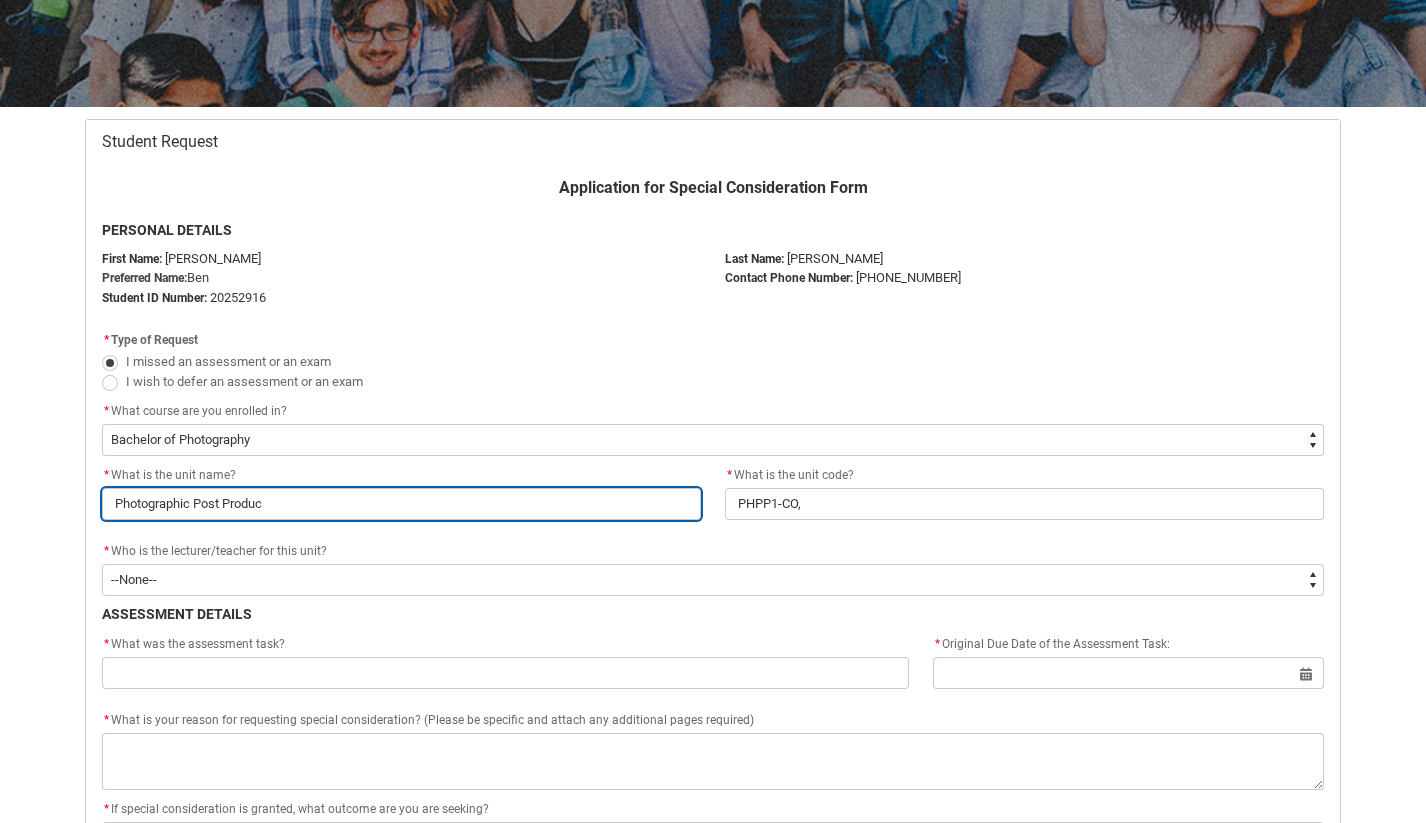 type on "Photographic Post Product" 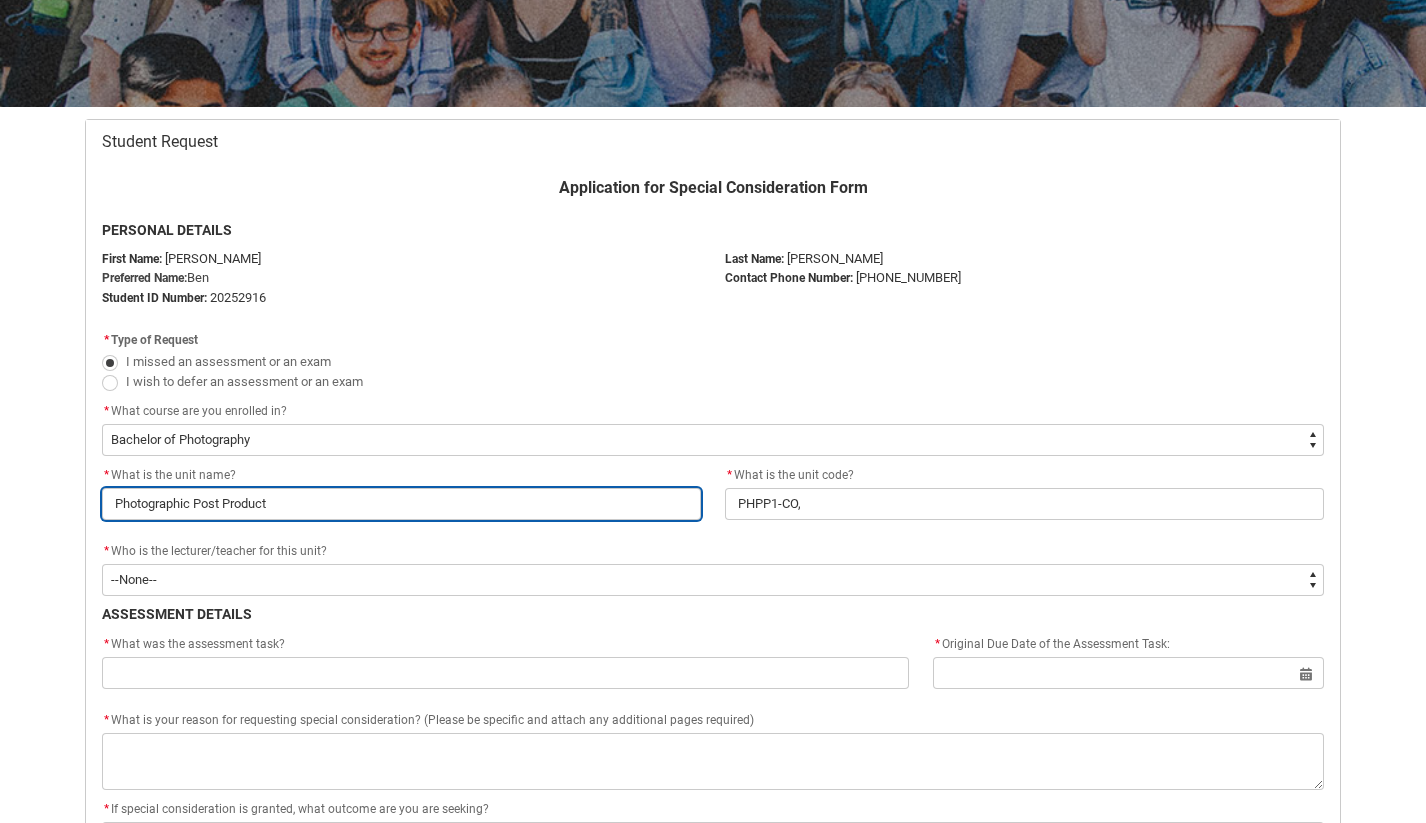 type on "Photographic Post Producti" 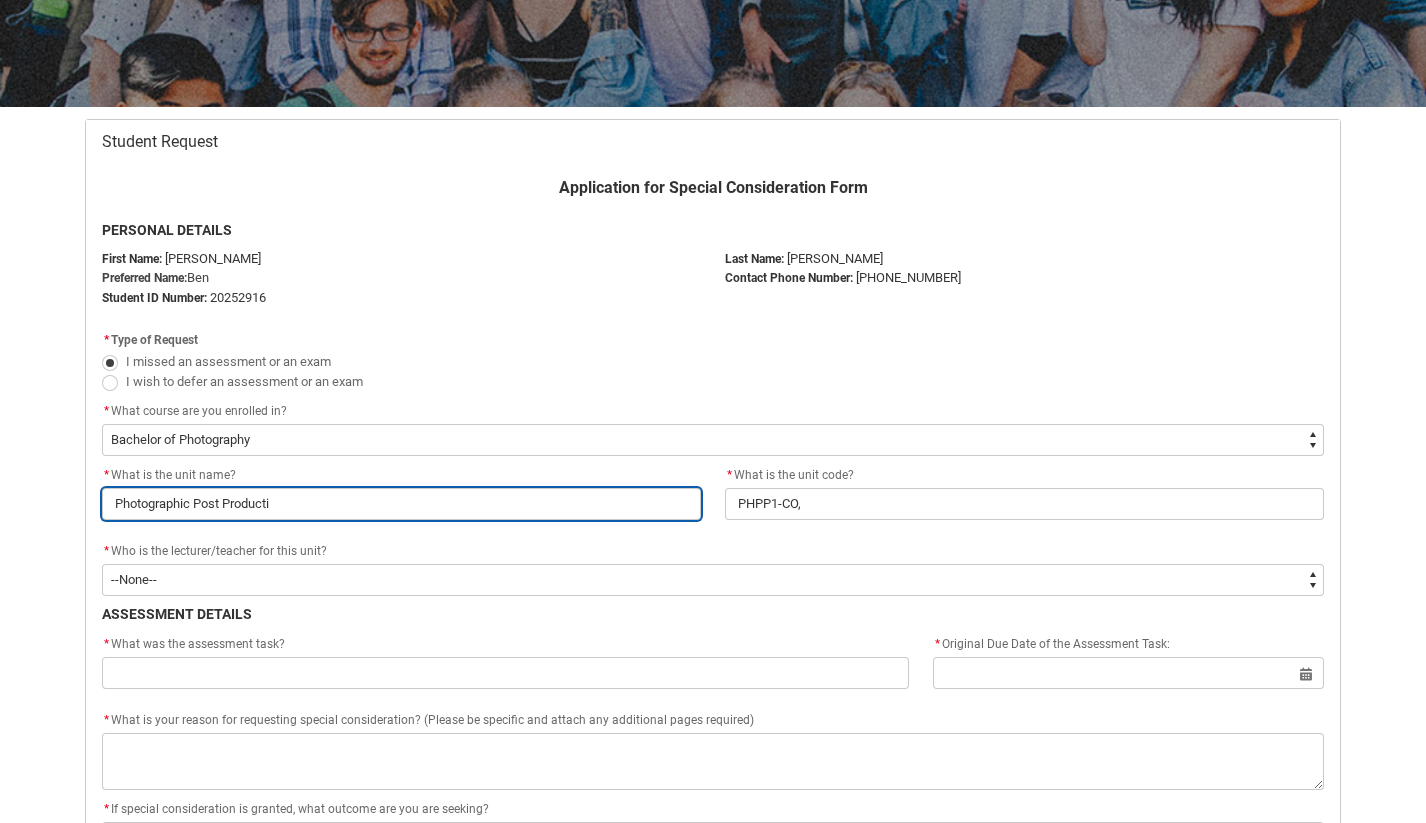 type on "Photographic Post Productio" 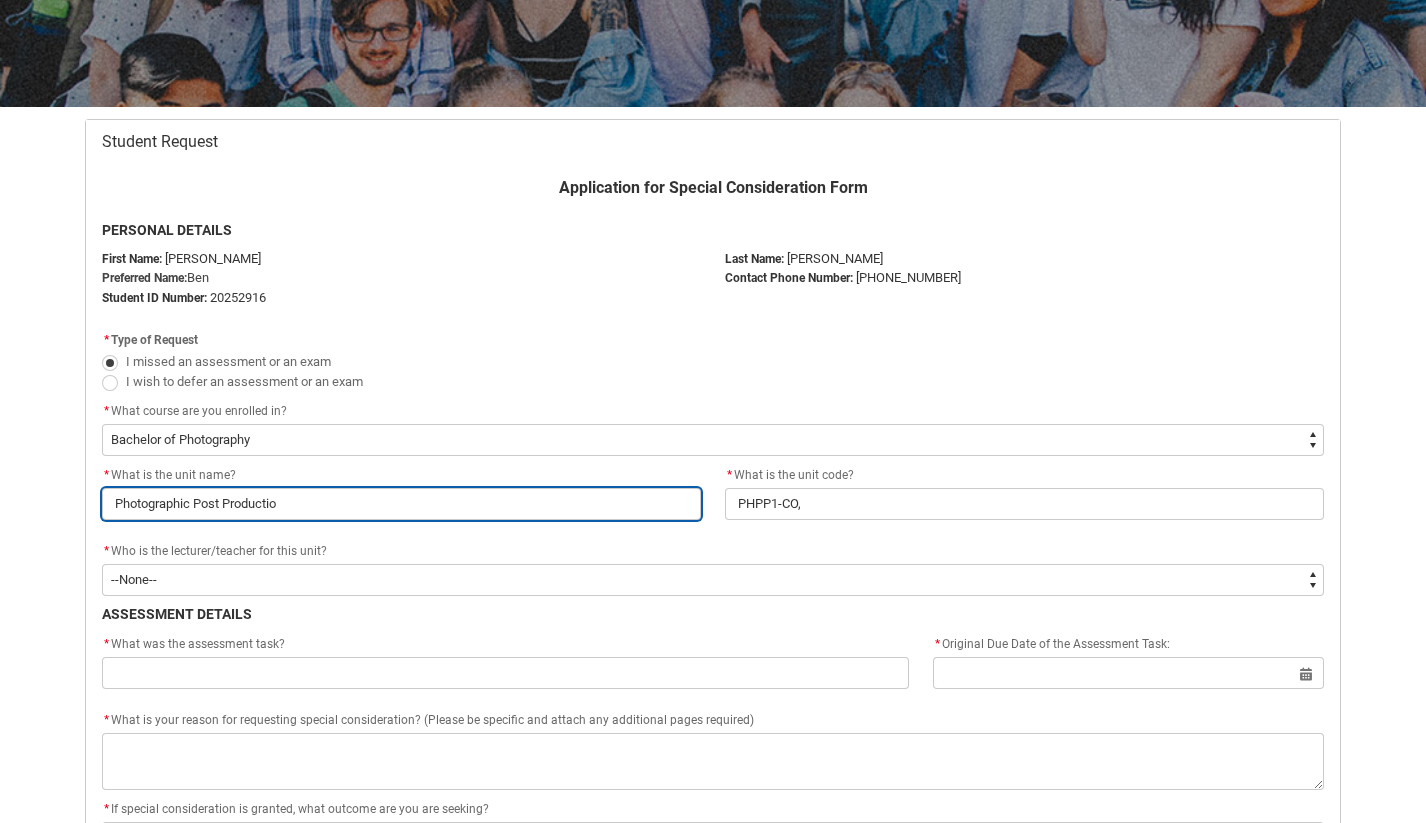 type on "Photographic Post Production" 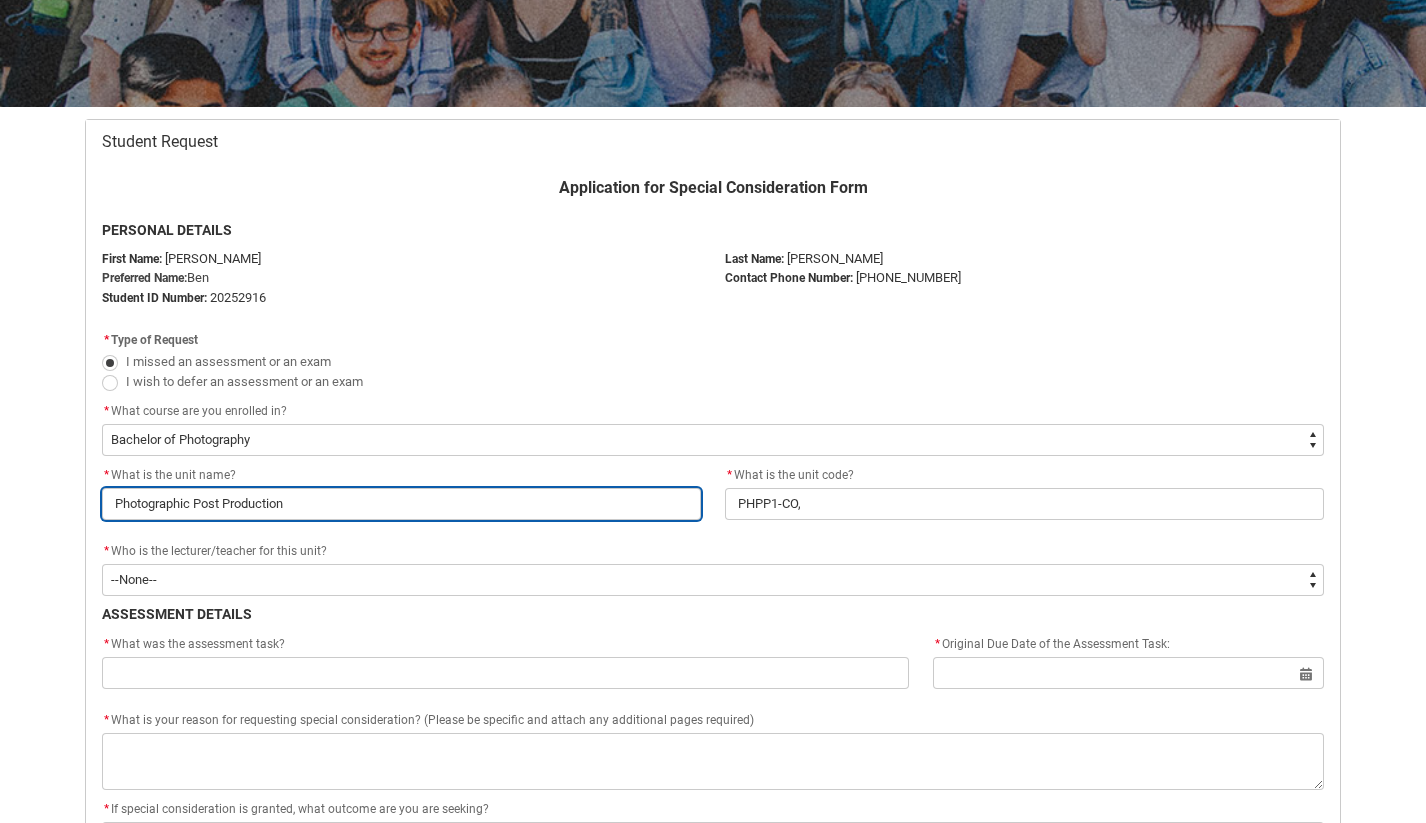 type on "Photographic Post Production," 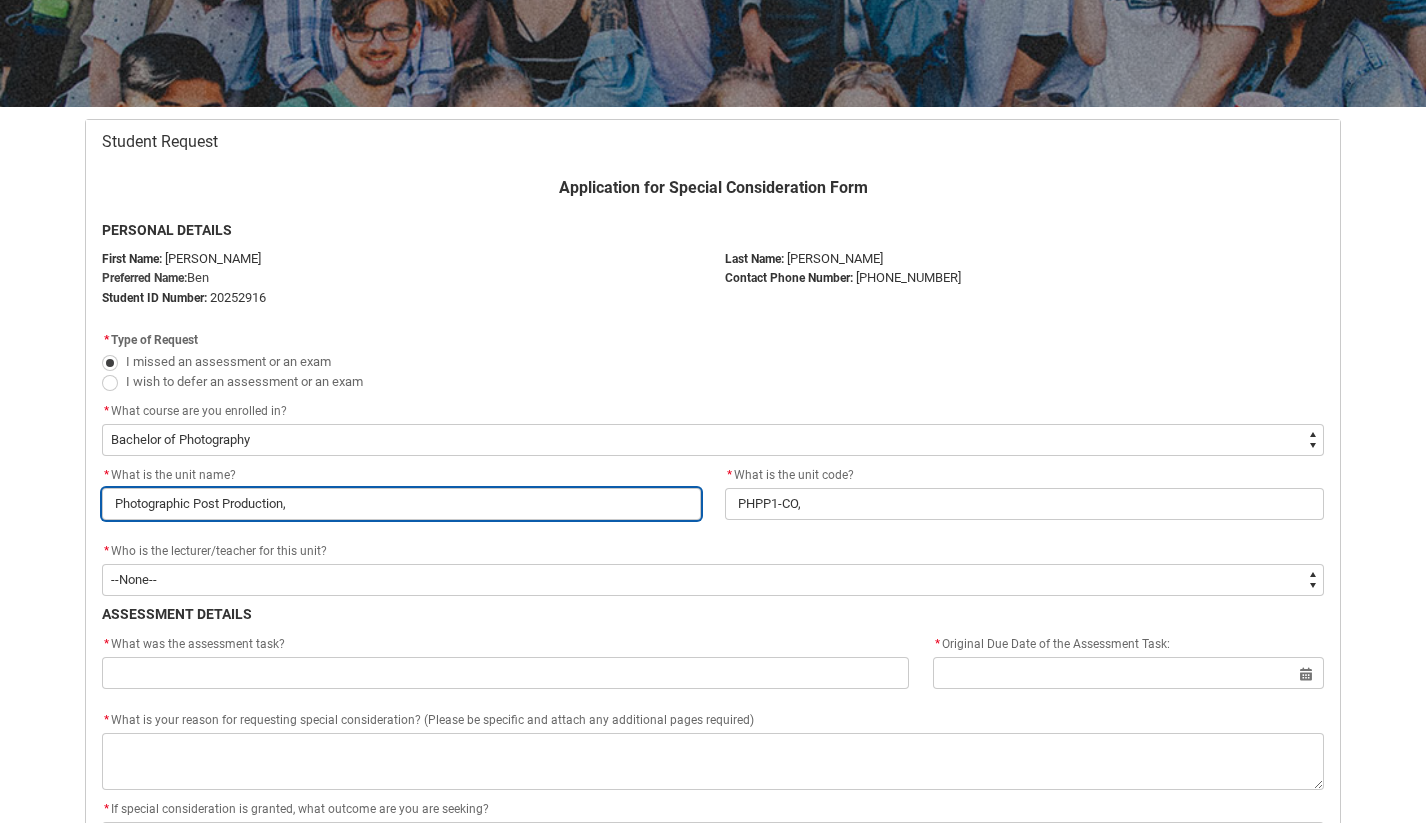 type on "Photographic Post Production," 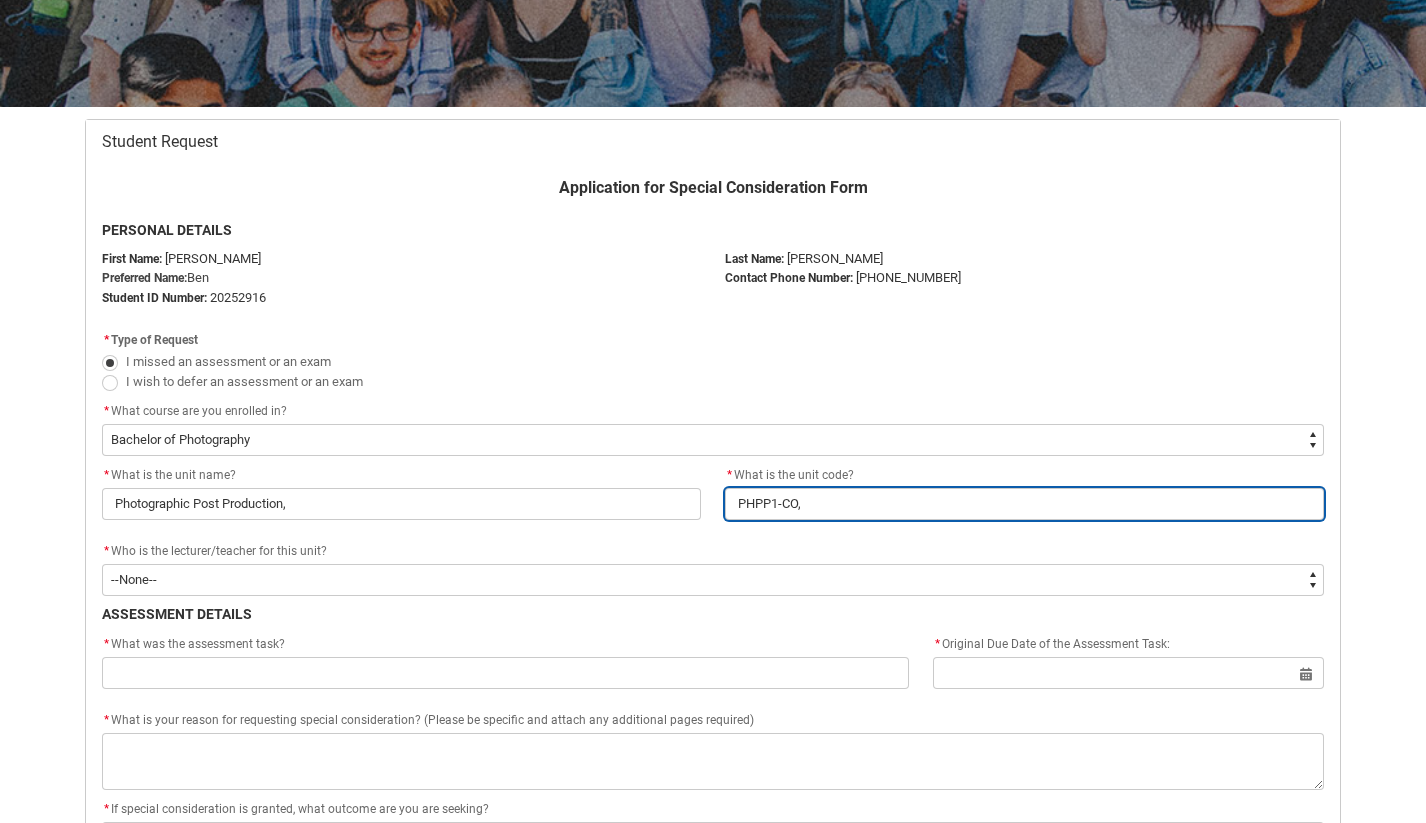 click on "PHPP1-CO," at bounding box center [1024, 504] 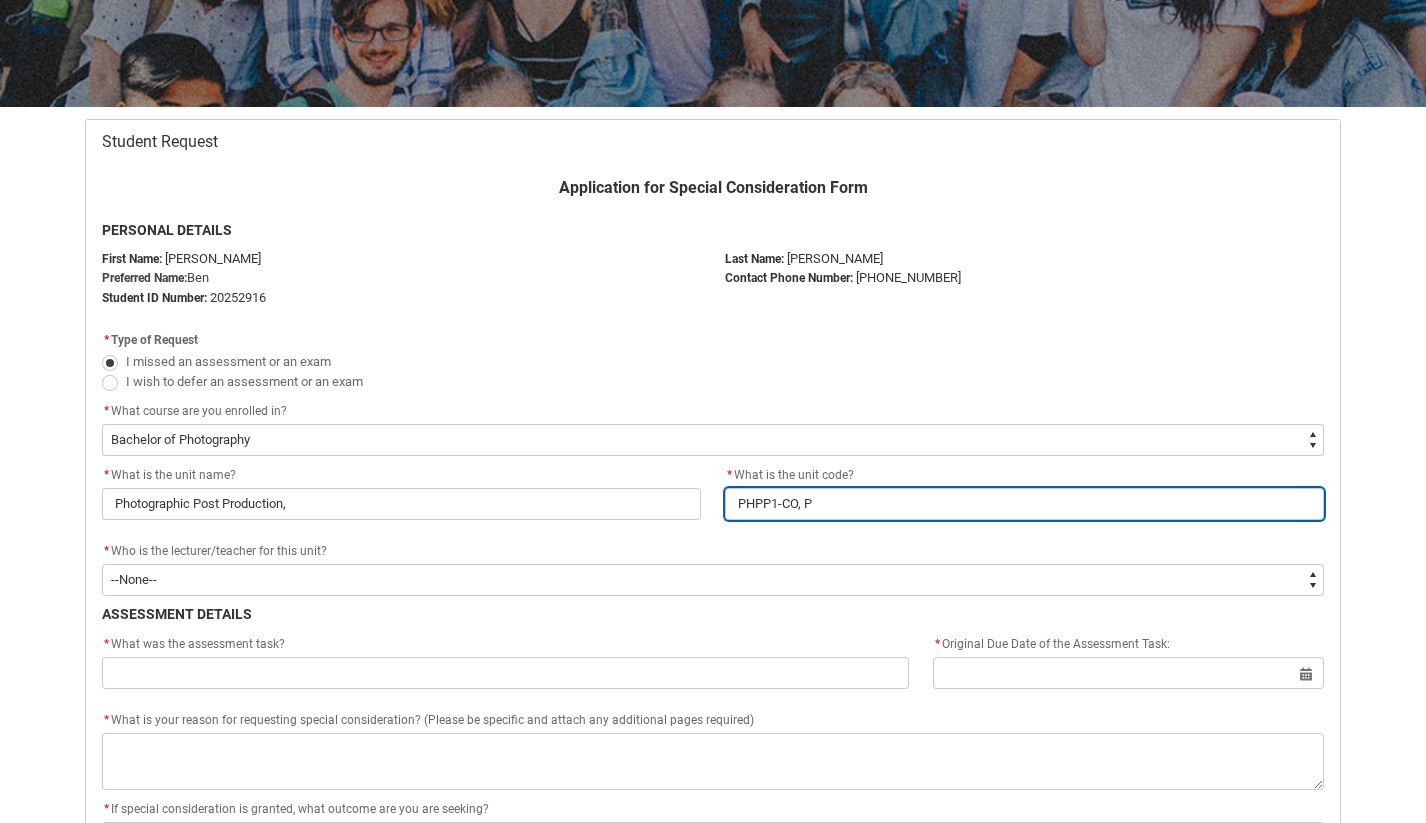 type on "PHPP1-CO, PH" 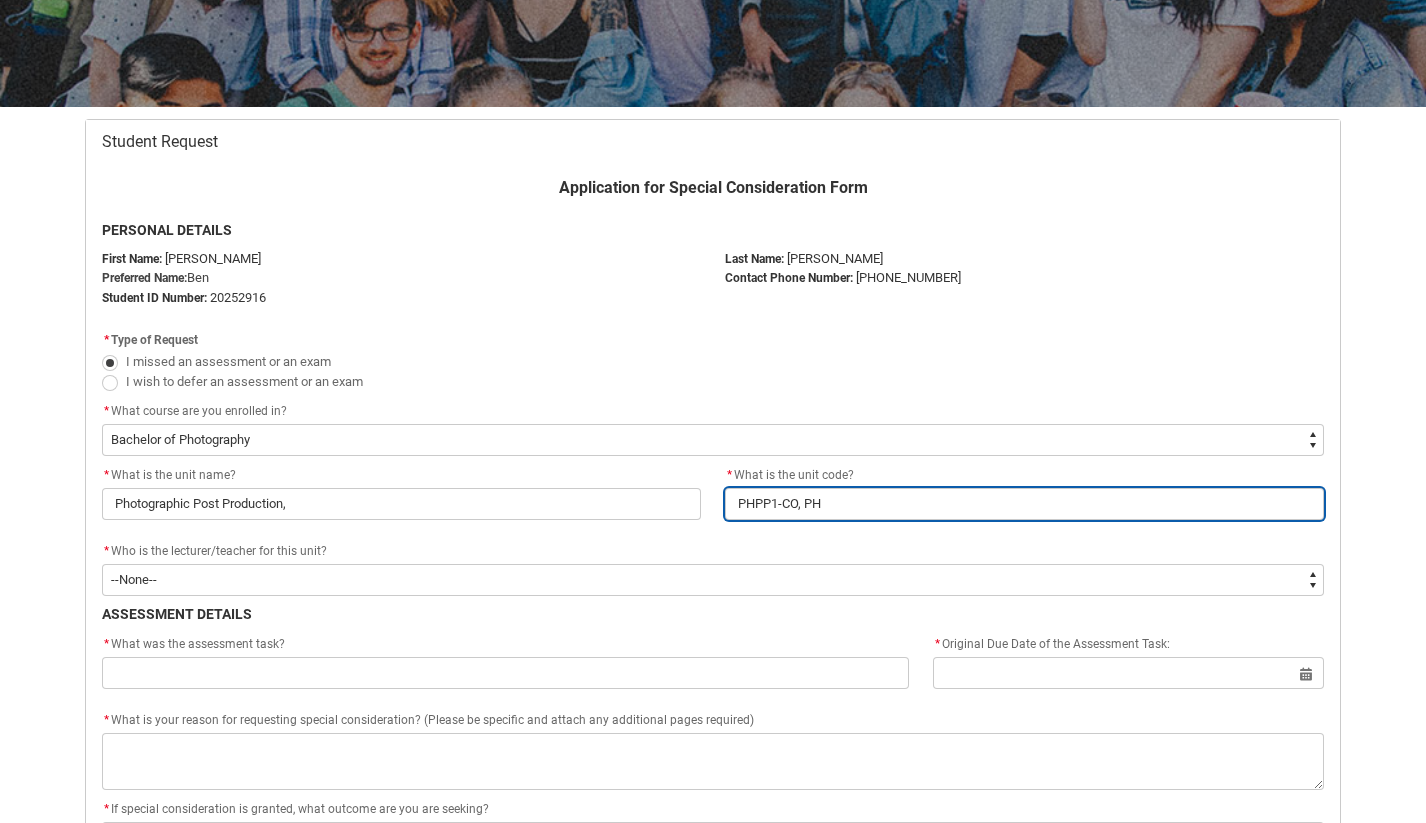 type on "PHPP1-CO, PHP" 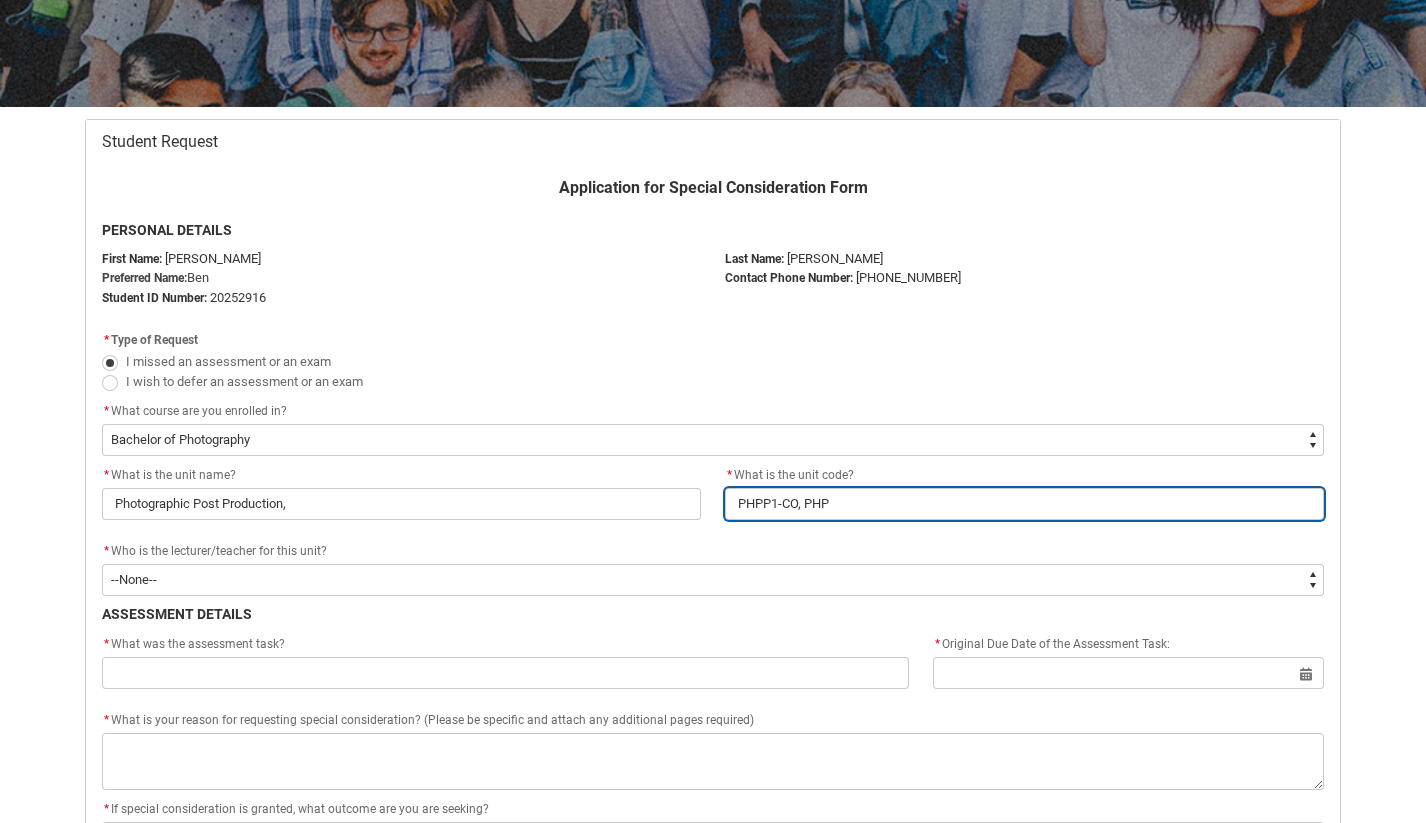 type on "PHPP1-CO, PHPS" 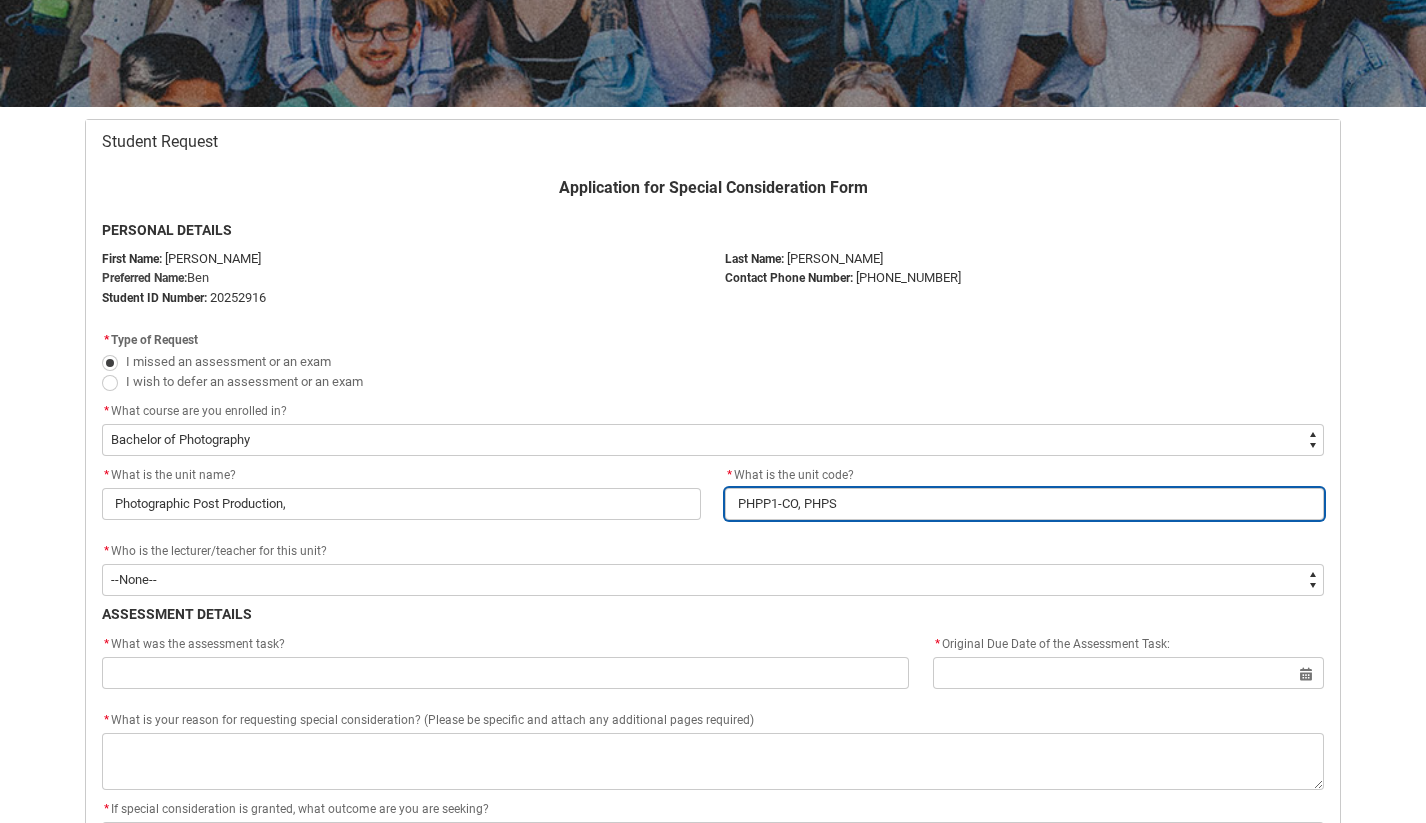 type on "PHPP1-CO, PHPS1" 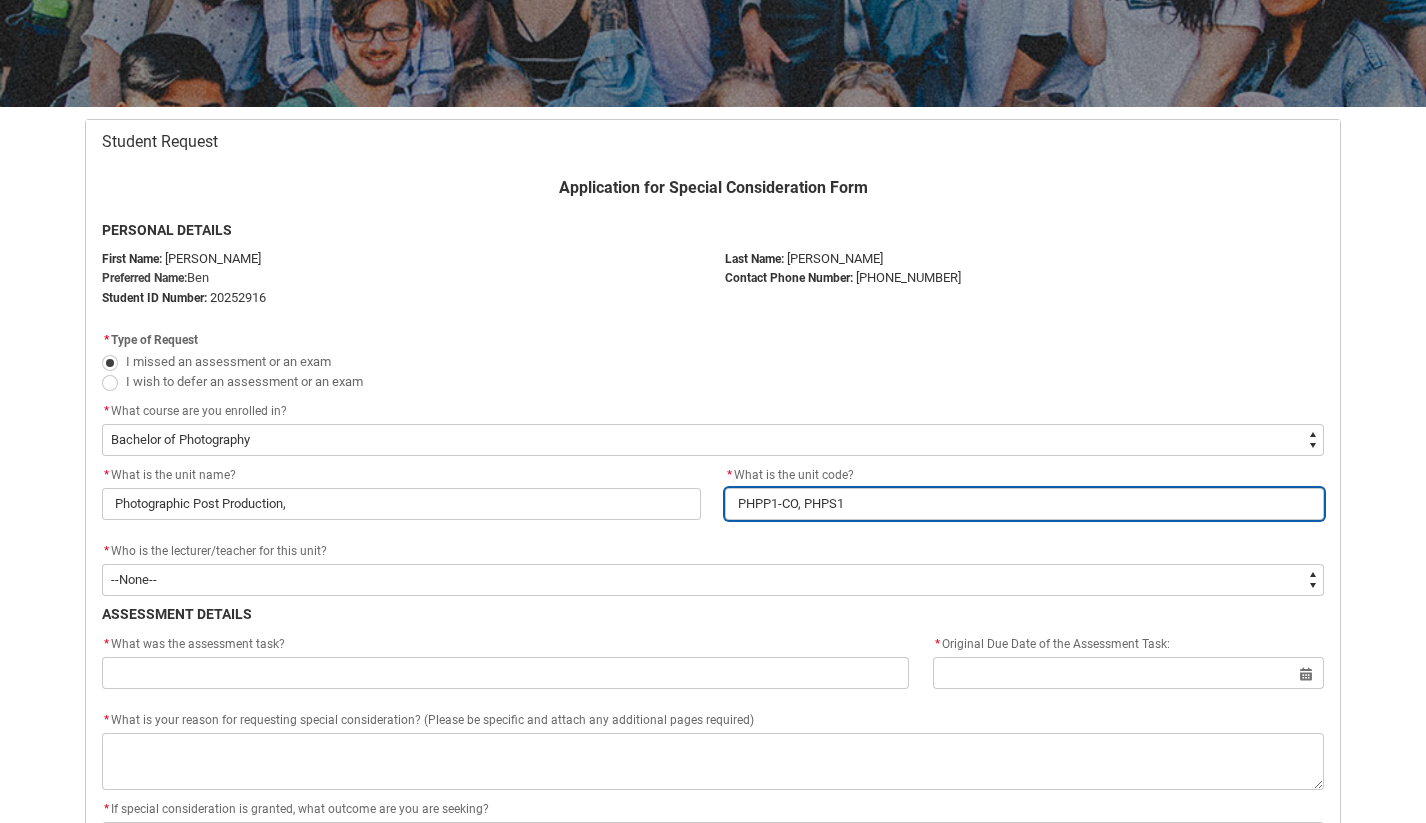 type on "PHPP1-CO, PHPS1-" 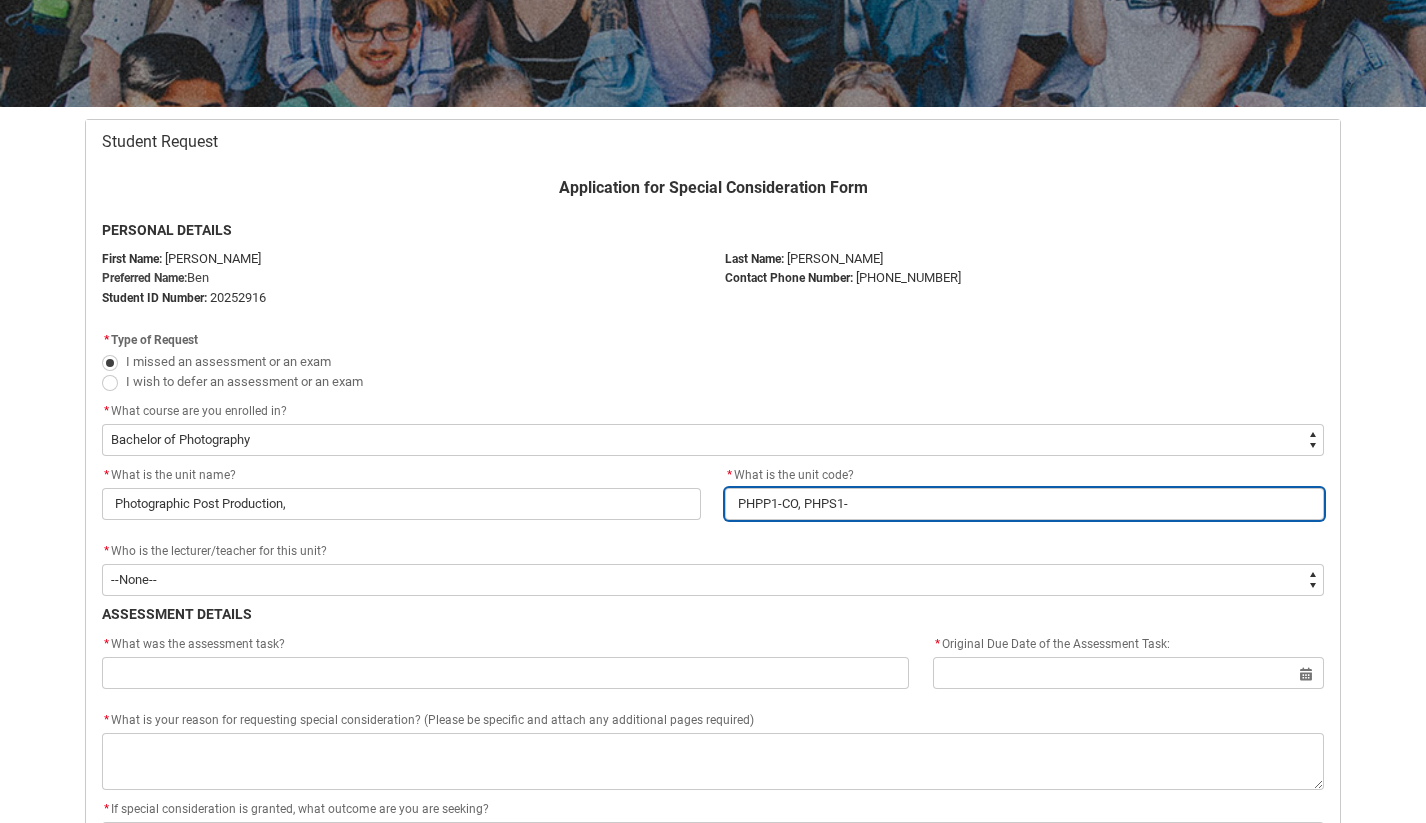 type on "PHPP1-CO, PHPS1-C" 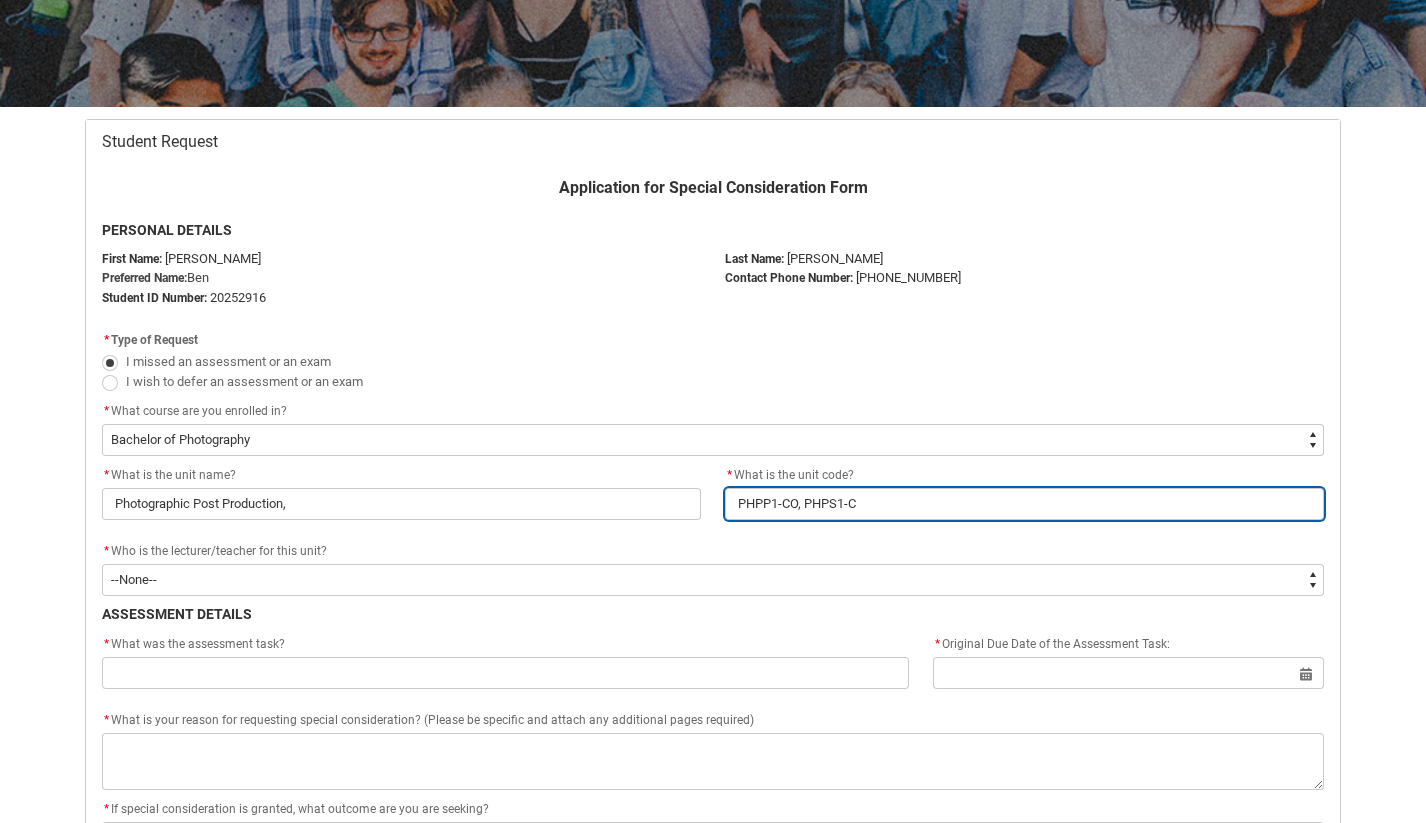 type on "PHPP1-CO, PHPS1-CO" 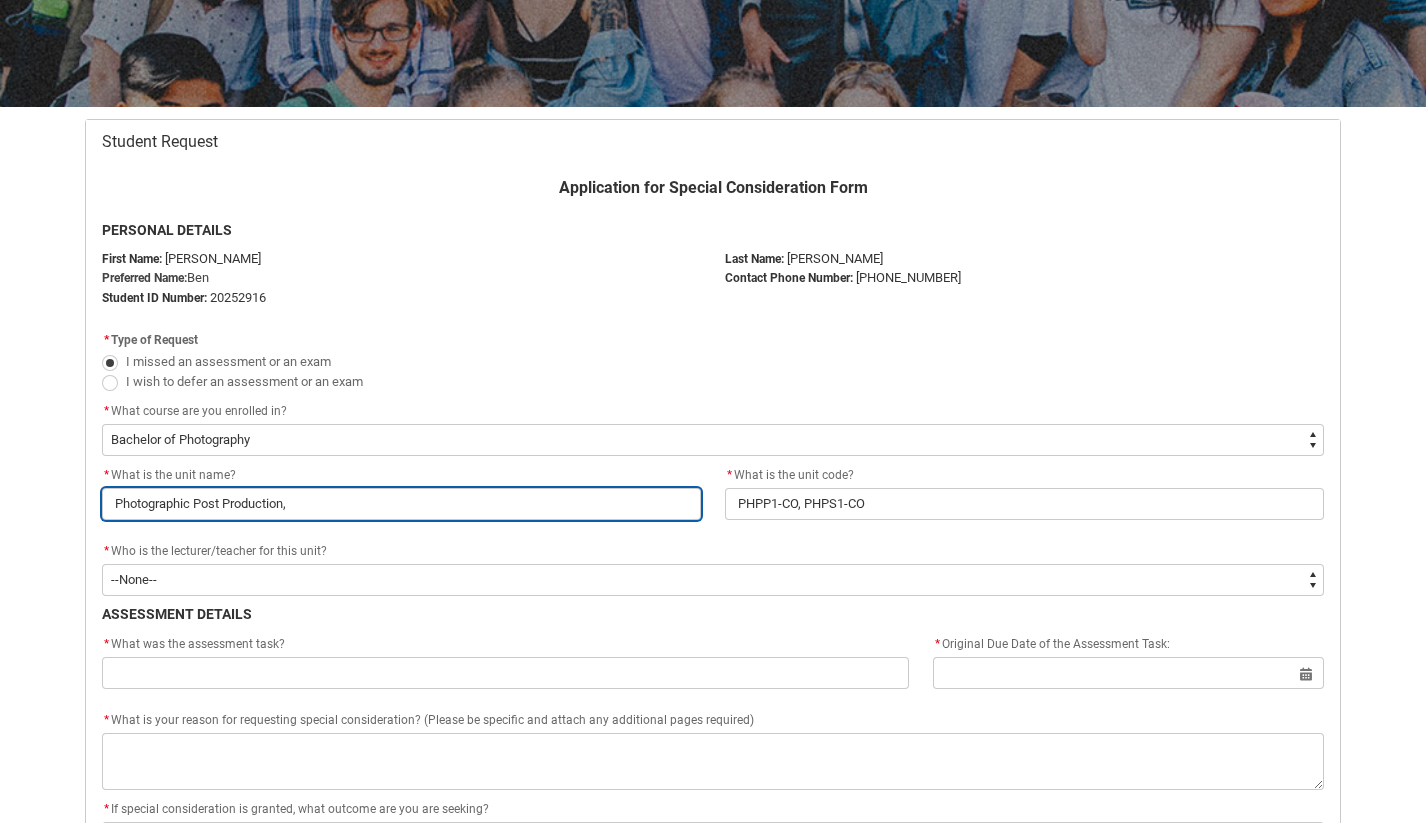 click on "Photographic Post Production," at bounding box center [401, 504] 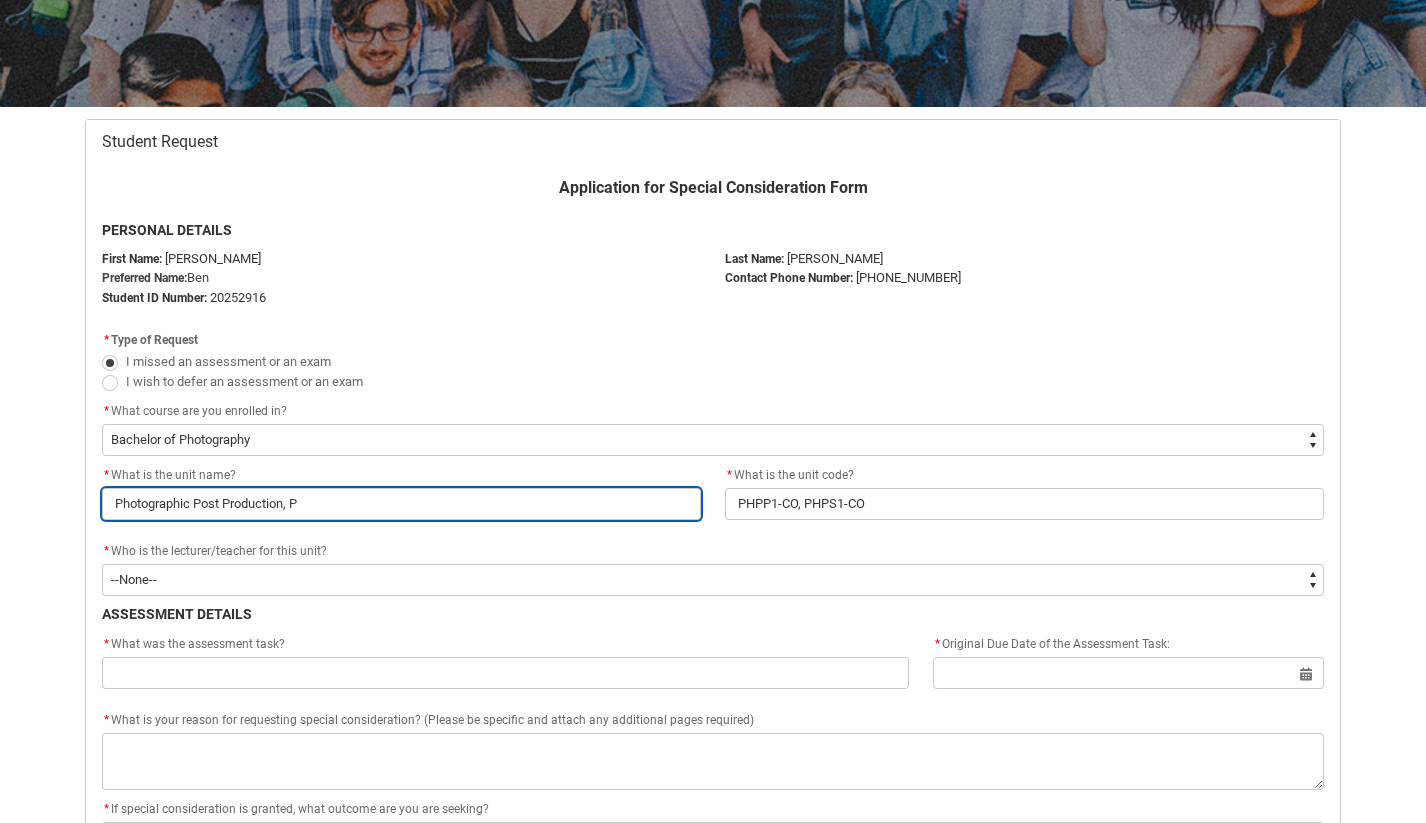 type on "Photographic Post Production, Ph" 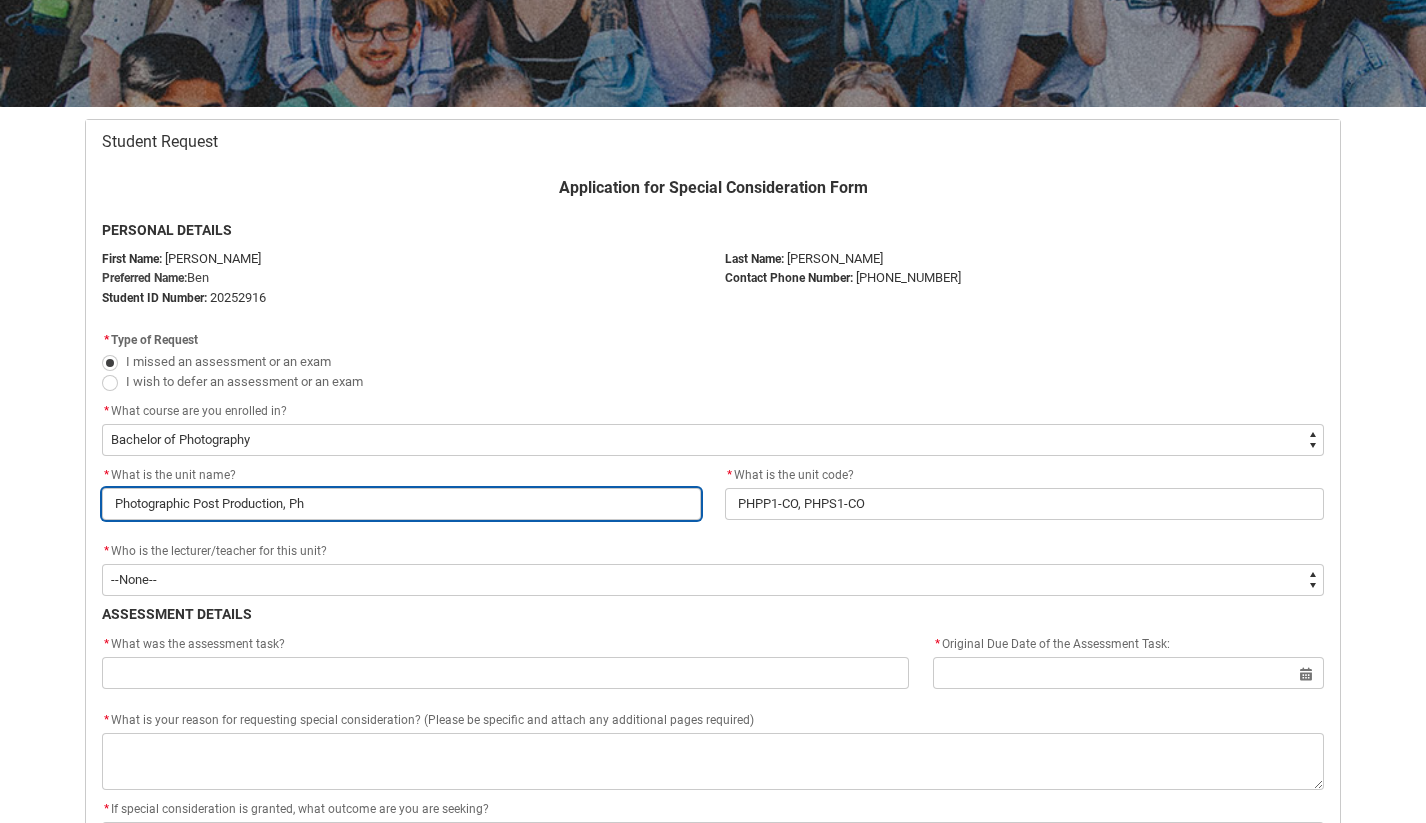 type on "Photographic Post Production, Pho" 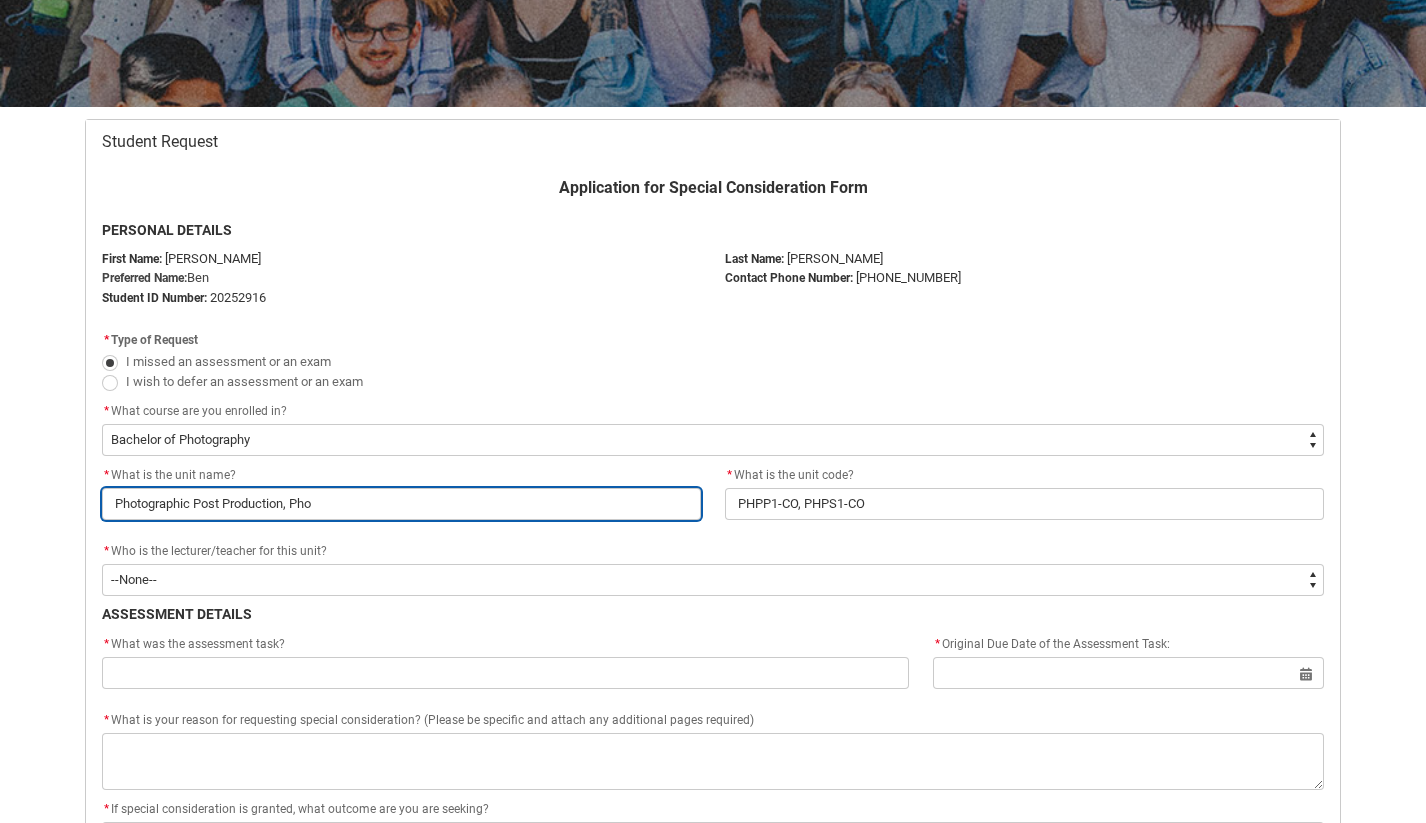 type on "Photographic Post Production, Phot" 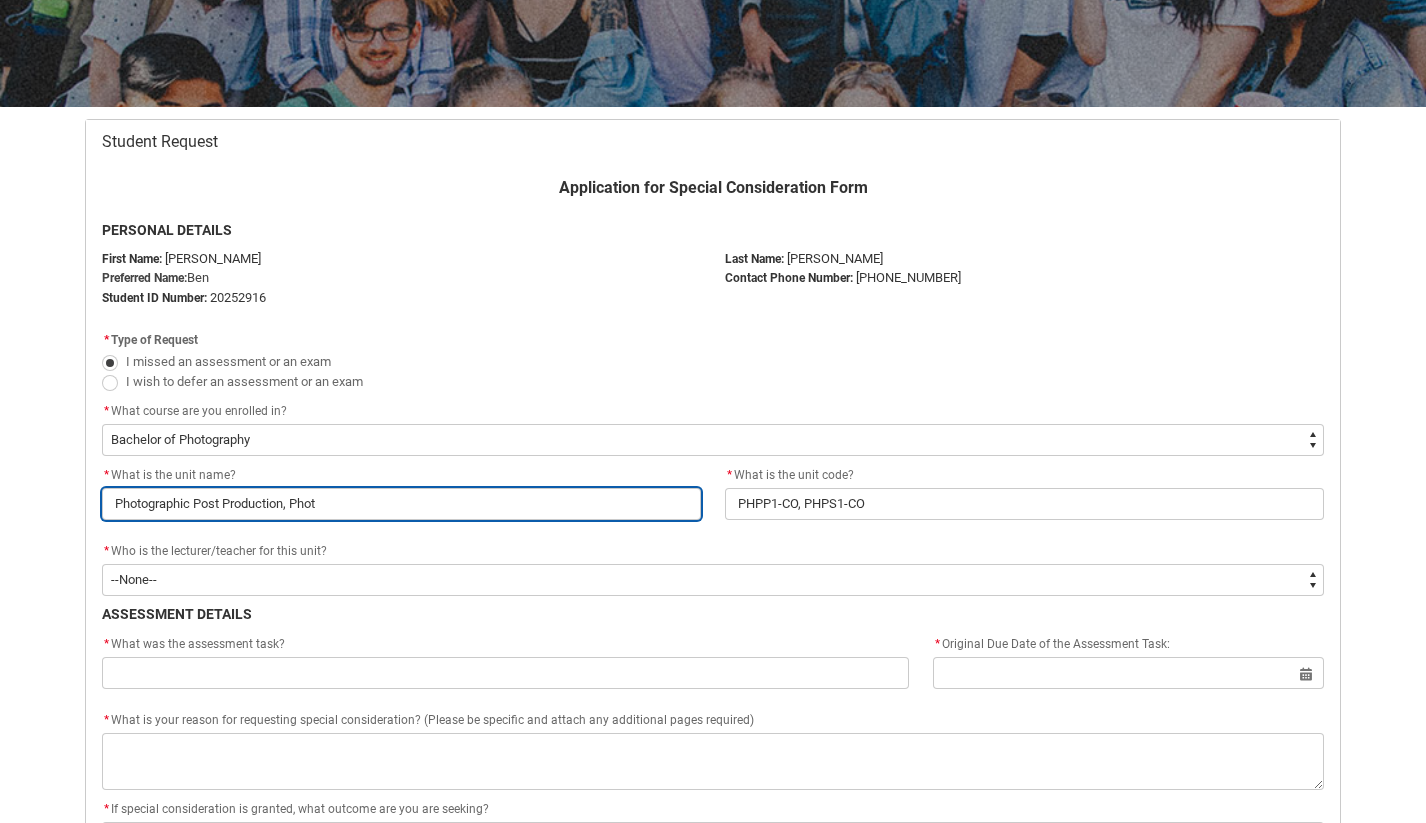 type on "Photographic Post Production, Photo" 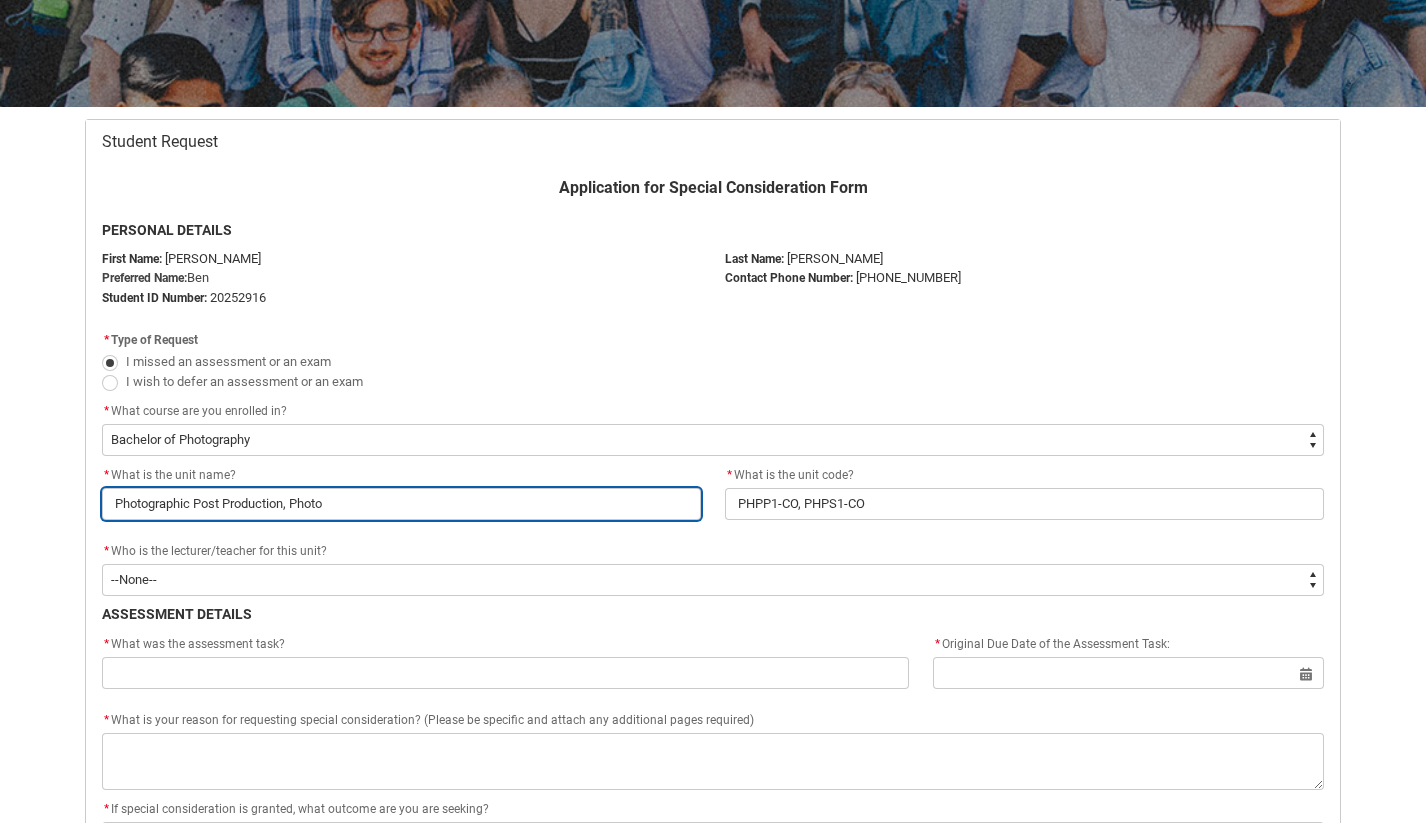 type on "Photographic Post Production, Photog" 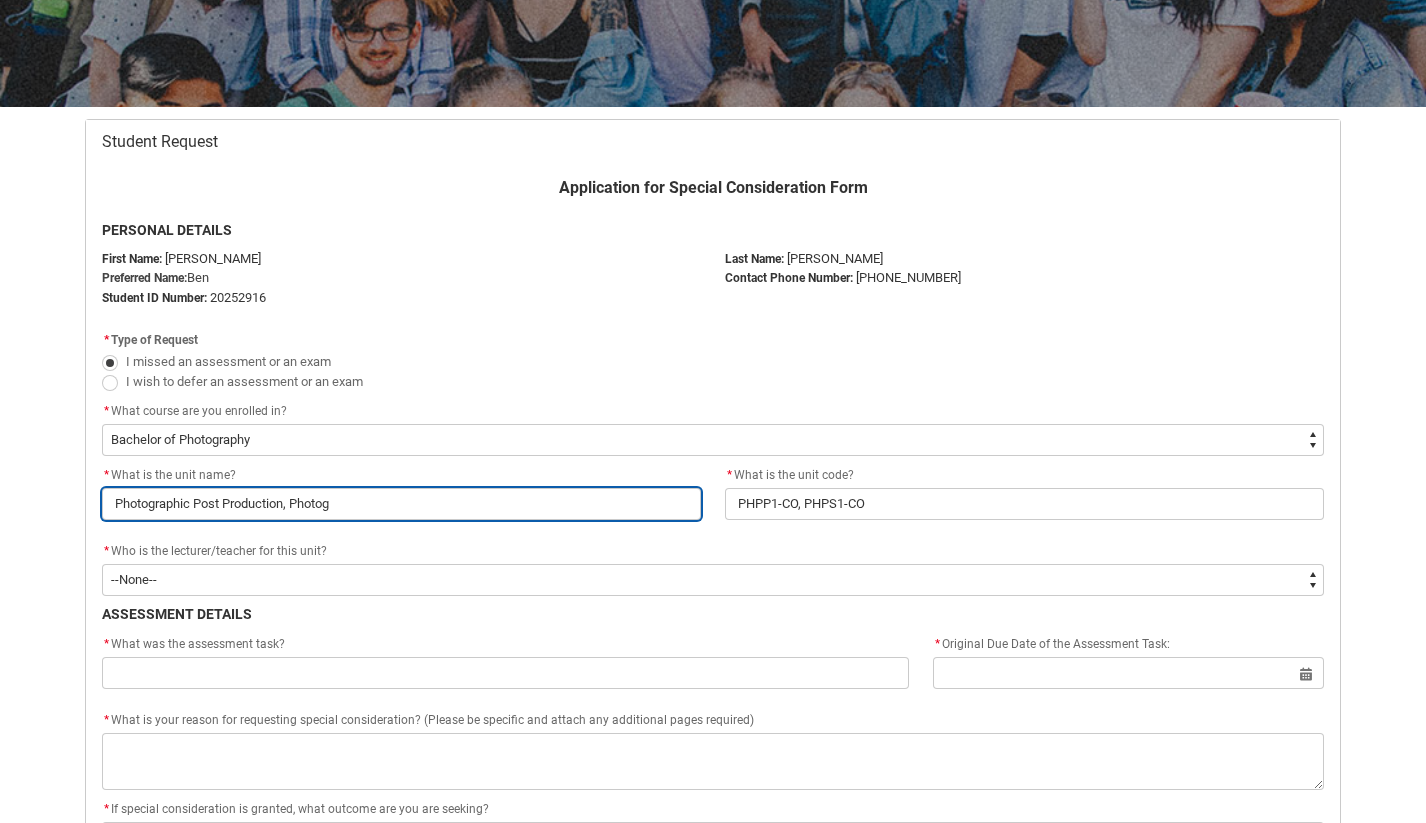 type on "Photographic Post Production, Photogr" 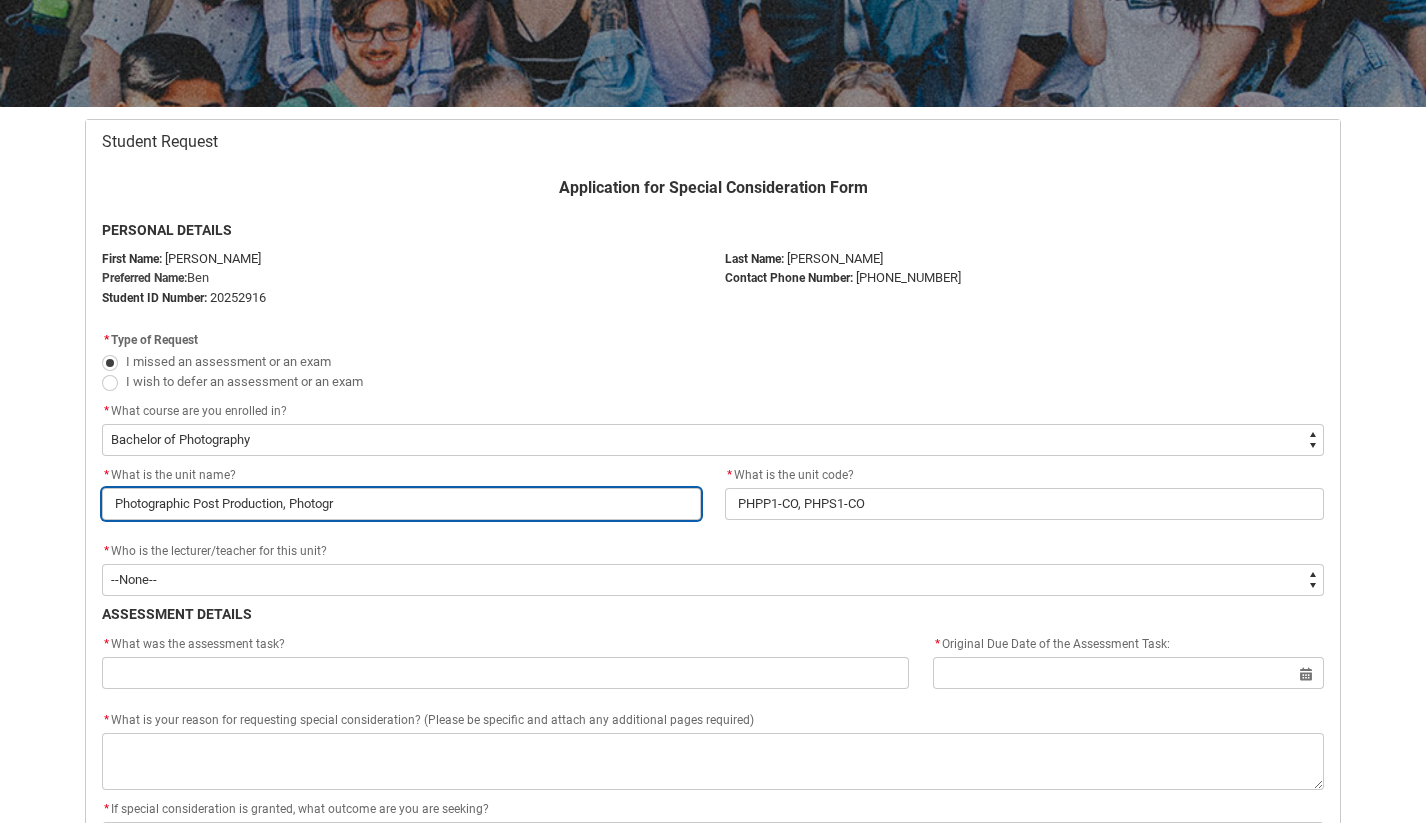 type on "Photographic Post Production, Photogra" 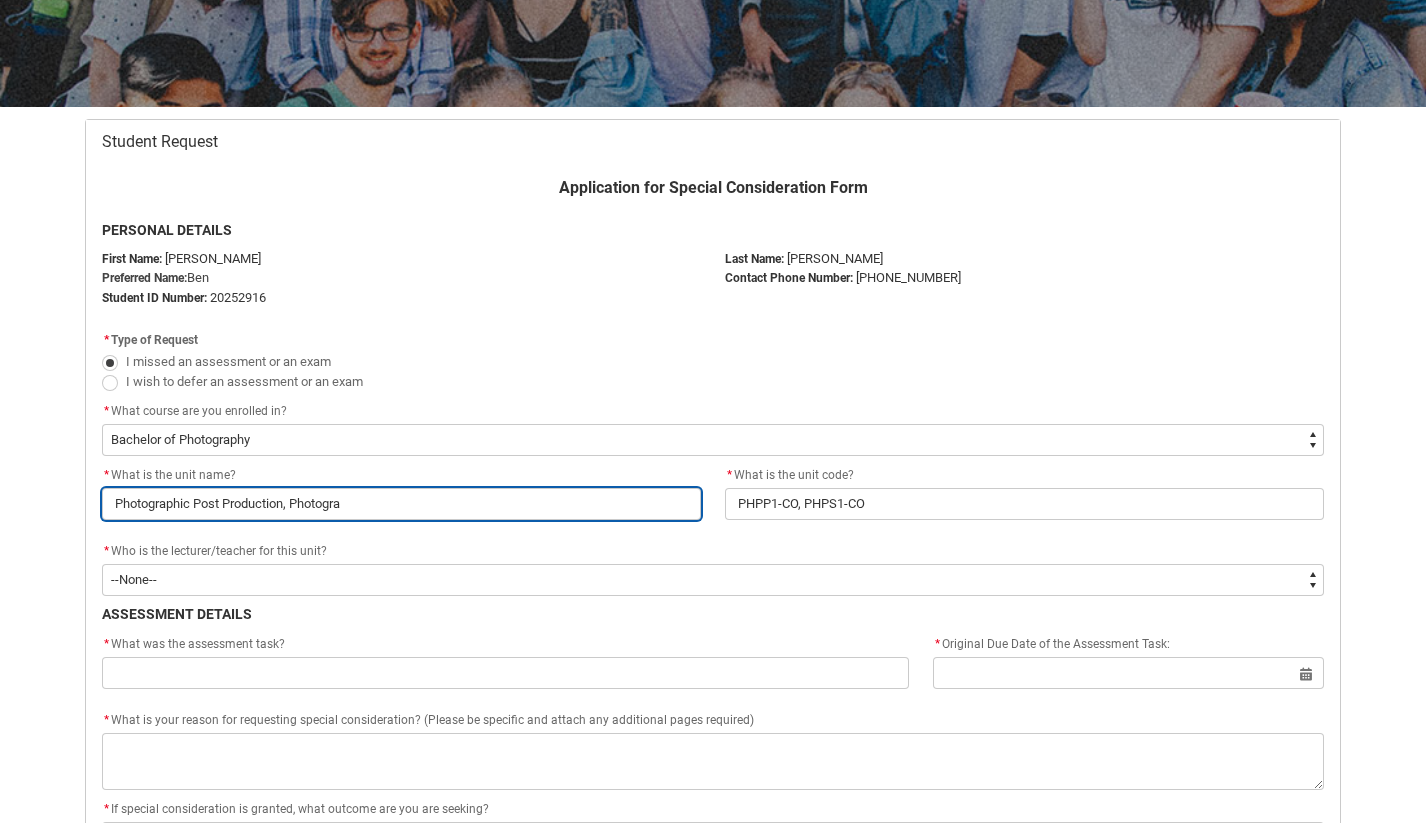 type on "Photographic Post Production, Photograp" 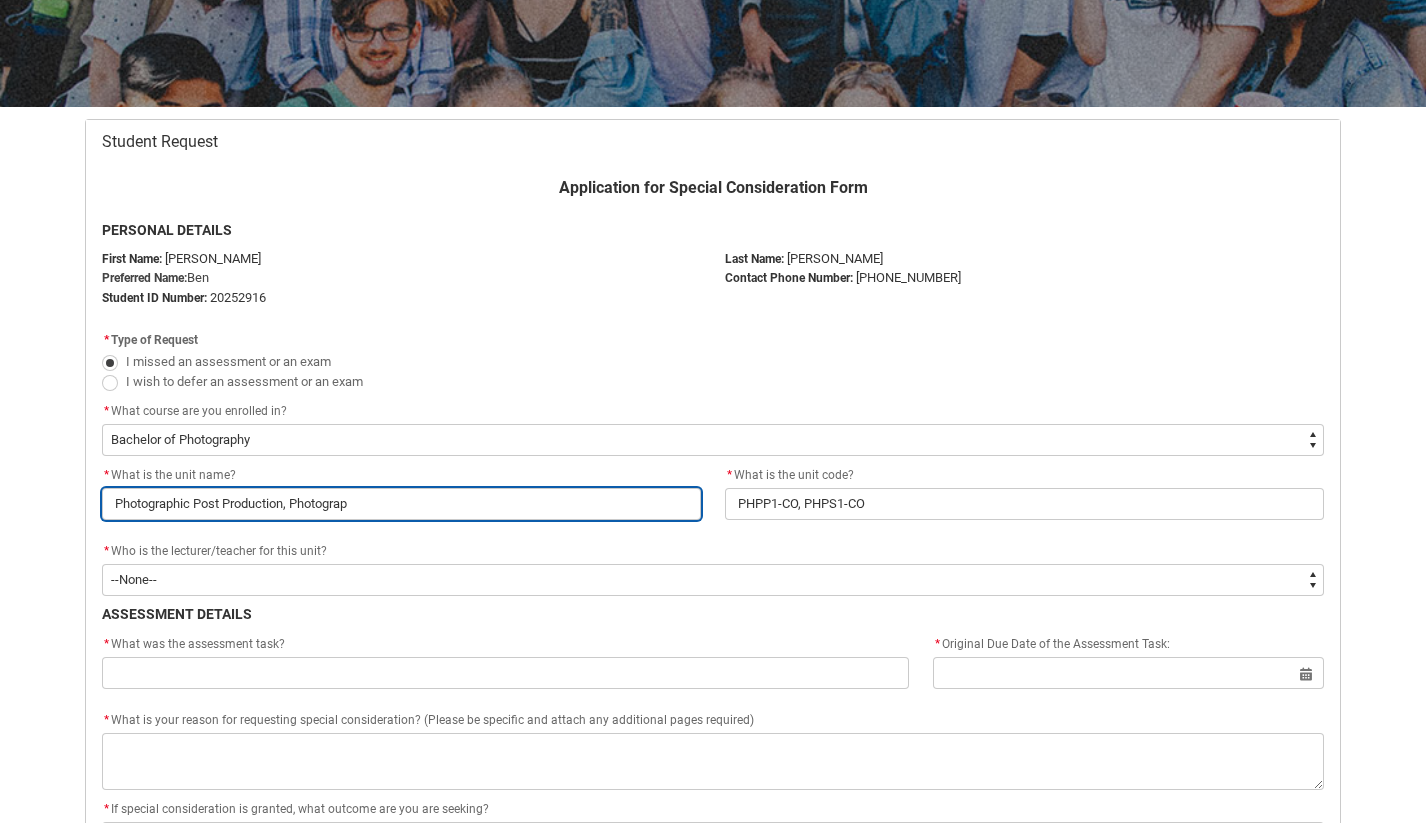 type on "Photographic Post Production, Photograph" 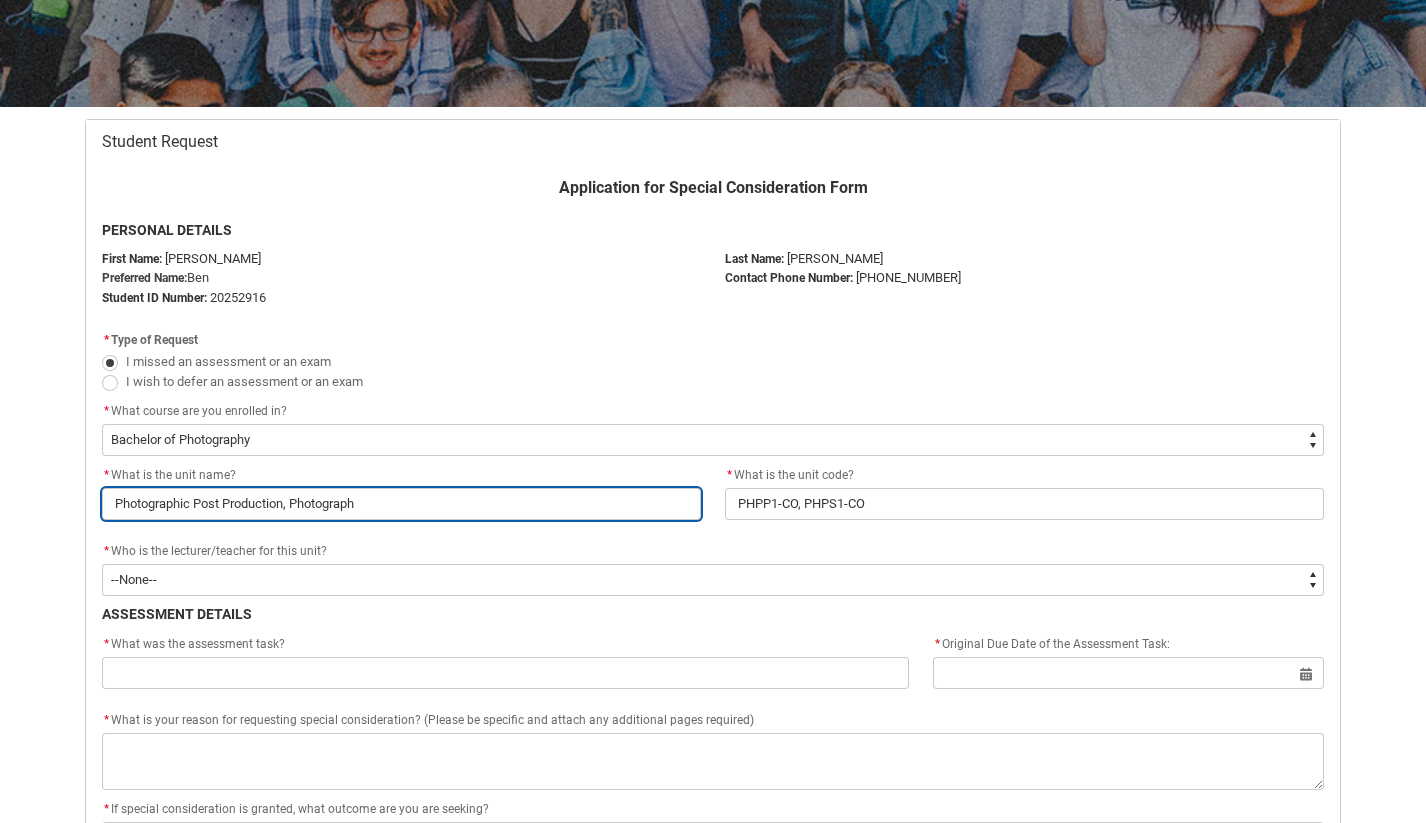 type on "Photographic Post Production, Photographi" 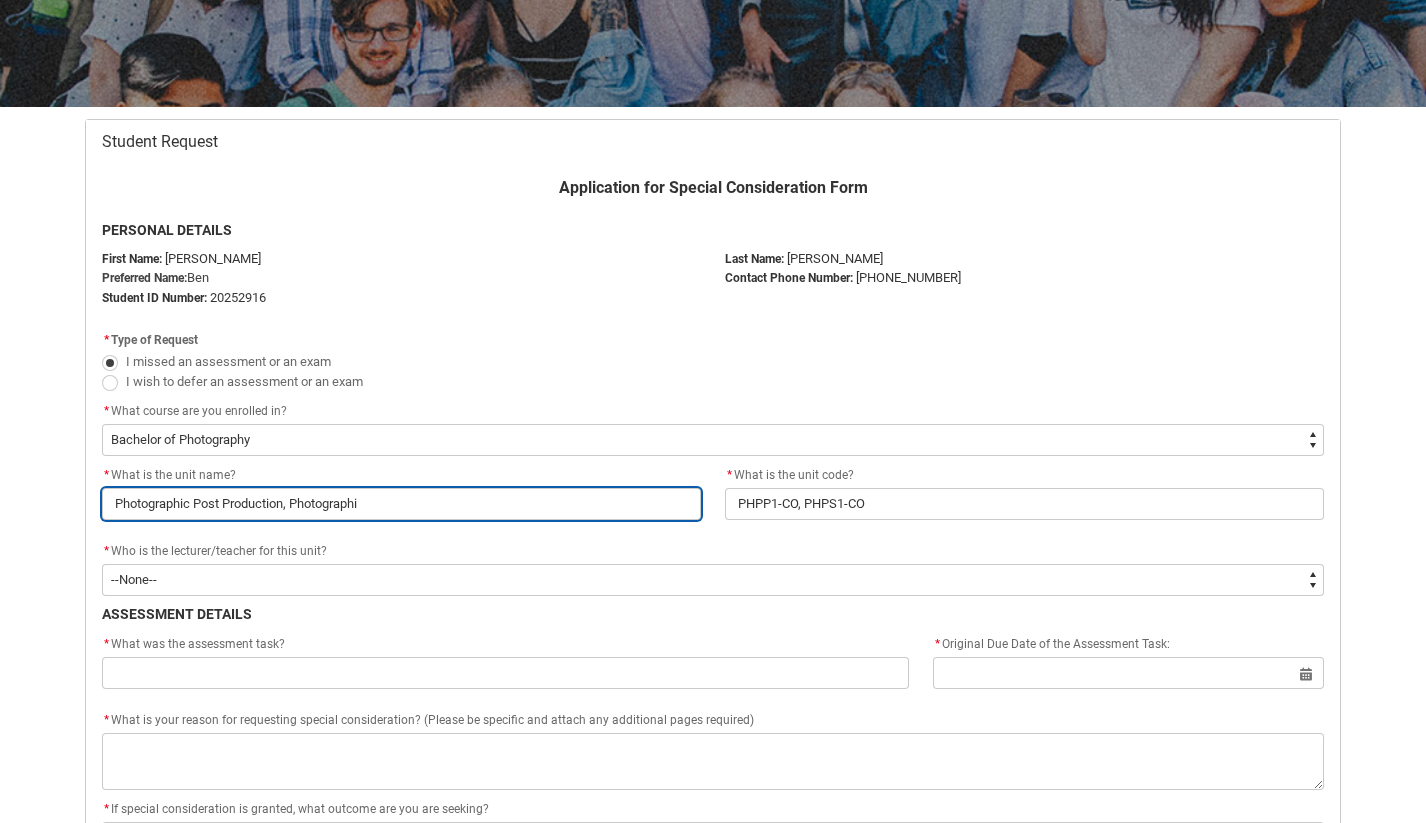 type on "Photographic Post Production, Photographic" 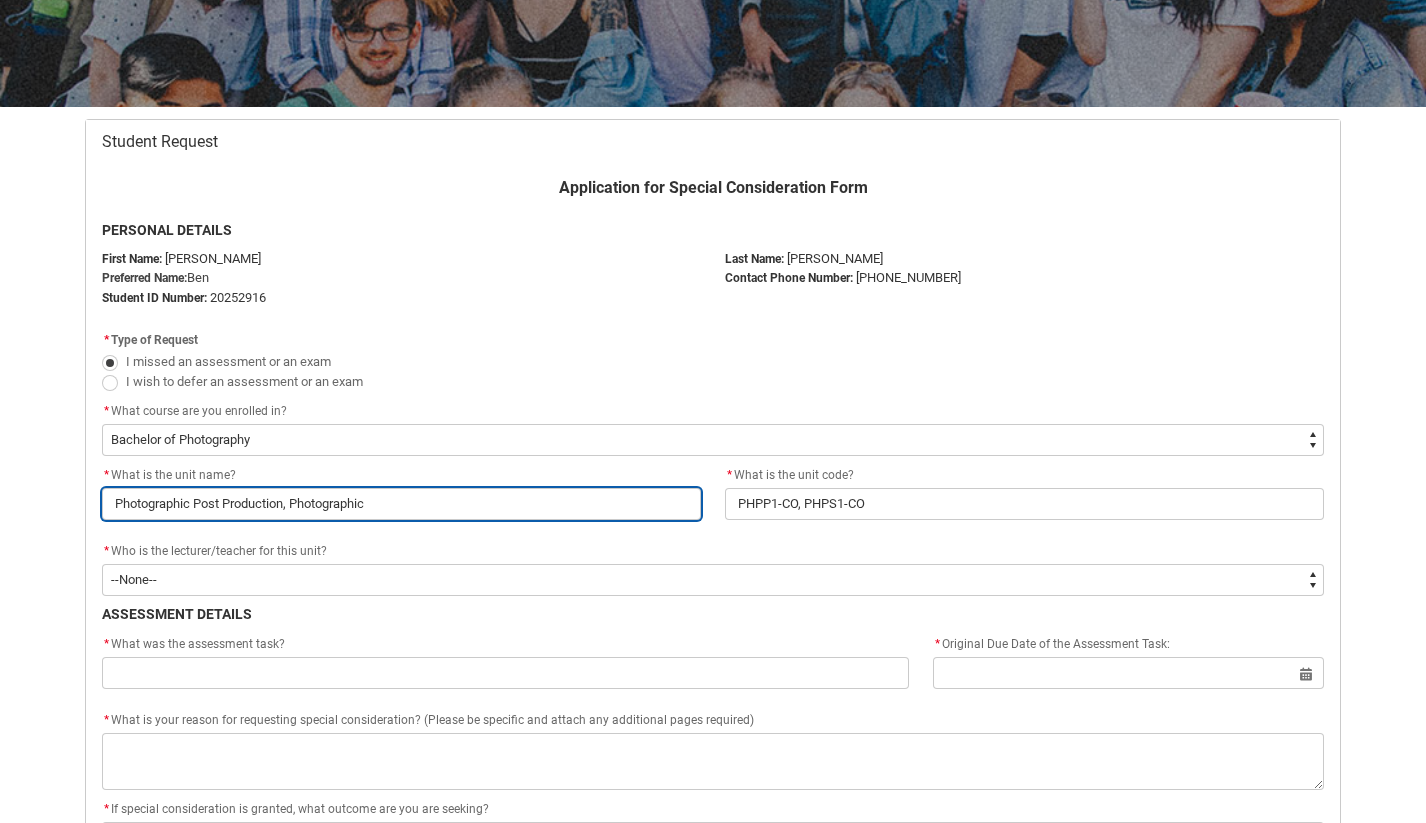 type on "Photographic Post Production, Photographic" 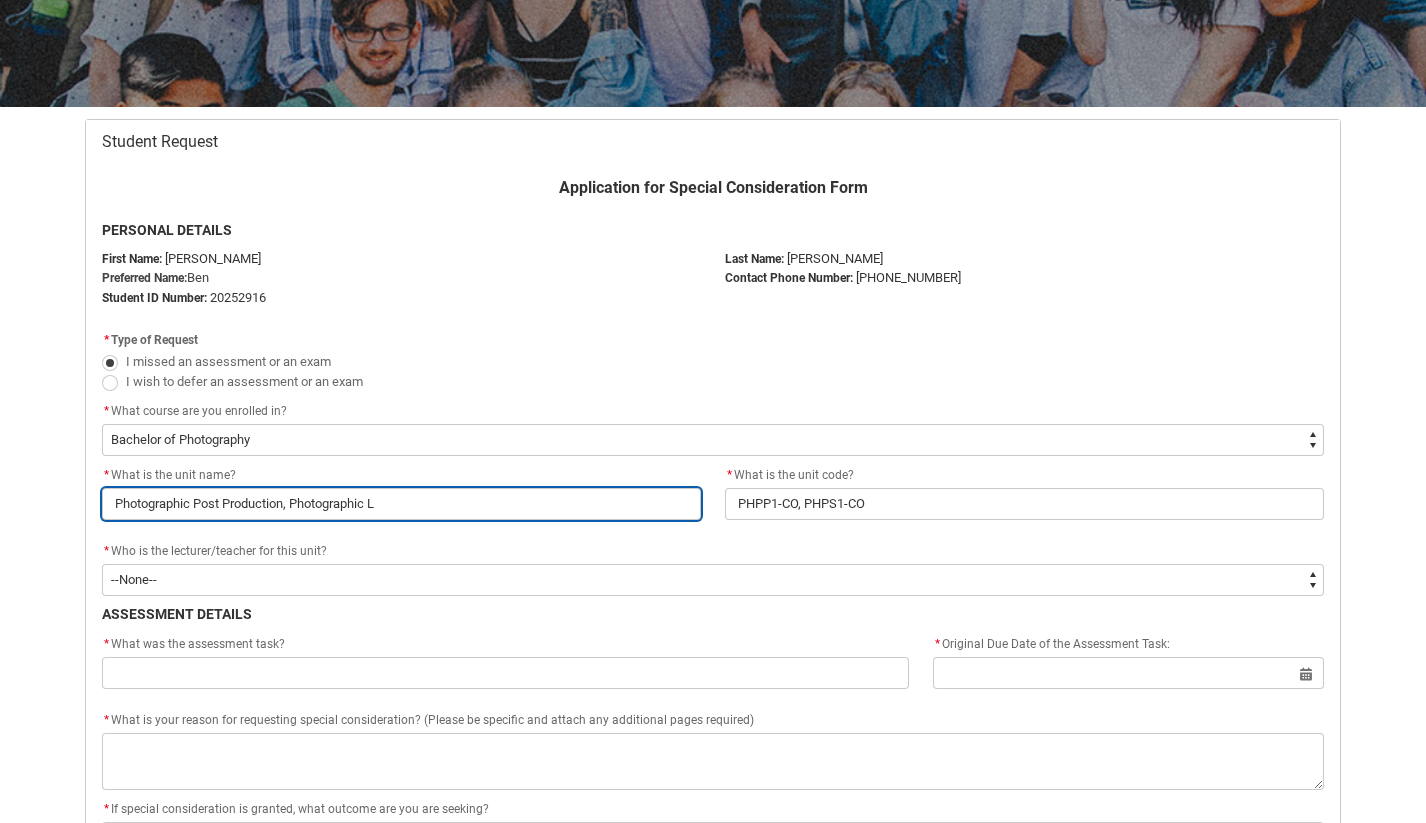 type on "Photographic Post Production, Photographic Li" 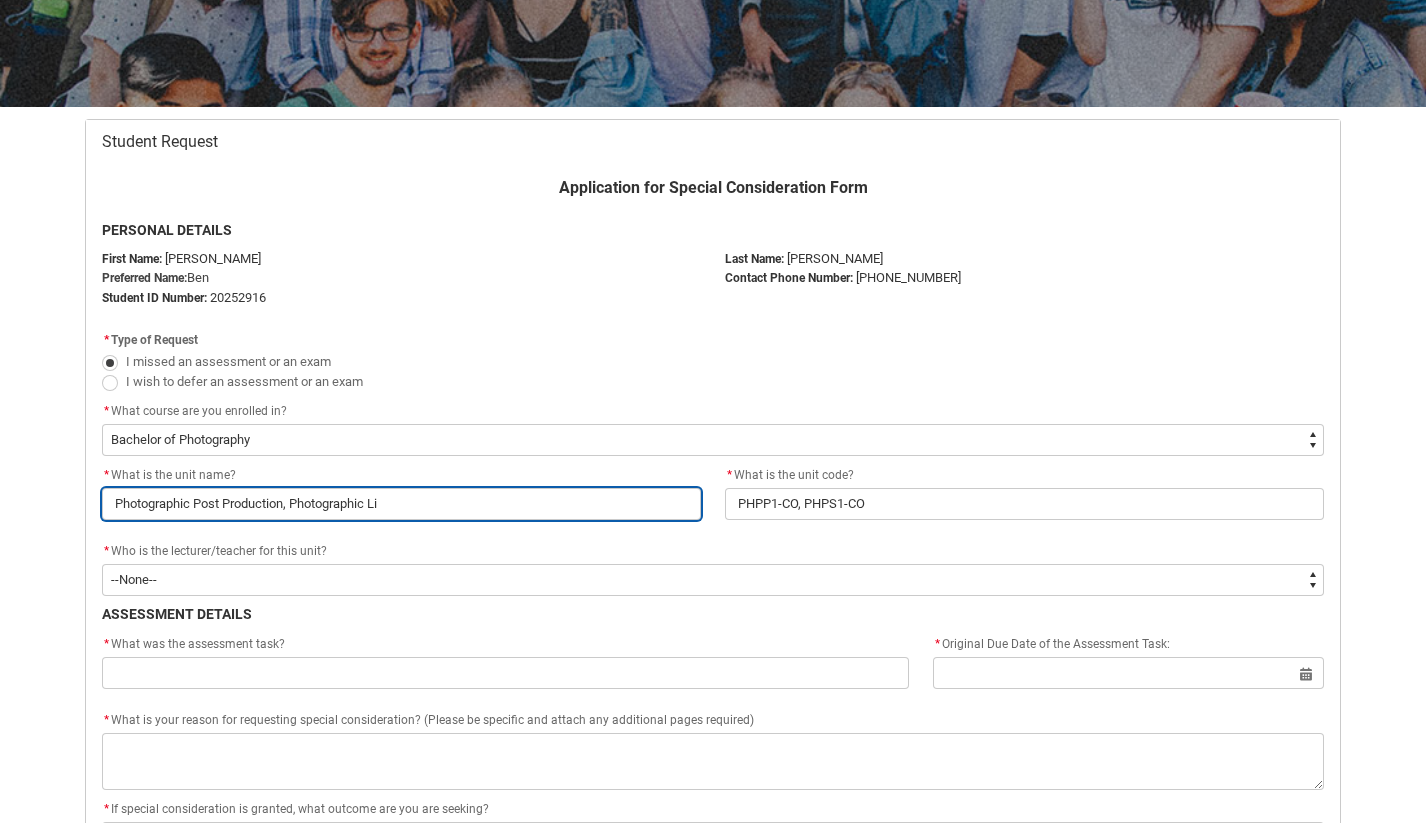 type on "Photographic Post Production, Photographic Lig" 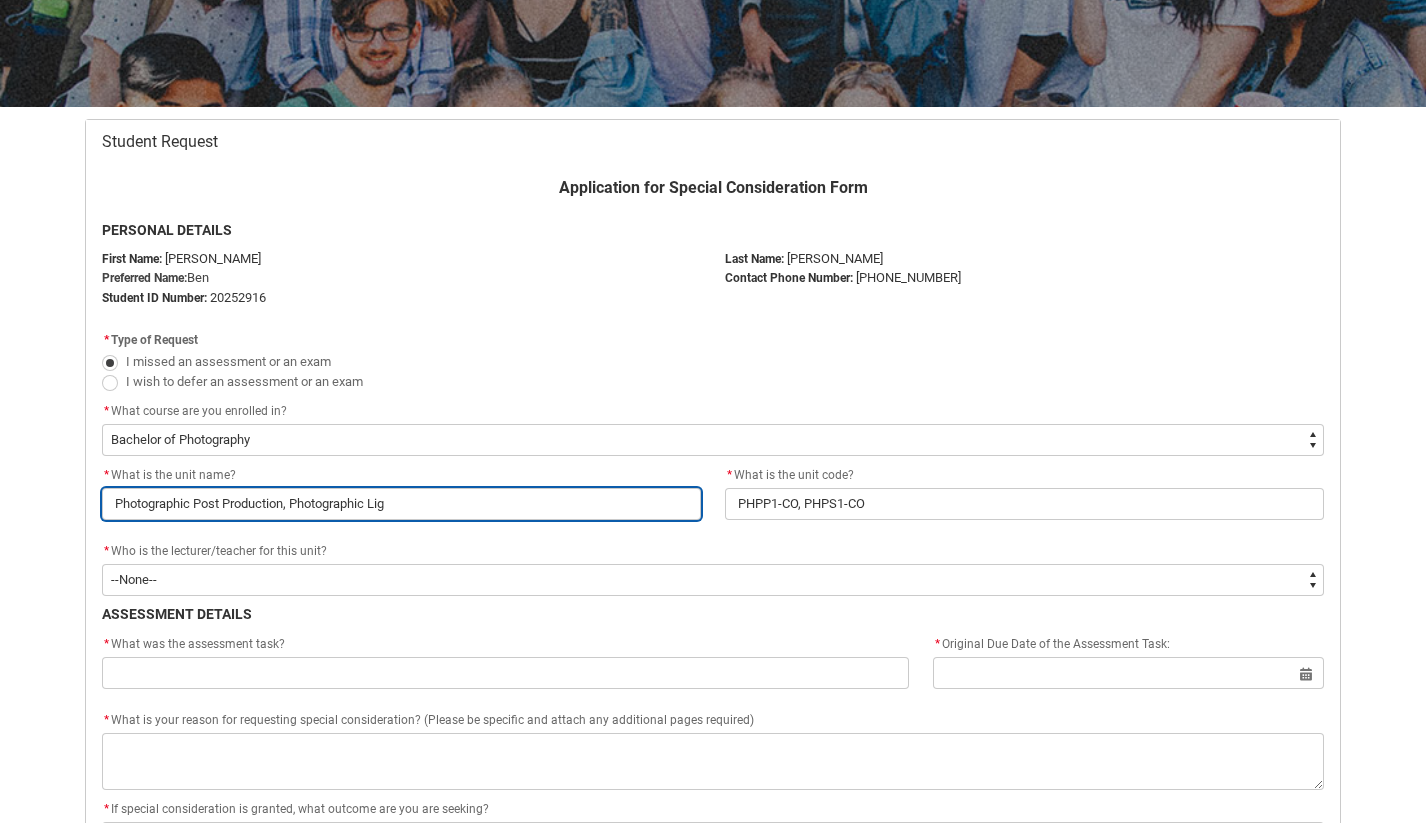 type on "Photographic Post Production, Photographic Ligh" 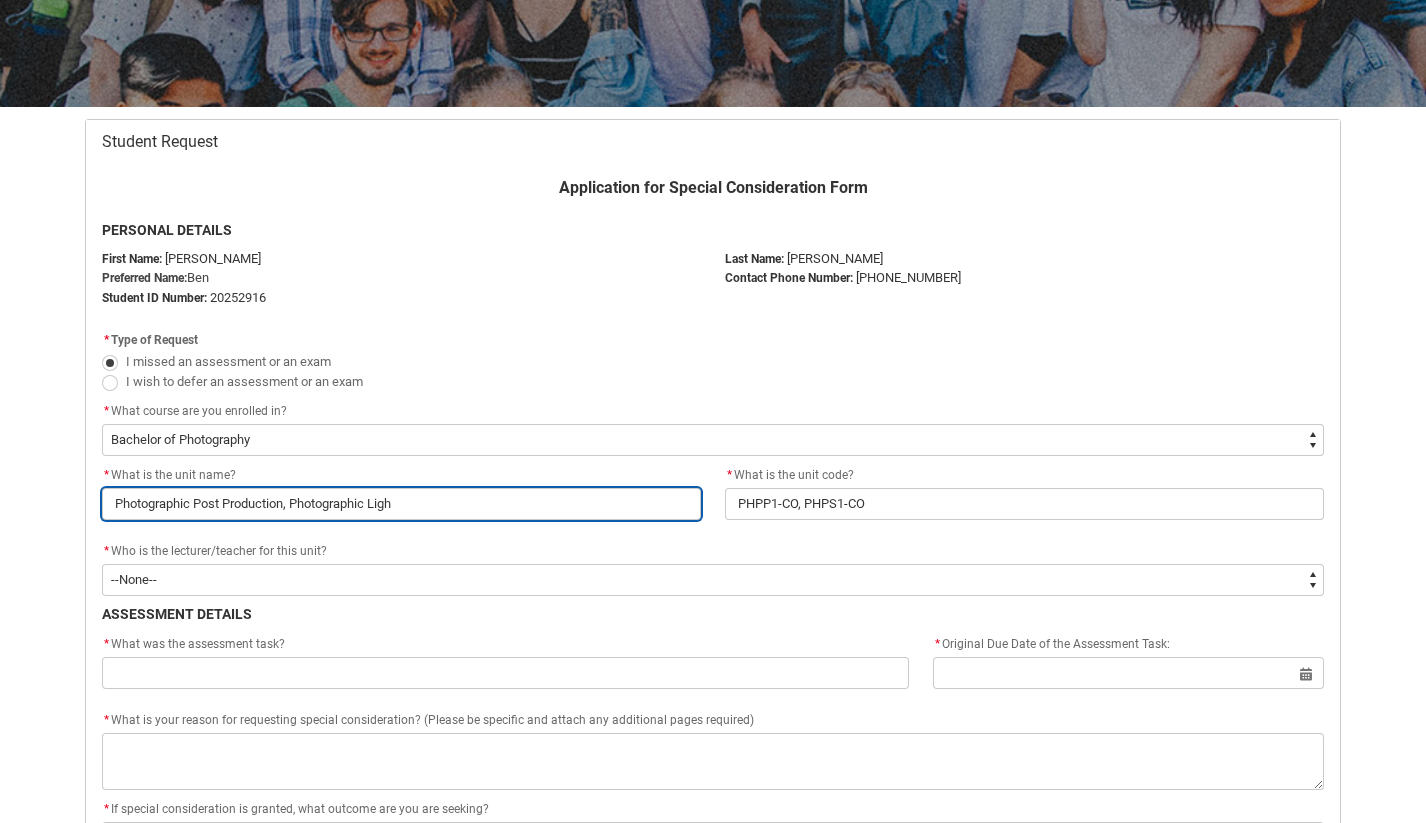 type on "Photographic Post Production, Photographic Light" 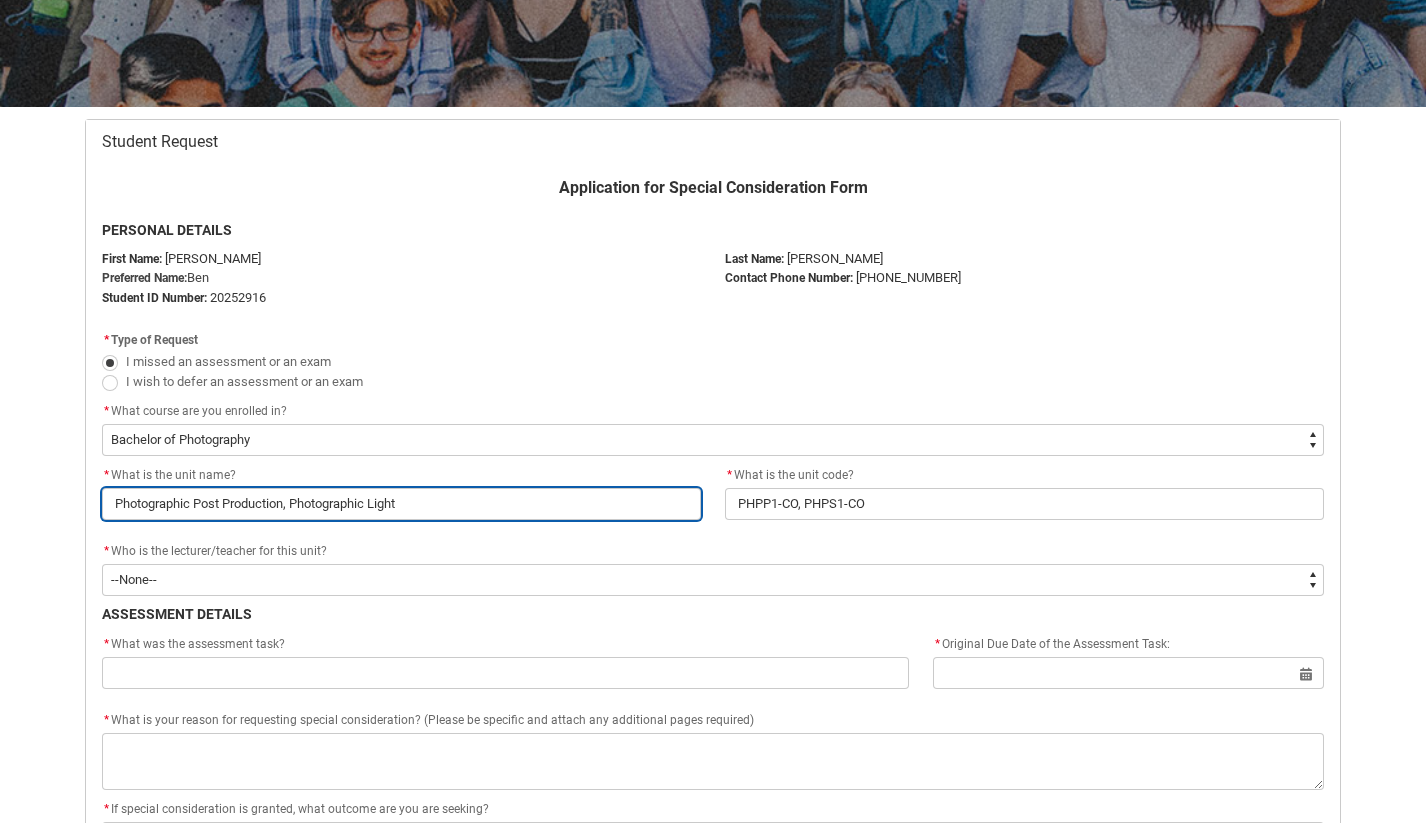 type on "Photographic Post Production, Photographic Lighti" 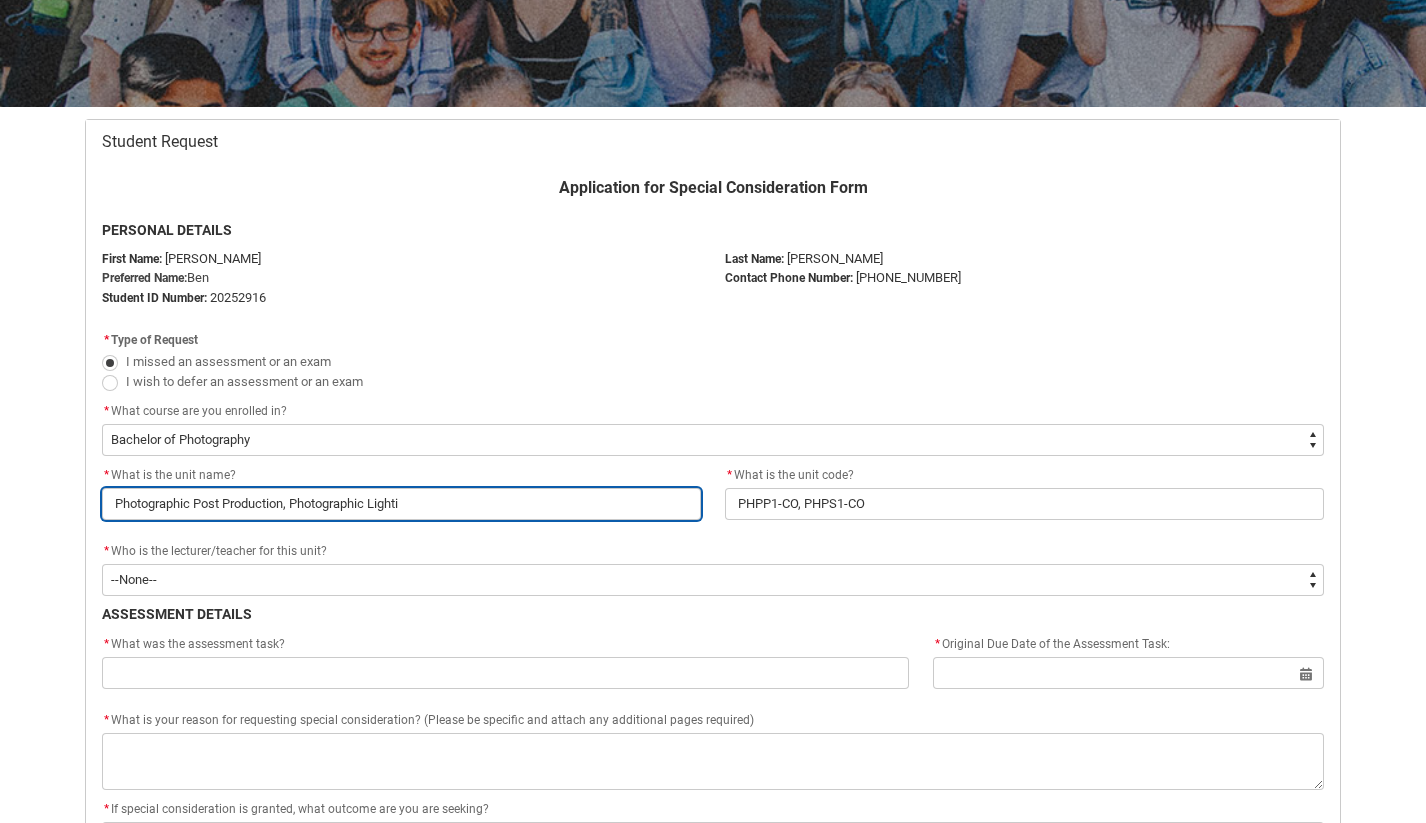type on "Photographic Post Production, Photographic Lightin" 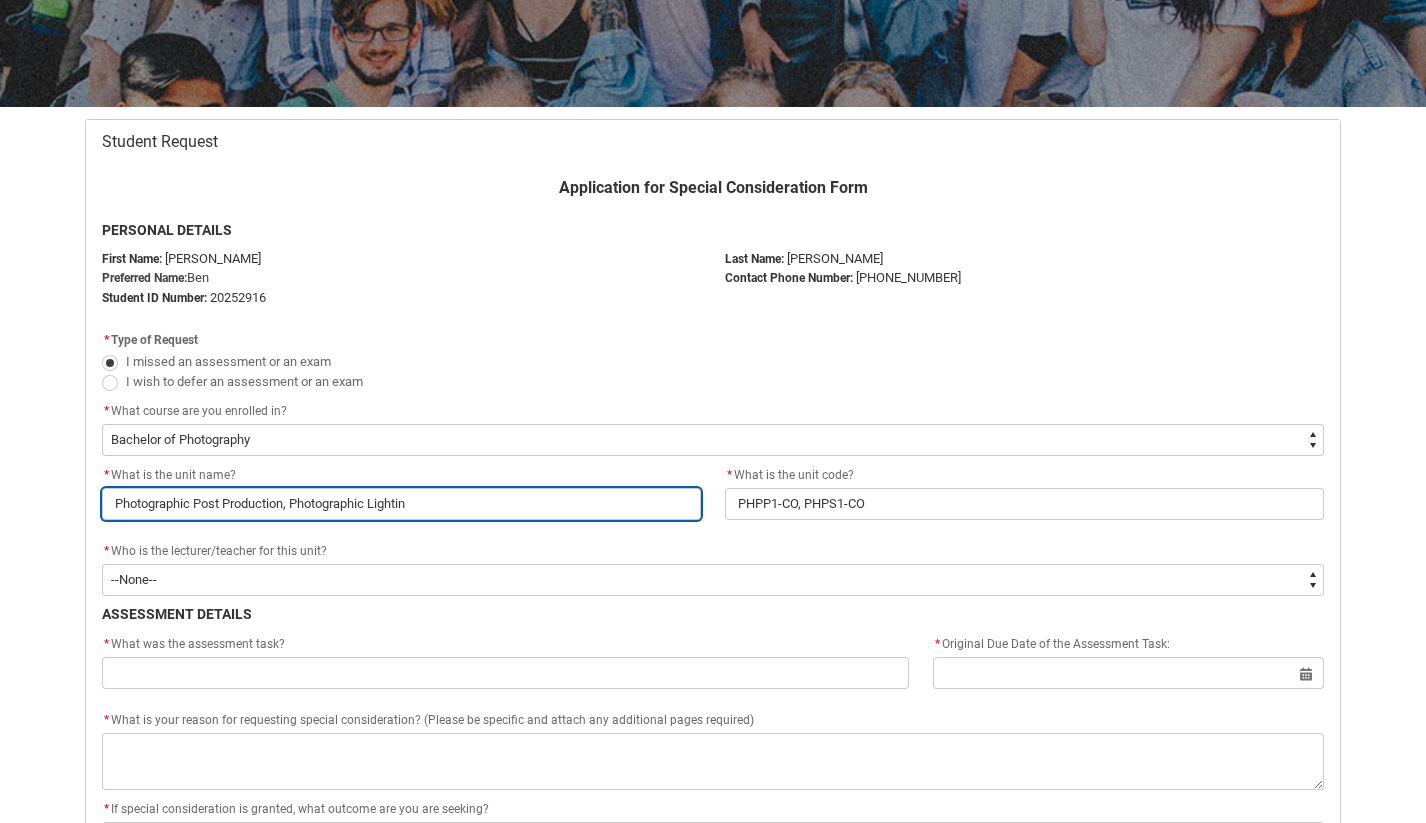 type on "Photographic Post Production, Photographic Lighting" 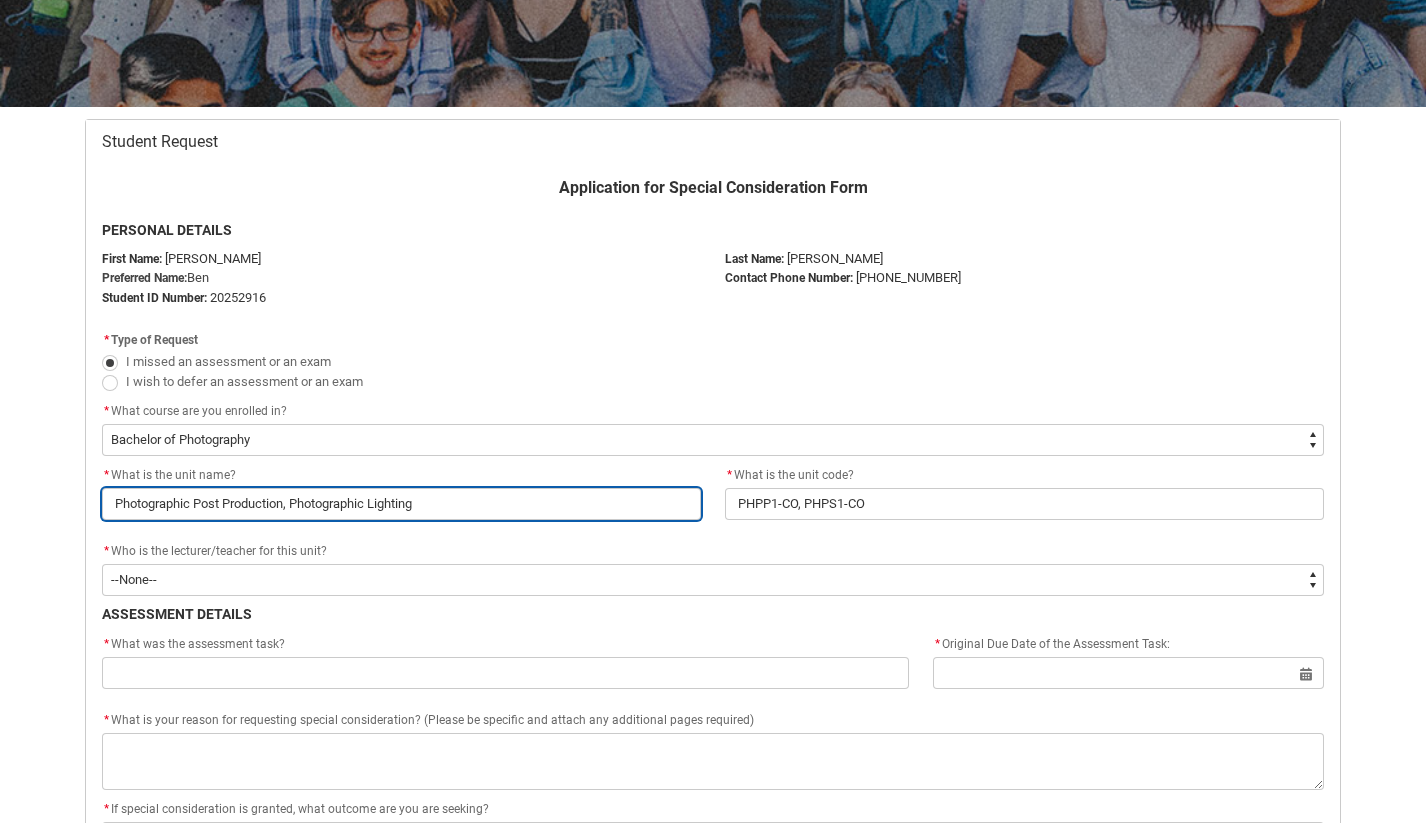 type on "Photographic Post Production, Photographic Lighting," 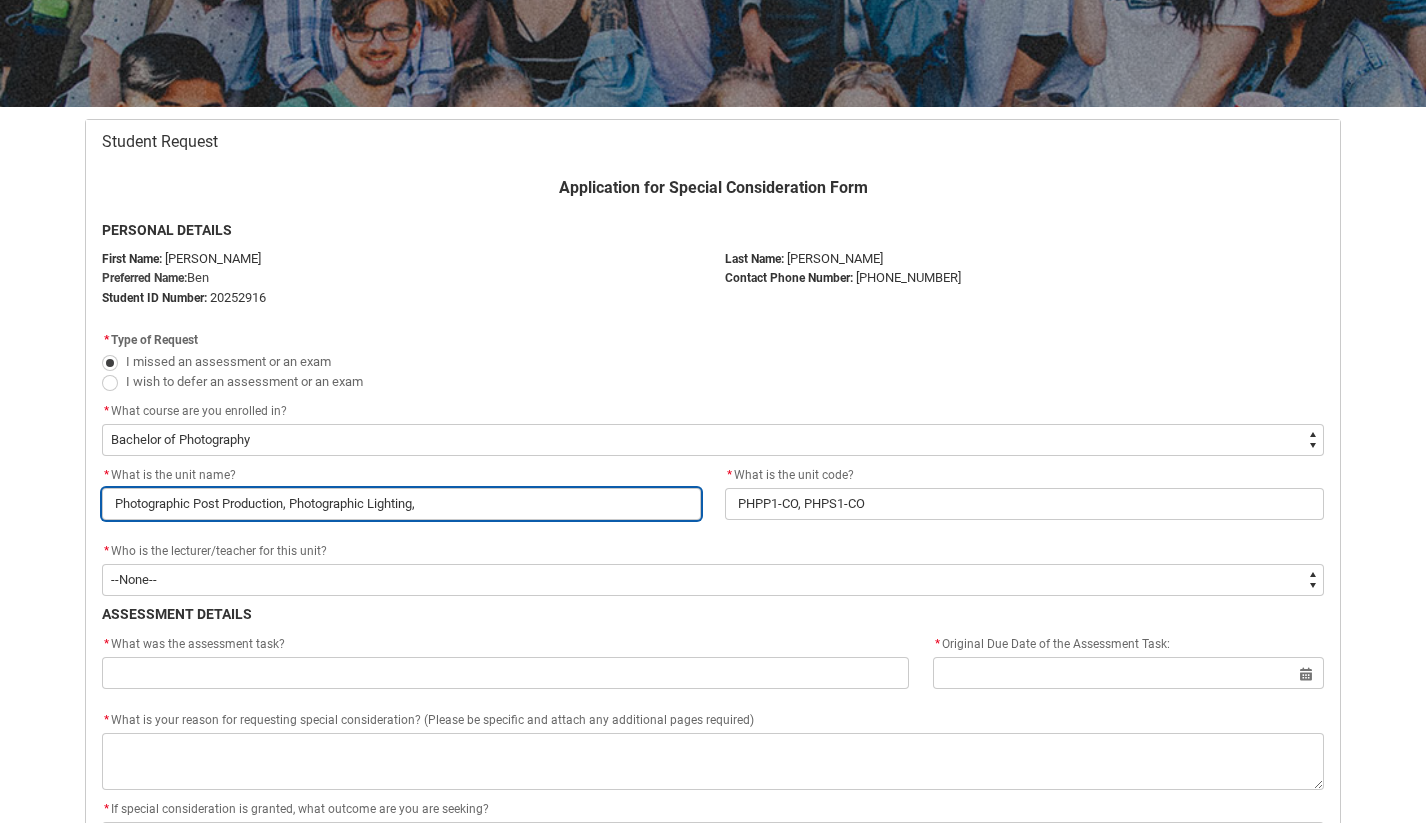 type on "Photographic Post Production, Photographic Lighting," 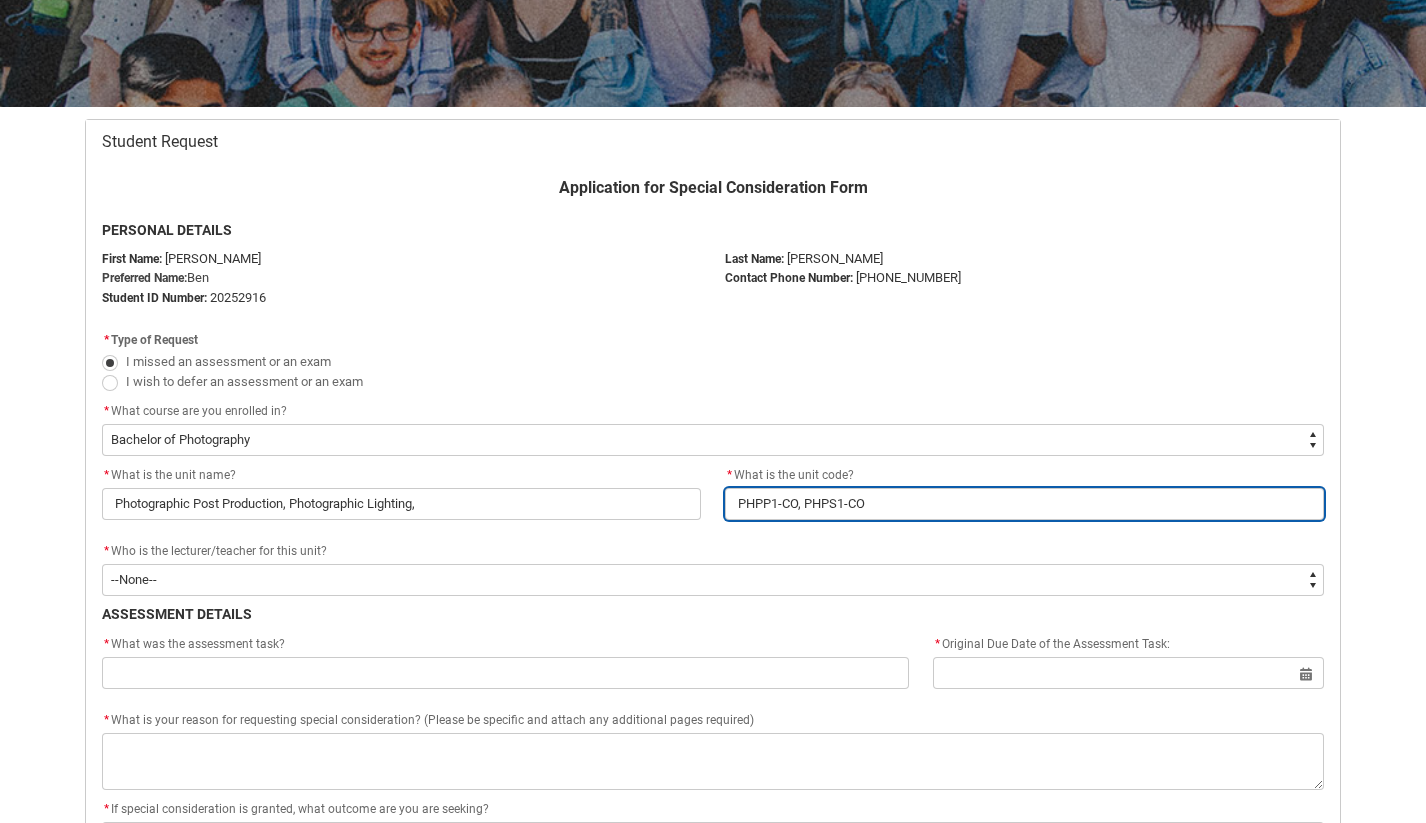 click on "PHPP1-CO, PHPS1-CO" at bounding box center [1024, 504] 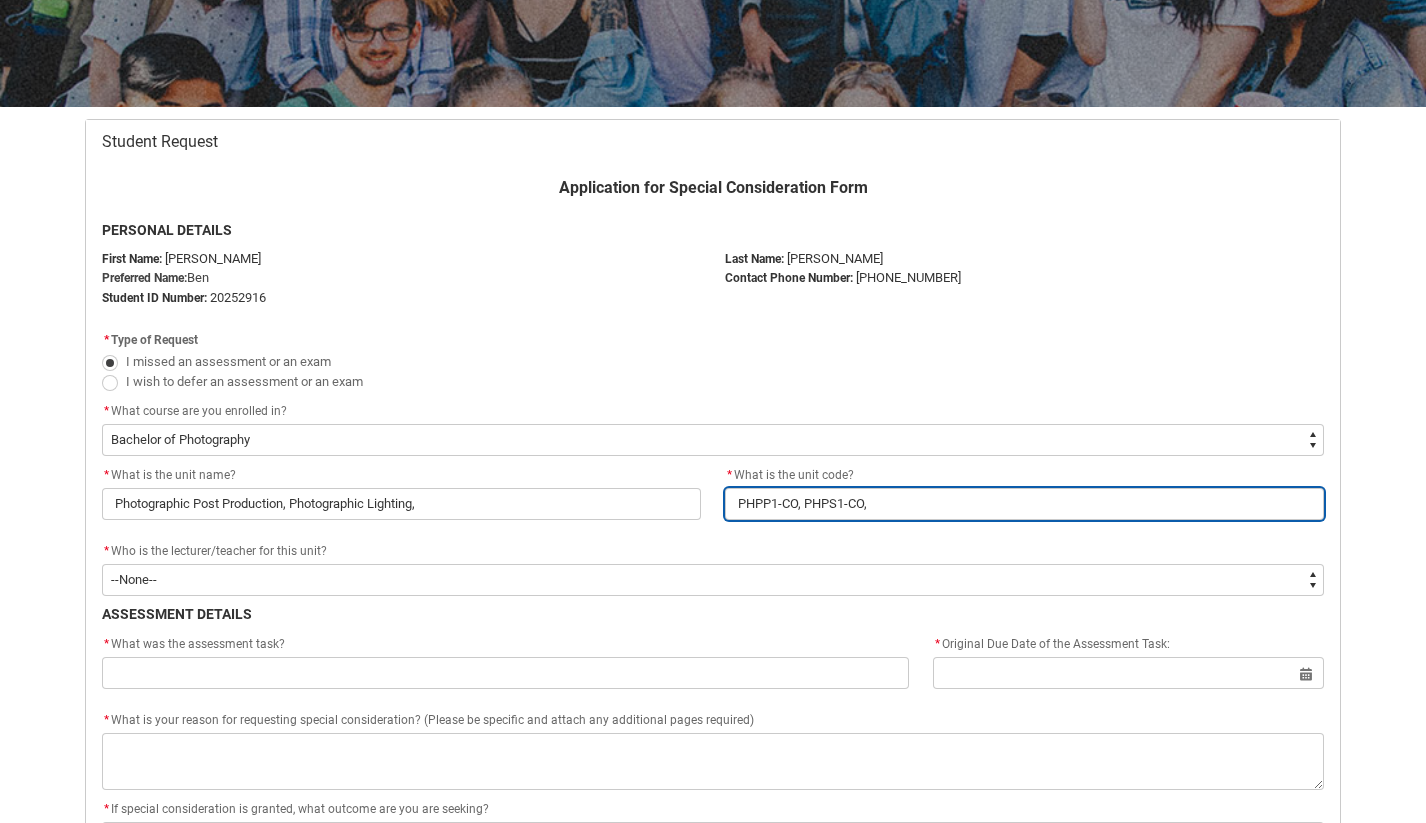 type on "PHPP1-CO, PHPS1-CO," 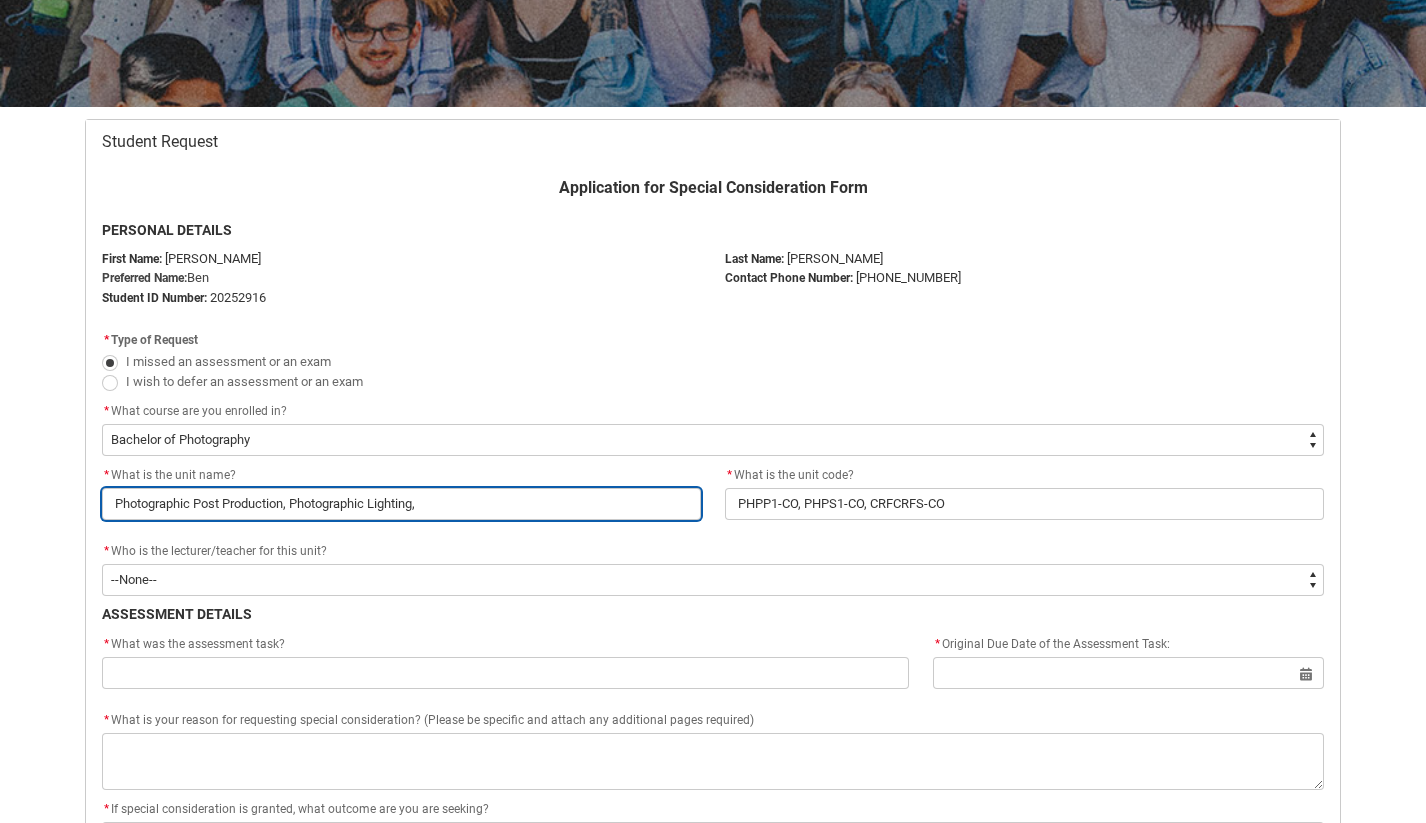 click on "Photographic Post Production, Photographic Lighting," at bounding box center (401, 504) 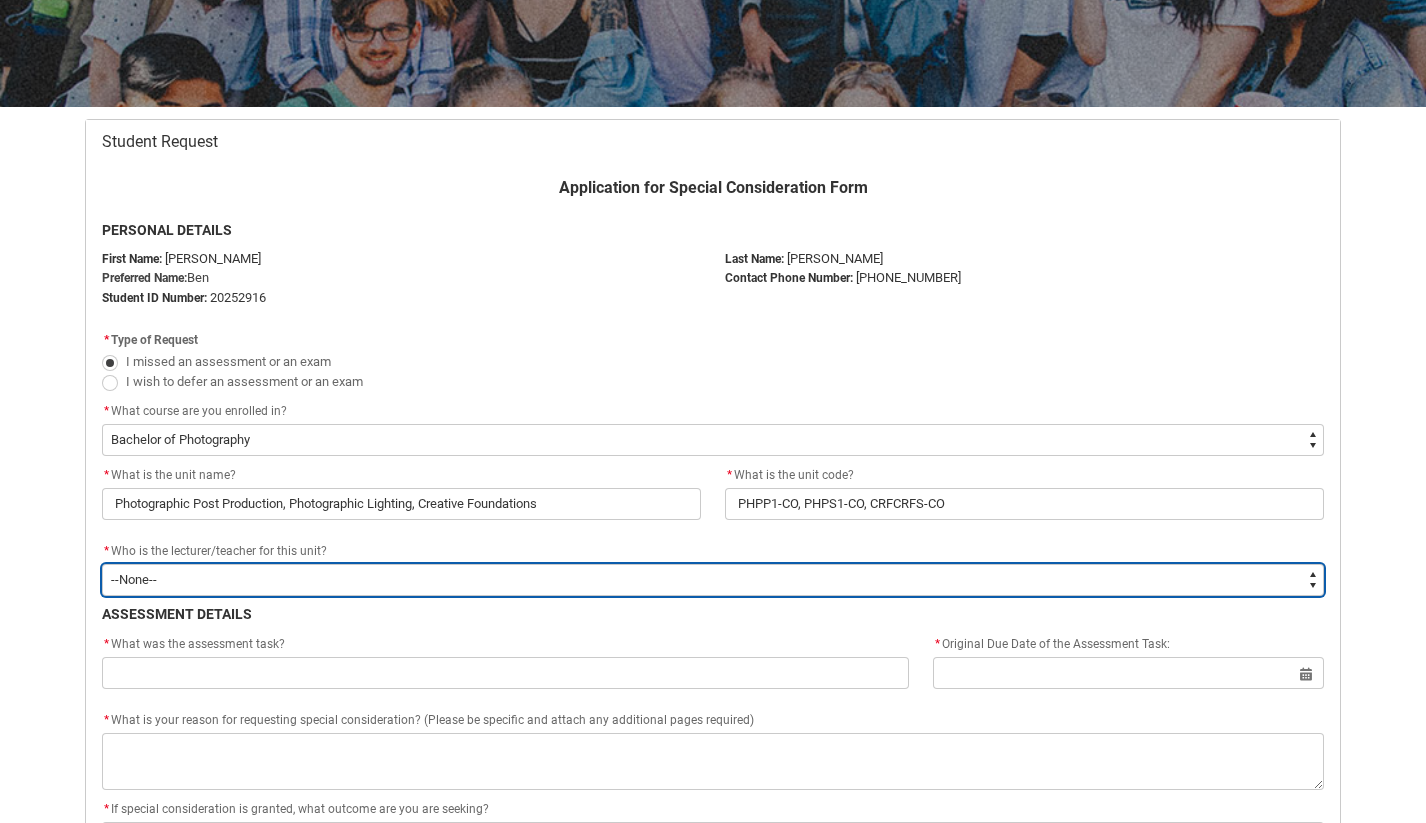 click on "--None-- [PERSON_NAME] [PERSON_NAME] [PERSON_NAME] [PERSON_NAME] [PERSON_NAME] [PERSON_NAME] [PERSON_NAME] [PERSON_NAME] [PERSON_NAME] [PERSON_NAME] [PERSON_NAME] [PERSON_NAME] [PERSON_NAME] [PERSON_NAME] [PERSON_NAME] [PERSON_NAME] [PERSON_NAME] [PERSON_NAME] [PERSON_NAME] [PERSON_NAME] [PERSON_NAME] [PERSON_NAME] [PERSON_NAME] [PERSON_NAME] [PERSON_NAME] [PERSON_NAME] [PERSON_NAME] [PERSON_NAME] [PERSON_NAME] [PERSON_NAME] [PERSON_NAME] [PERSON_NAME] [PERSON_NAME] [PERSON_NAME] [PERSON_NAME] [PERSON_NAME] [PERSON_NAME] [PERSON_NAME] [PERSON_NAME] [PERSON_NAME] [PERSON_NAME] [PERSON_NAME] [PERSON_NAME] [PERSON_NAME] [PERSON_NAME] [PERSON_NAME] [PERSON_NAME] [PERSON_NAME] [PERSON_NAME] [PERSON_NAME] [PERSON_NAME] [PERSON_NAME] [PERSON_NAME] [PERSON_NAME] [PERSON_NAME] [PERSON_NAME] [PERSON_NAME] [PERSON_NAME] [PERSON_NAME] [PERSON_NAME] [PERSON_NAME] [PERSON_NAME] [PERSON_NAME] [PERSON_NAME] [PERSON_NAME] [PERSON_NAME] [PERSON_NAME] [PERSON_NAME] [PERSON_NAME]" at bounding box center (713, 580) 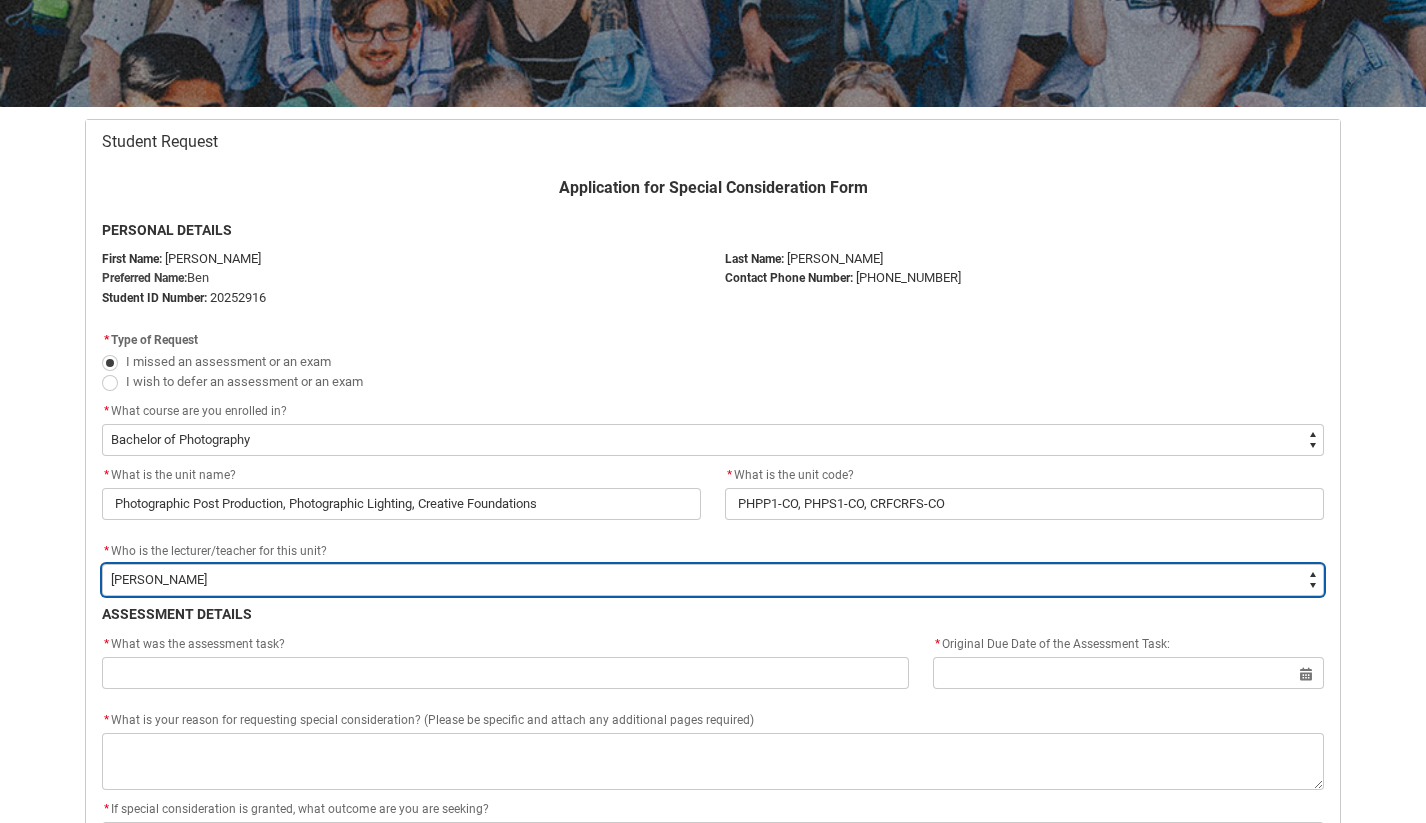click on "--None-- [PERSON_NAME] [PERSON_NAME] [PERSON_NAME] [PERSON_NAME] [PERSON_NAME] [PERSON_NAME] [PERSON_NAME] [PERSON_NAME] [PERSON_NAME] [PERSON_NAME] [PERSON_NAME] [PERSON_NAME] [PERSON_NAME] [PERSON_NAME] [PERSON_NAME] [PERSON_NAME] [PERSON_NAME] [PERSON_NAME] [PERSON_NAME] [PERSON_NAME] [PERSON_NAME] [PERSON_NAME] [PERSON_NAME] [PERSON_NAME] [PERSON_NAME] [PERSON_NAME] [PERSON_NAME] [PERSON_NAME] [PERSON_NAME] [PERSON_NAME] [PERSON_NAME] [PERSON_NAME] [PERSON_NAME] [PERSON_NAME] [PERSON_NAME] [PERSON_NAME] [PERSON_NAME] [PERSON_NAME] [PERSON_NAME] [PERSON_NAME] [PERSON_NAME] [PERSON_NAME] [PERSON_NAME] [PERSON_NAME] [PERSON_NAME] [PERSON_NAME] [PERSON_NAME] [PERSON_NAME] [PERSON_NAME] [PERSON_NAME] [PERSON_NAME] [PERSON_NAME] [PERSON_NAME] [PERSON_NAME] [PERSON_NAME] [PERSON_NAME] [PERSON_NAME] [PERSON_NAME] [PERSON_NAME] [PERSON_NAME] [PERSON_NAME] [PERSON_NAME] [PERSON_NAME] [PERSON_NAME] [PERSON_NAME] [PERSON_NAME] [PERSON_NAME] [PERSON_NAME] [PERSON_NAME]" at bounding box center (713, 580) 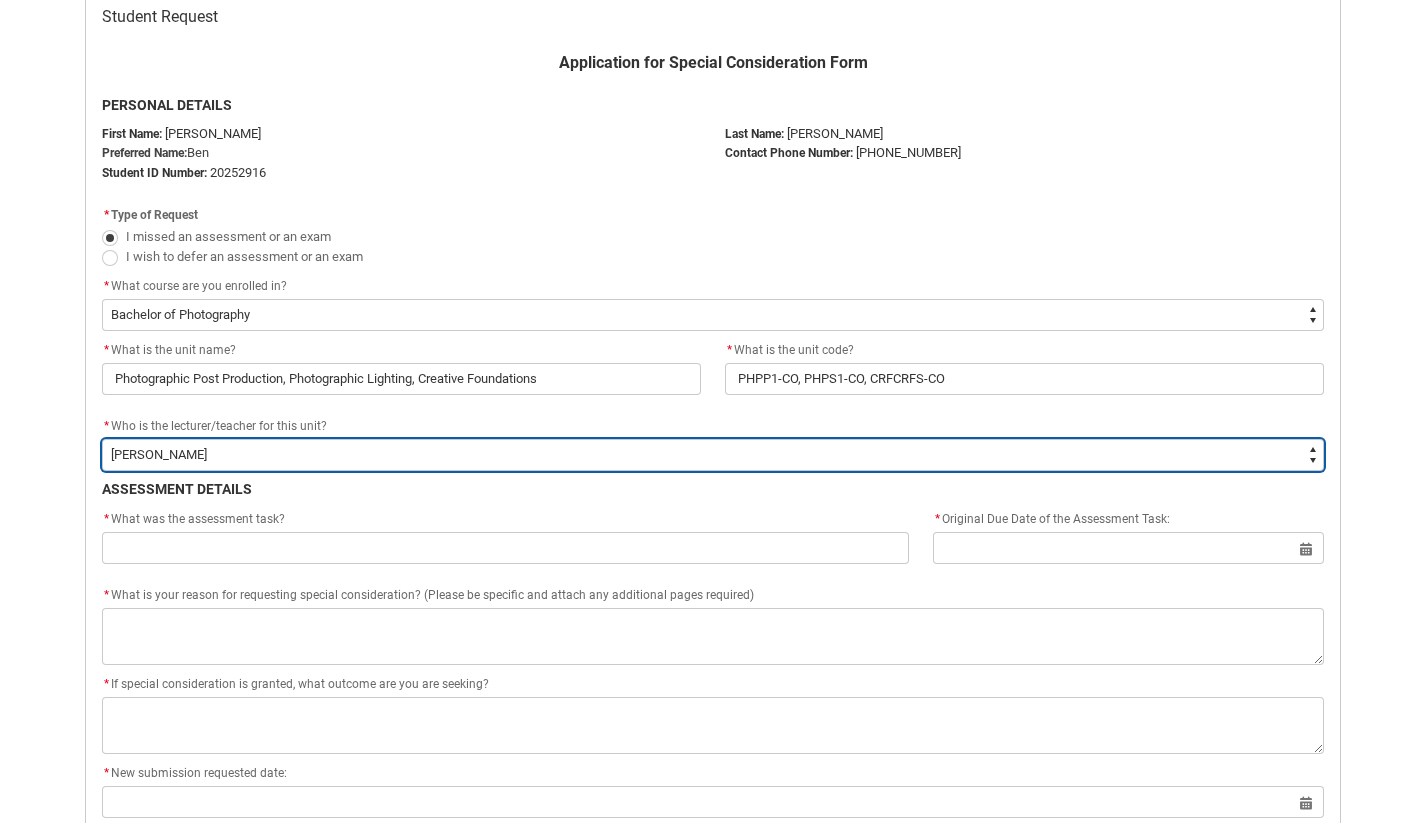 scroll, scrollTop: 392, scrollLeft: 0, axis: vertical 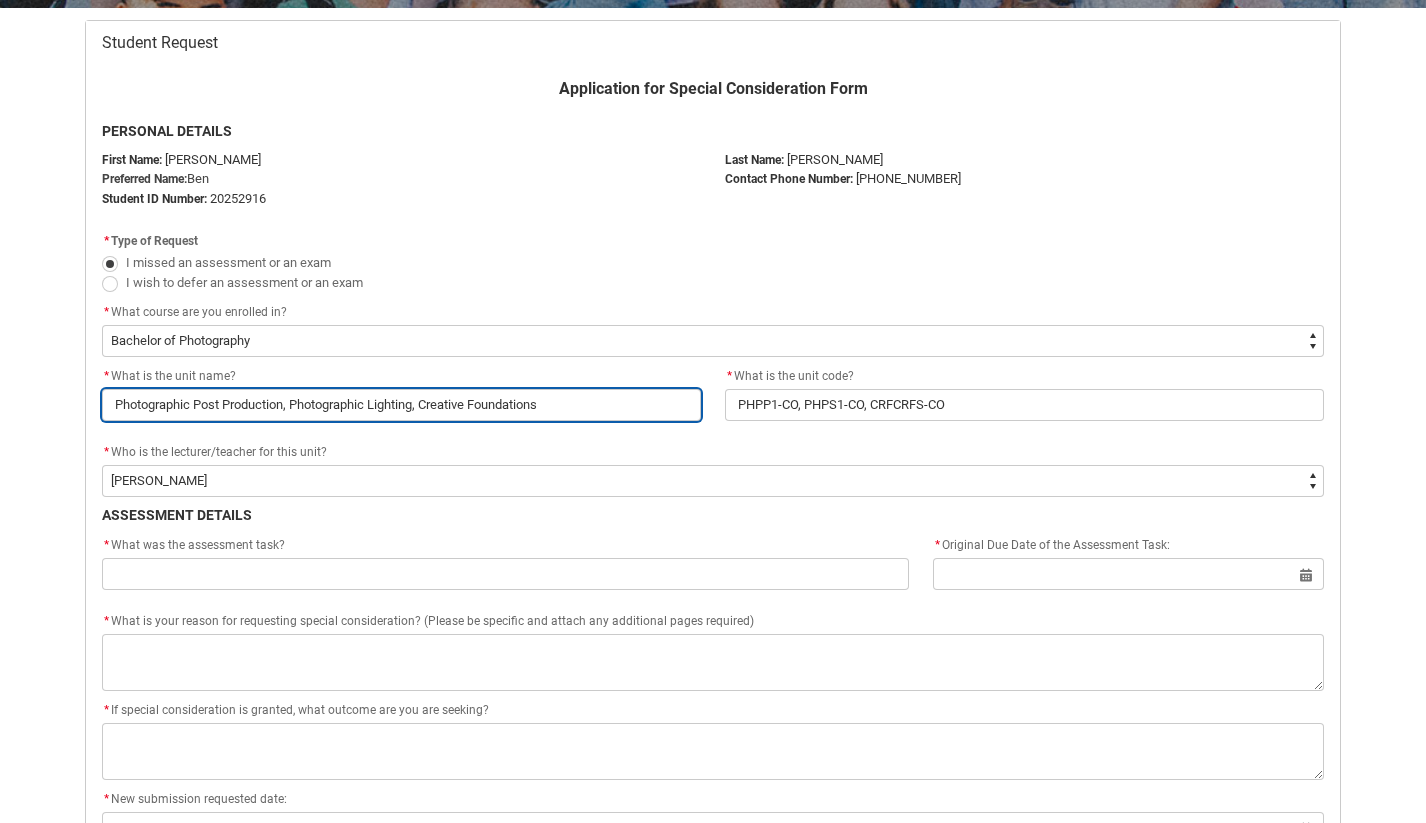drag, startPoint x: 558, startPoint y: 403, endPoint x: 296, endPoint y: 407, distance: 262.03052 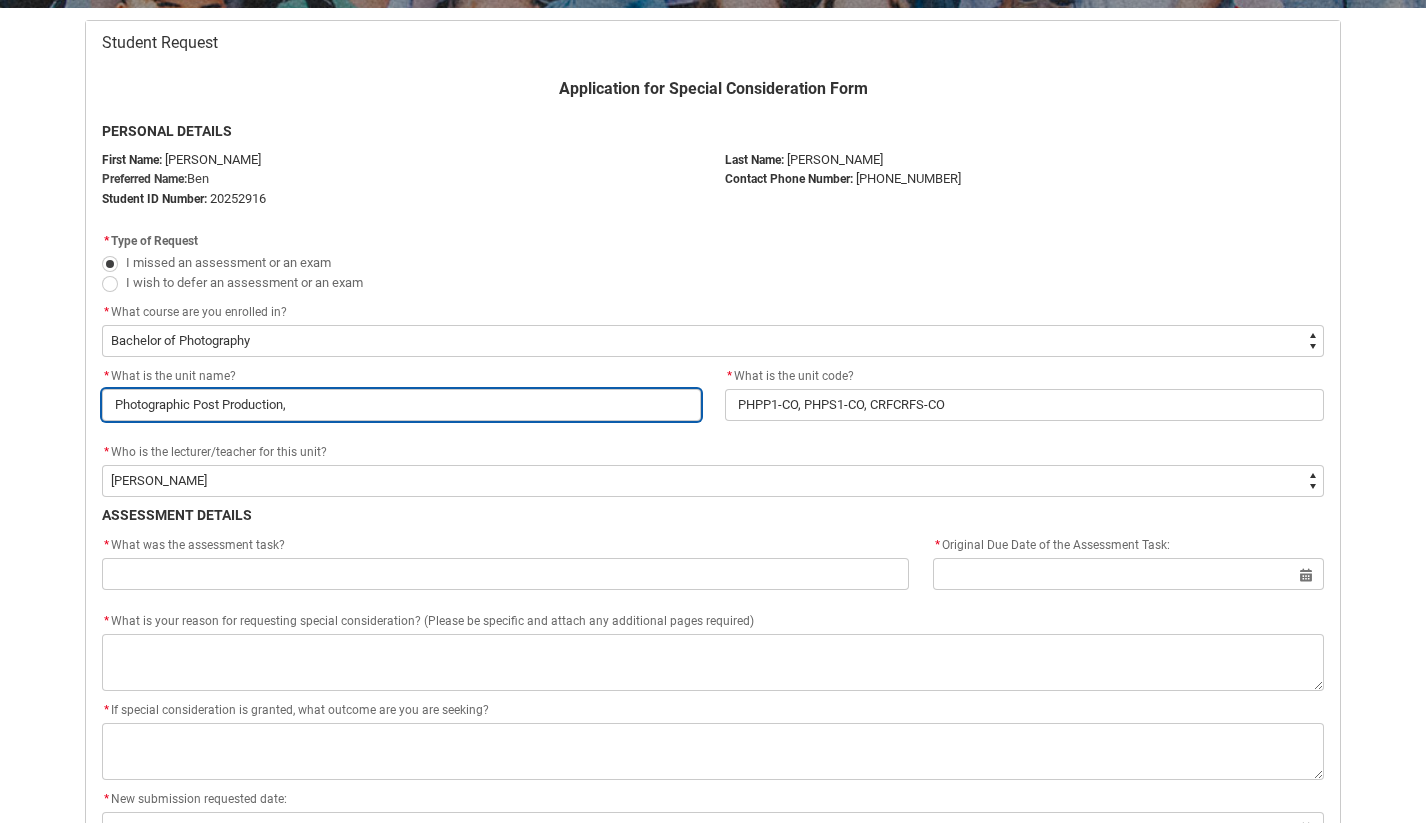 type on "Photographic Post Production," 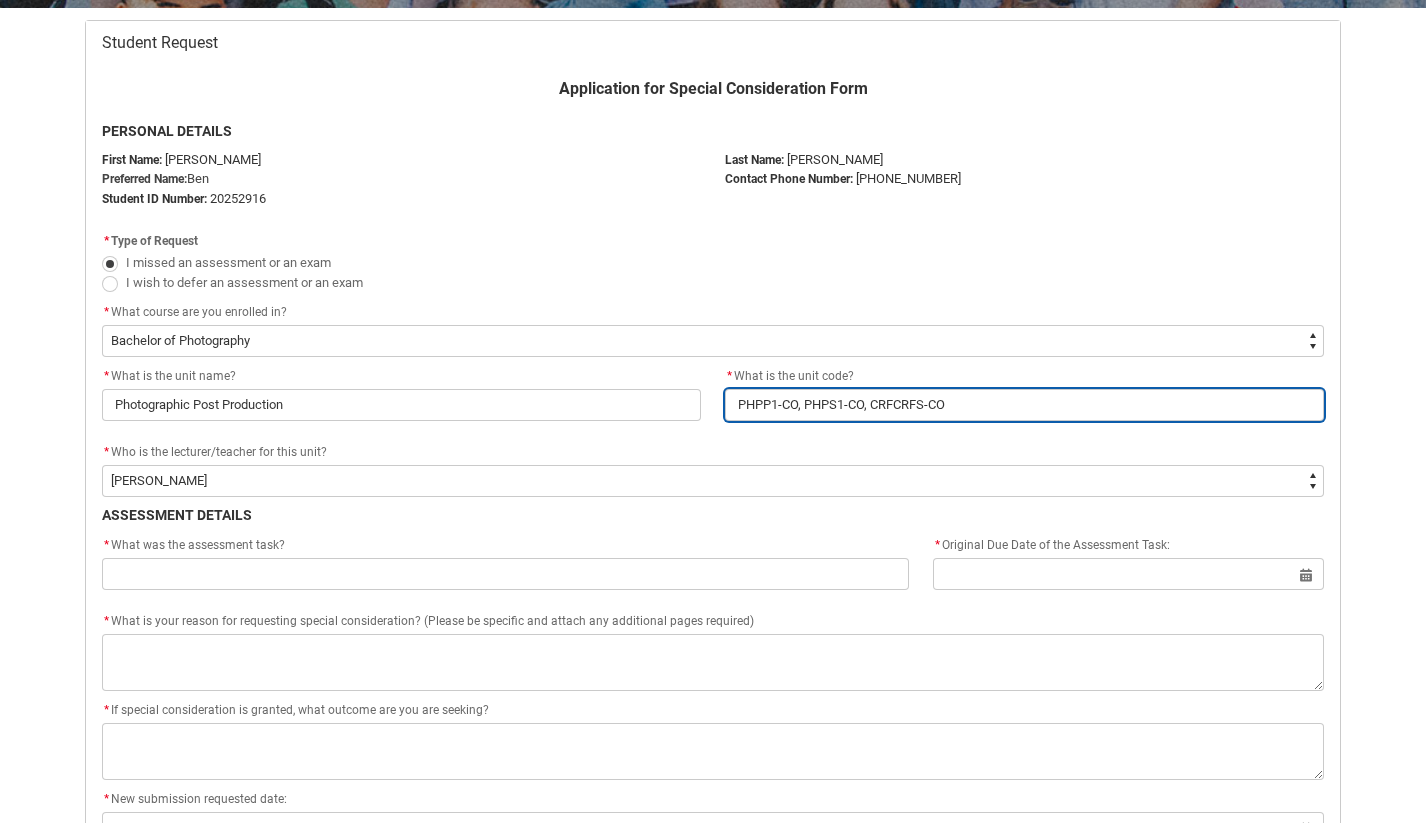 drag, startPoint x: 952, startPoint y: 402, endPoint x: 808, endPoint y: 403, distance: 144.00348 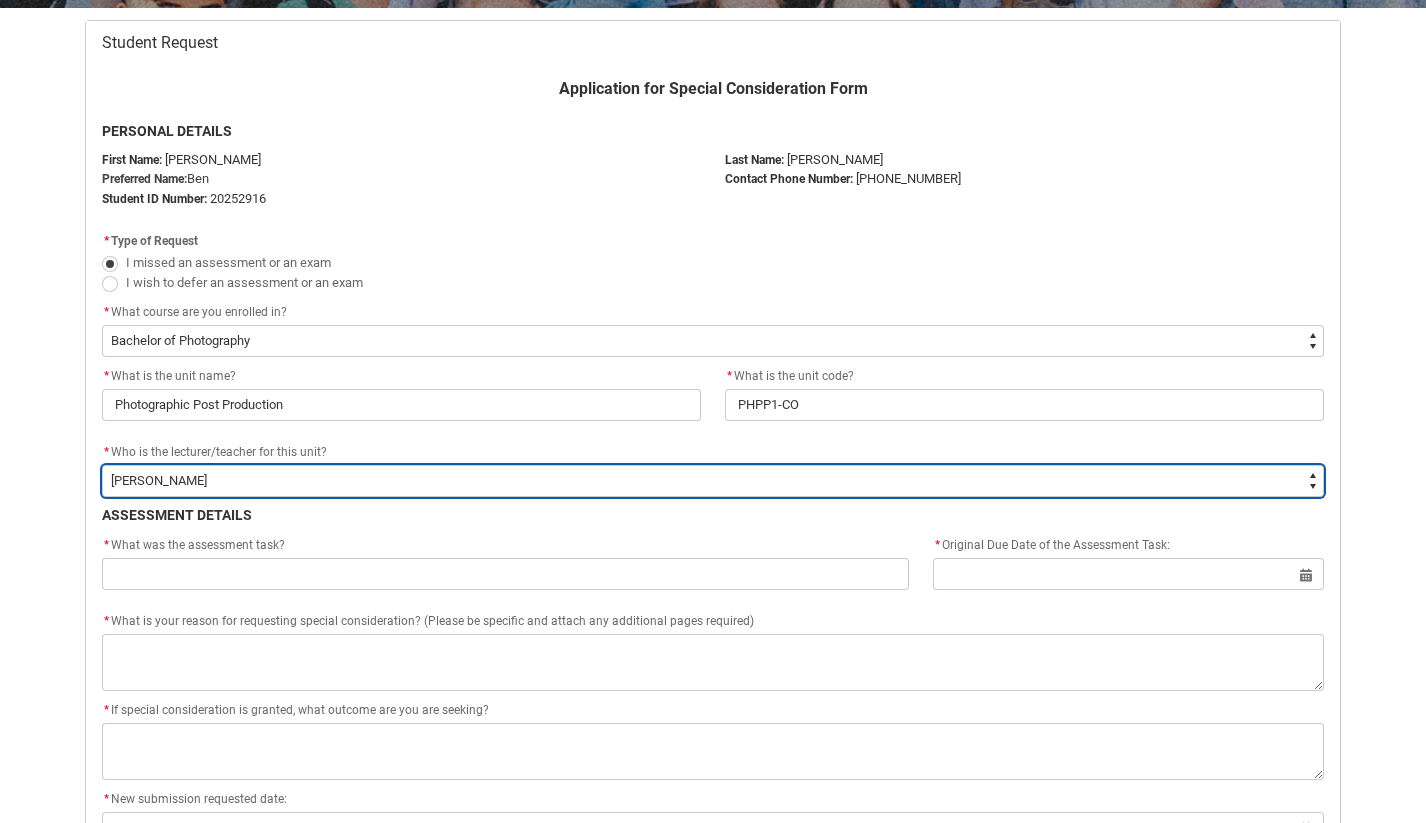 click on "--None-- [PERSON_NAME] [PERSON_NAME] [PERSON_NAME] [PERSON_NAME] [PERSON_NAME] [PERSON_NAME] [PERSON_NAME] [PERSON_NAME] [PERSON_NAME] [PERSON_NAME] [PERSON_NAME] [PERSON_NAME] [PERSON_NAME] [PERSON_NAME] [PERSON_NAME] [PERSON_NAME] [PERSON_NAME] [PERSON_NAME] [PERSON_NAME] [PERSON_NAME] [PERSON_NAME] [PERSON_NAME] [PERSON_NAME] [PERSON_NAME] [PERSON_NAME] [PERSON_NAME] [PERSON_NAME] [PERSON_NAME] [PERSON_NAME] [PERSON_NAME] [PERSON_NAME] [PERSON_NAME] [PERSON_NAME] [PERSON_NAME] [PERSON_NAME] [PERSON_NAME] [PERSON_NAME] [PERSON_NAME] [PERSON_NAME] [PERSON_NAME] [PERSON_NAME] [PERSON_NAME] [PERSON_NAME] [PERSON_NAME] [PERSON_NAME] [PERSON_NAME] [PERSON_NAME] [PERSON_NAME] [PERSON_NAME] [PERSON_NAME] [PERSON_NAME] [PERSON_NAME] [PERSON_NAME] [PERSON_NAME] [PERSON_NAME] [PERSON_NAME] [PERSON_NAME] [PERSON_NAME] [PERSON_NAME] [PERSON_NAME] [PERSON_NAME] [PERSON_NAME] [PERSON_NAME] [PERSON_NAME] [PERSON_NAME] [PERSON_NAME] [PERSON_NAME] [PERSON_NAME] [PERSON_NAME]" at bounding box center (713, 481) 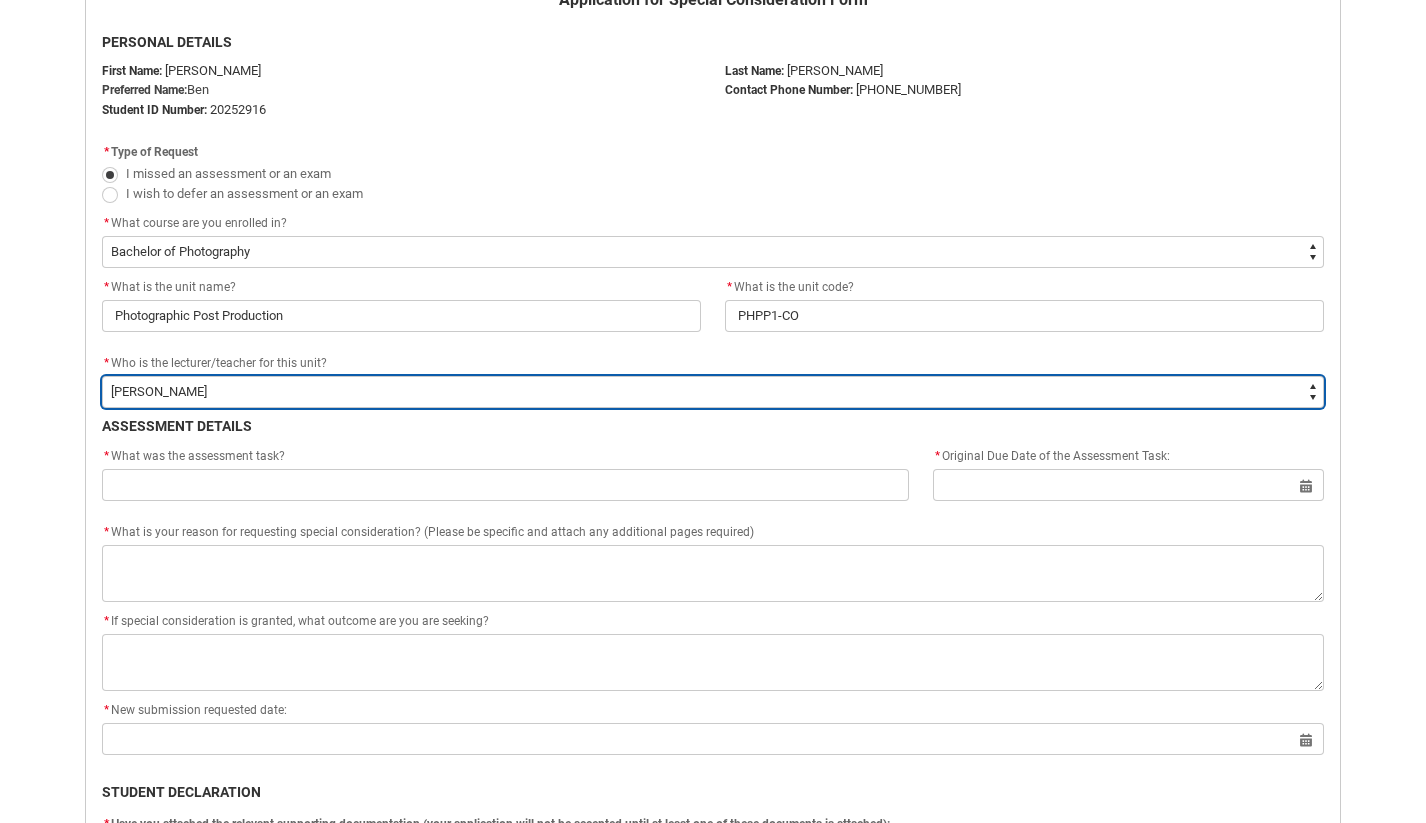 scroll, scrollTop: 494, scrollLeft: 0, axis: vertical 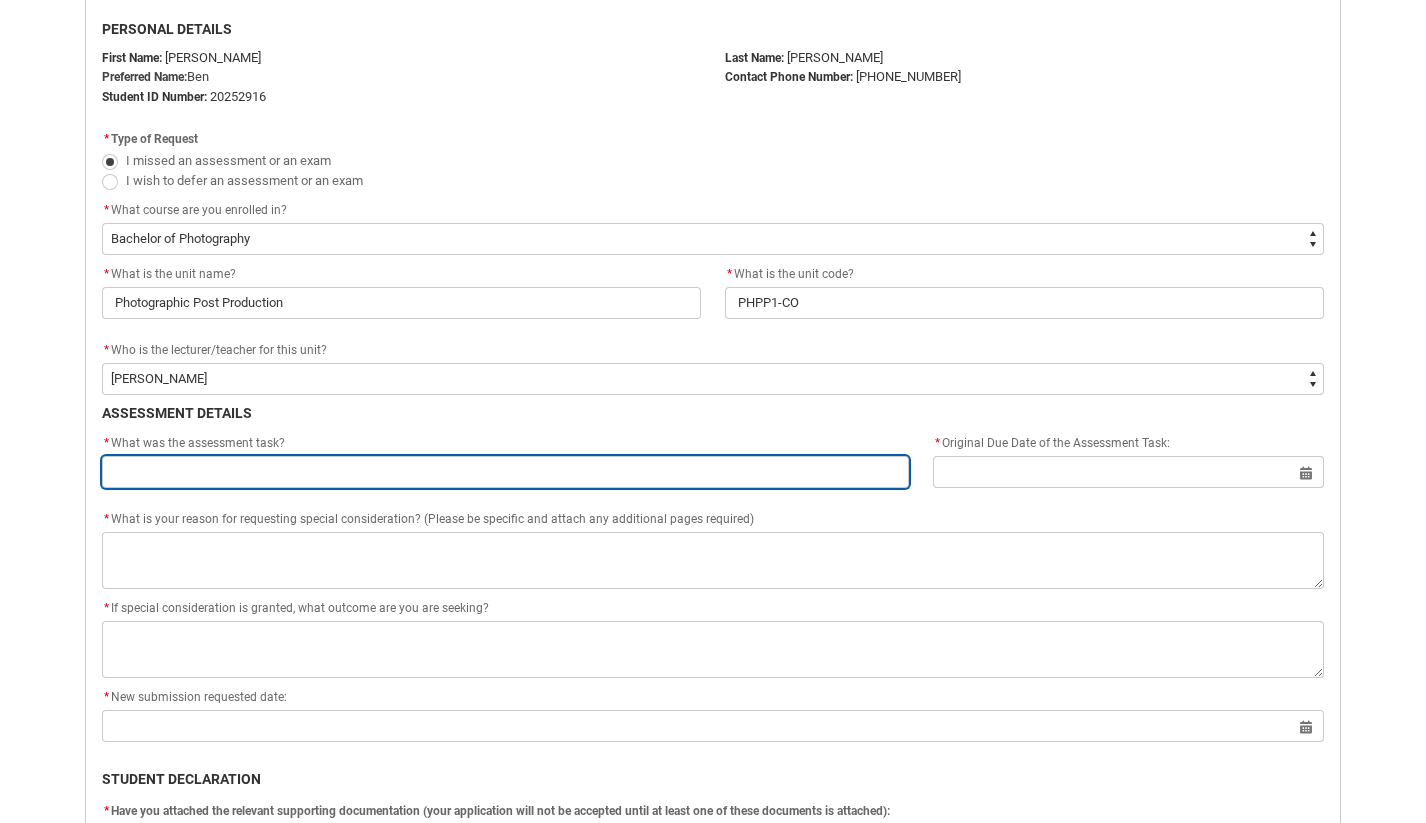 click at bounding box center (505, 472) 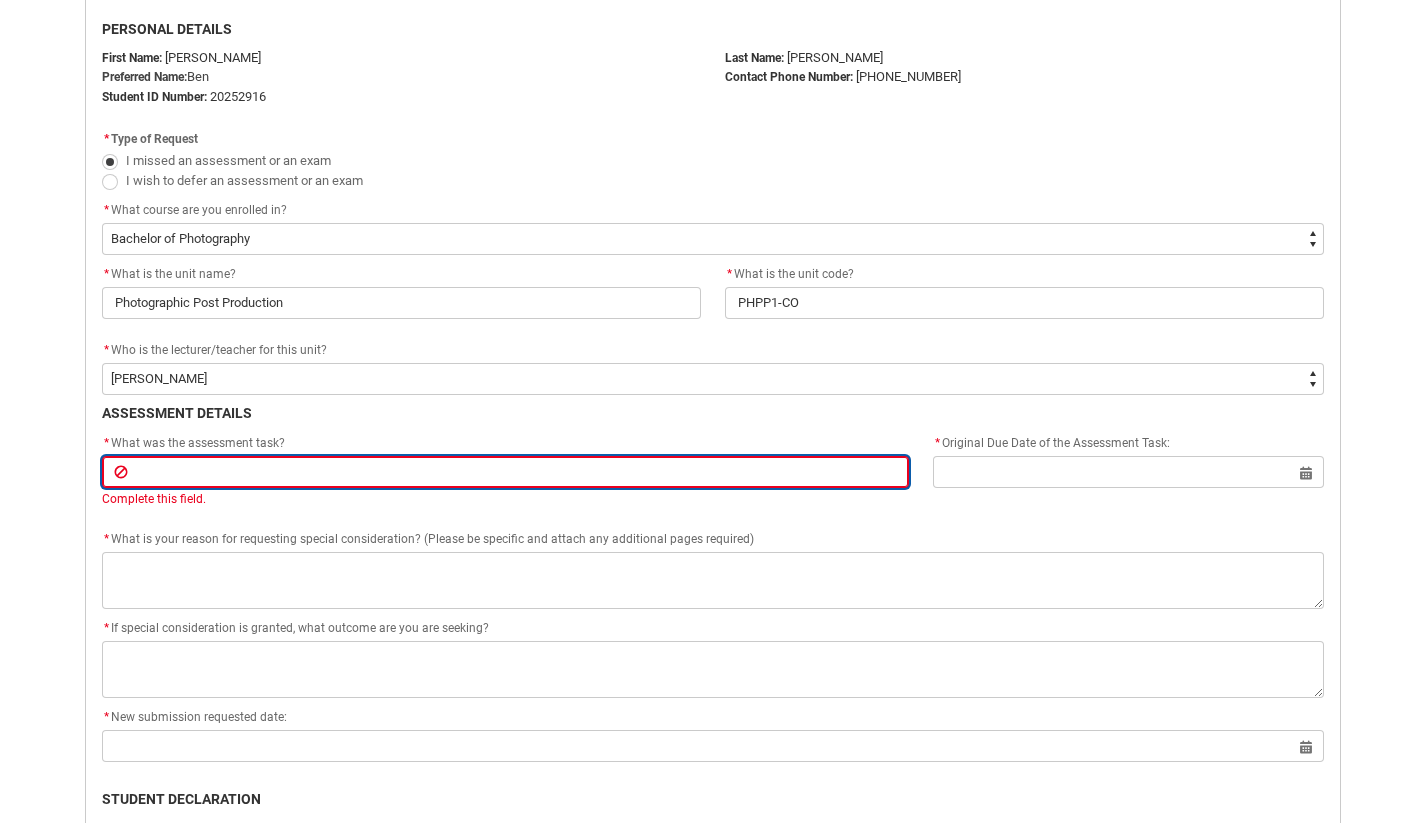 click at bounding box center [505, 472] 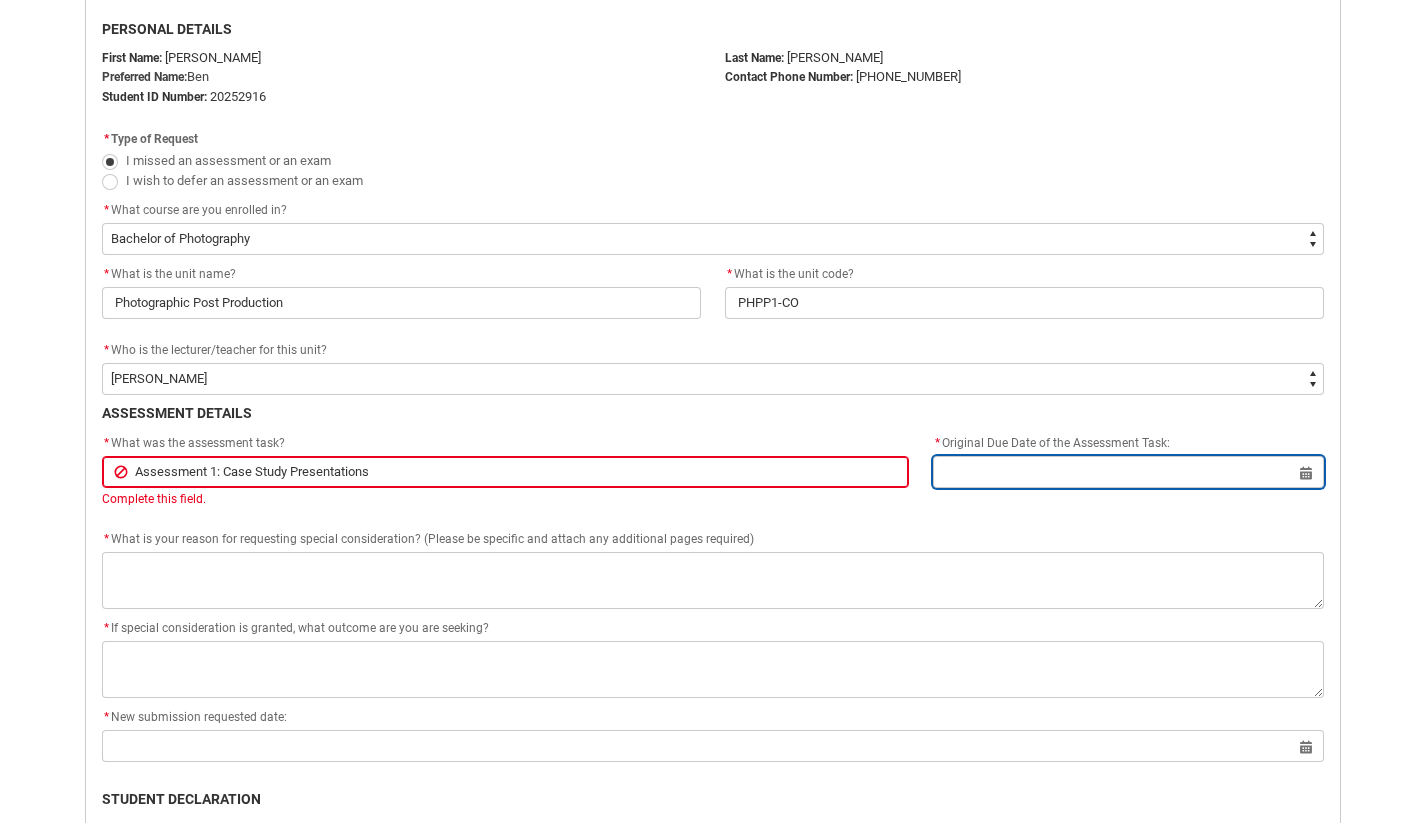 click at bounding box center (1128, 472) 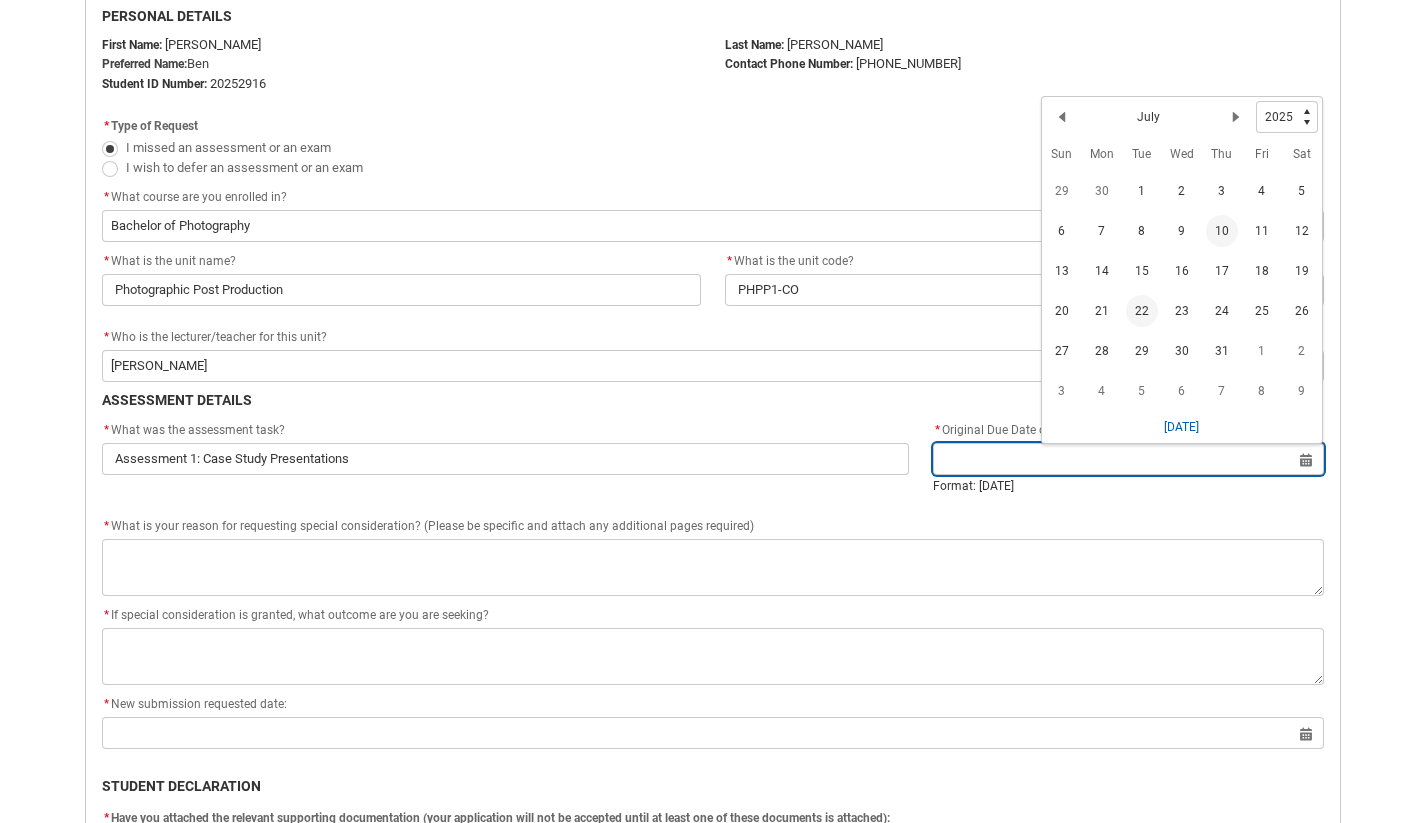 scroll, scrollTop: 495, scrollLeft: 0, axis: vertical 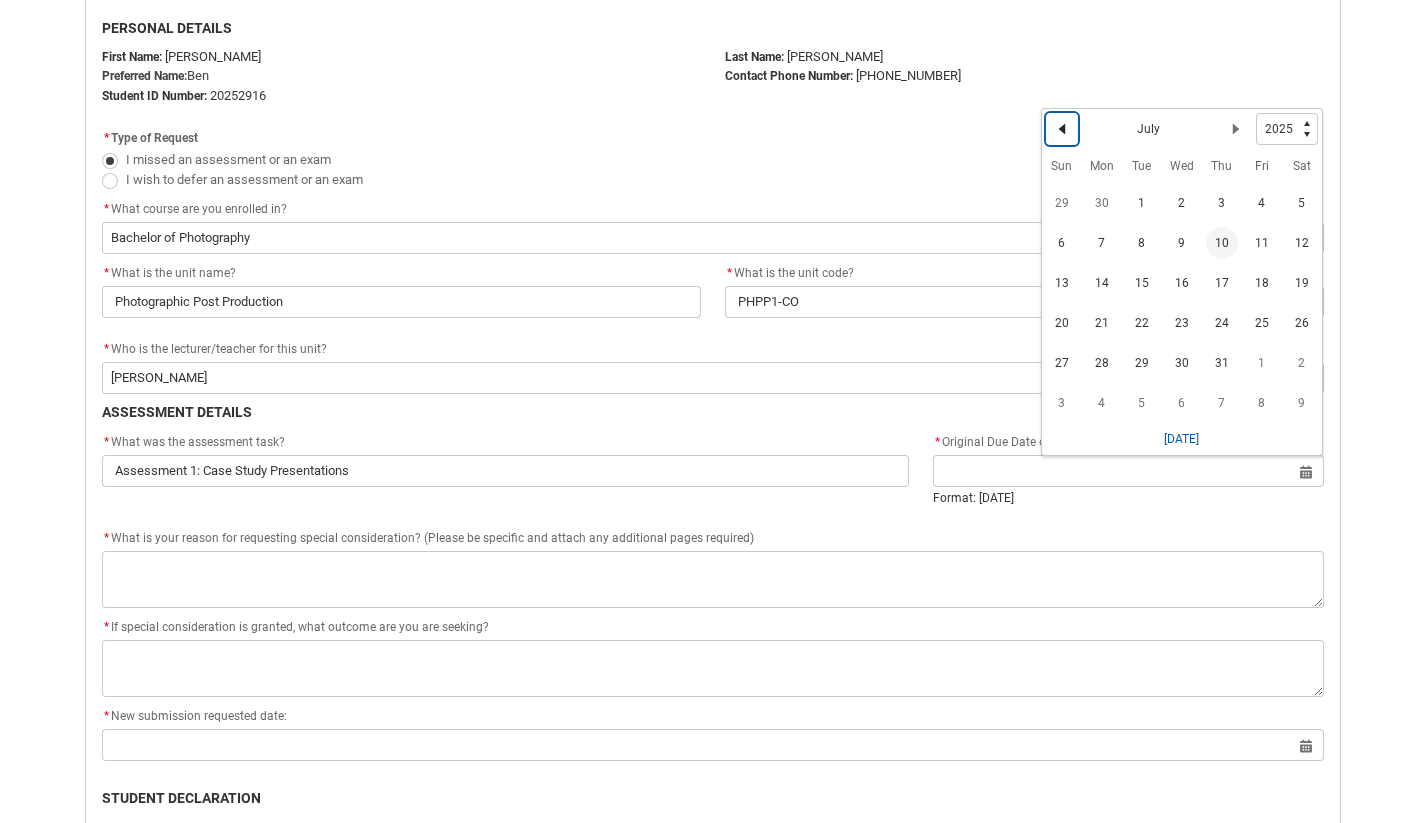 click 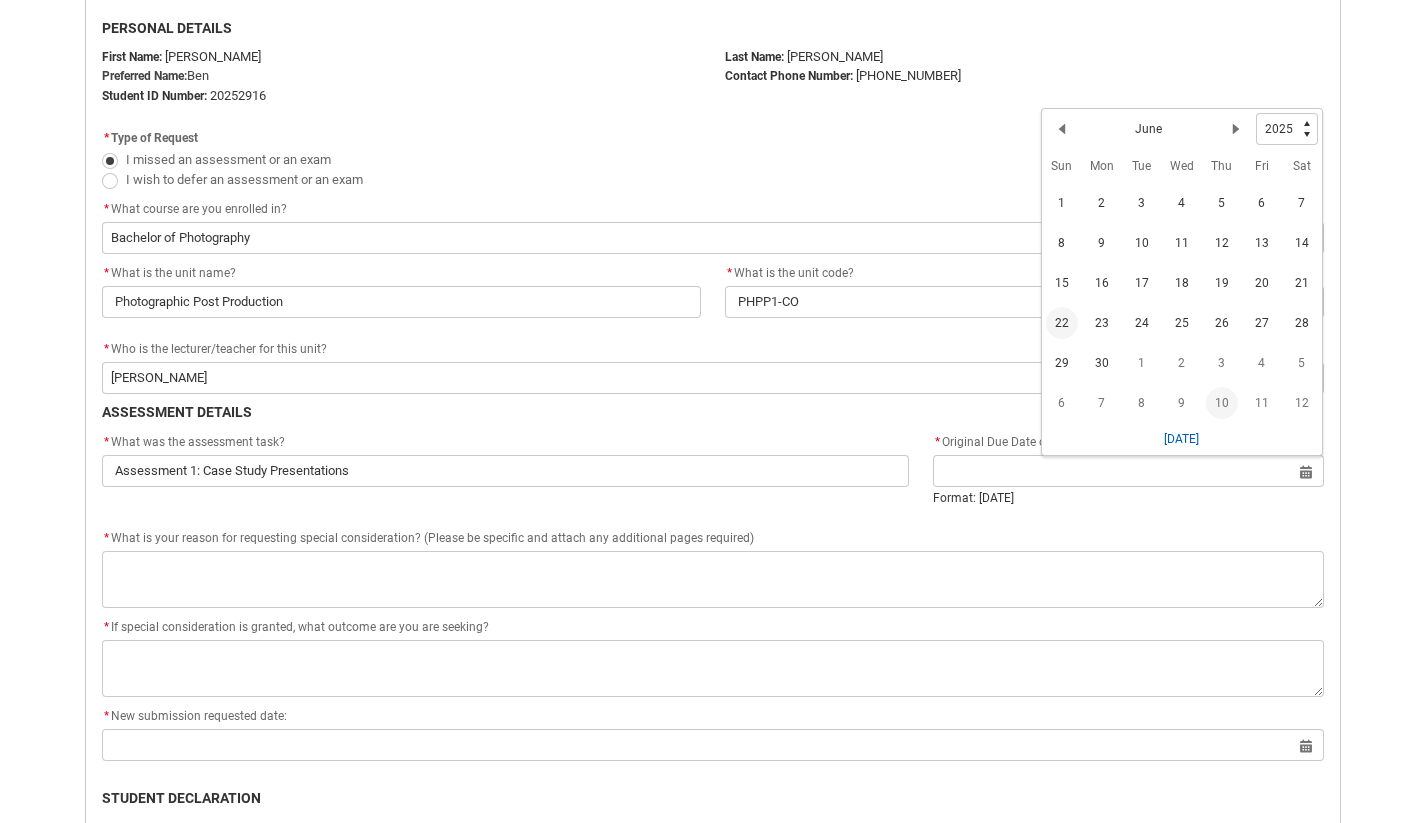 click on "22" 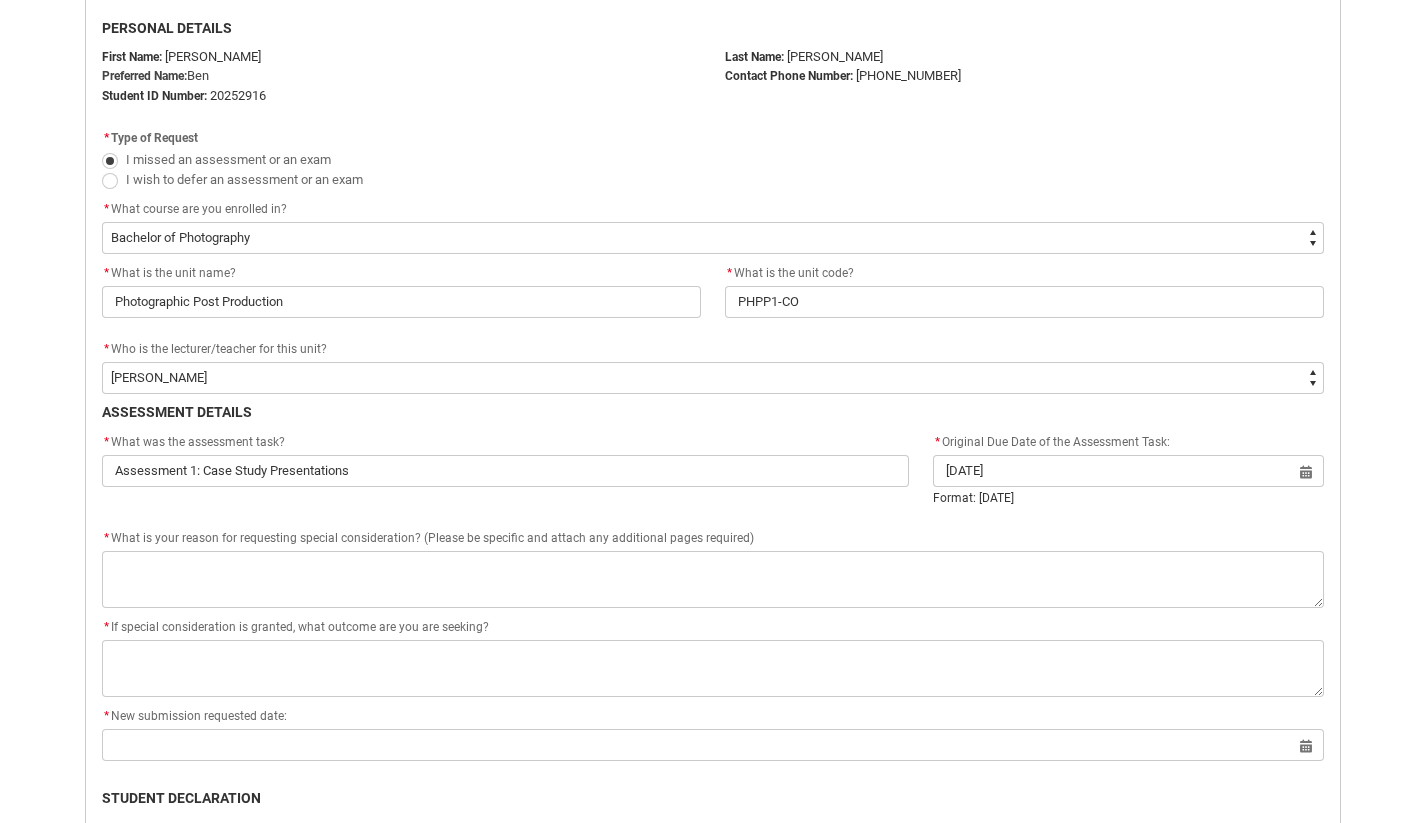 click on "* What was the assessment task? Assessment 1: Case Study Presentations * Original Due Date of the Assessment Task: [DATE] Select a date for   Format: [DATE]" 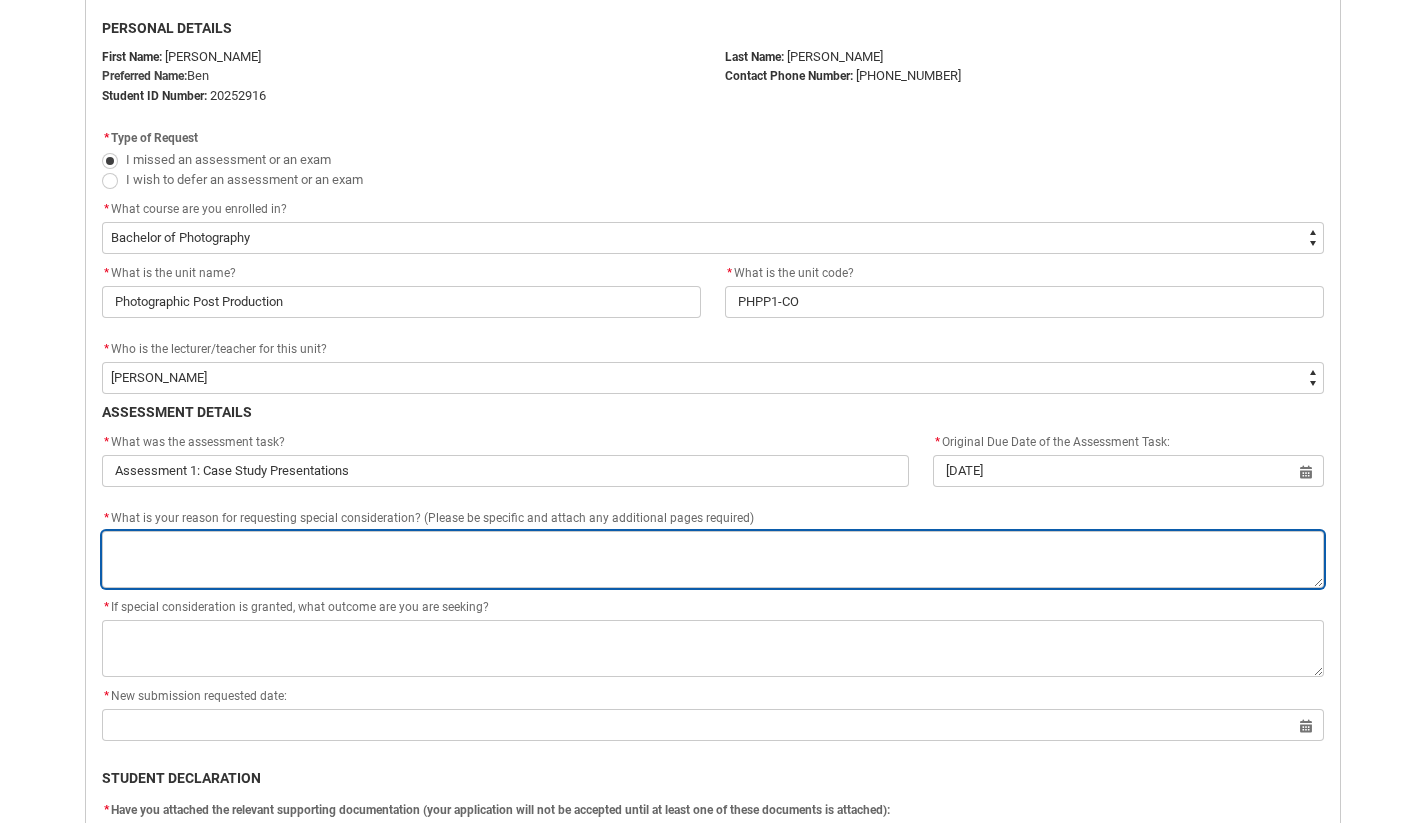 click on "*" at bounding box center (713, 559) 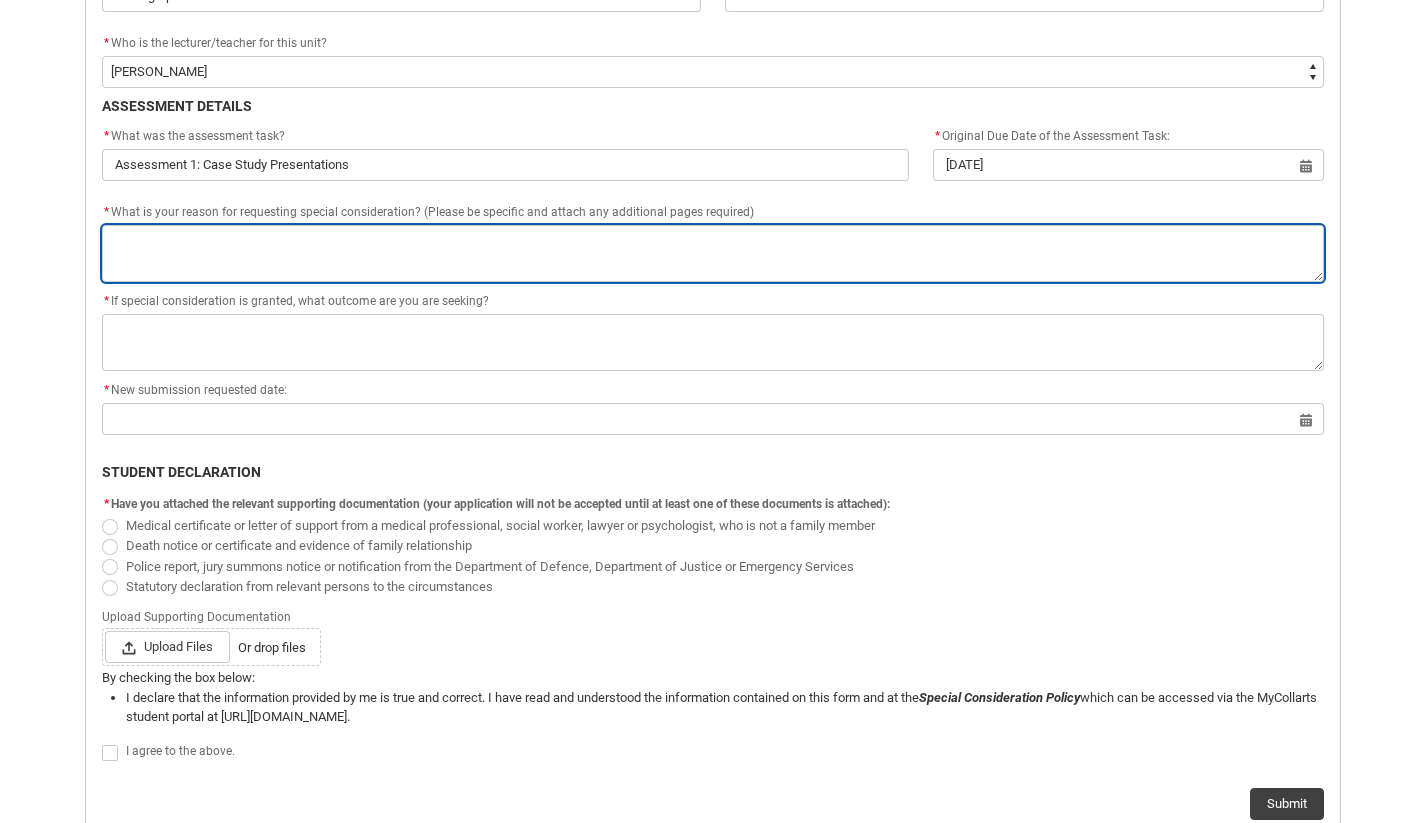 scroll, scrollTop: 788, scrollLeft: 0, axis: vertical 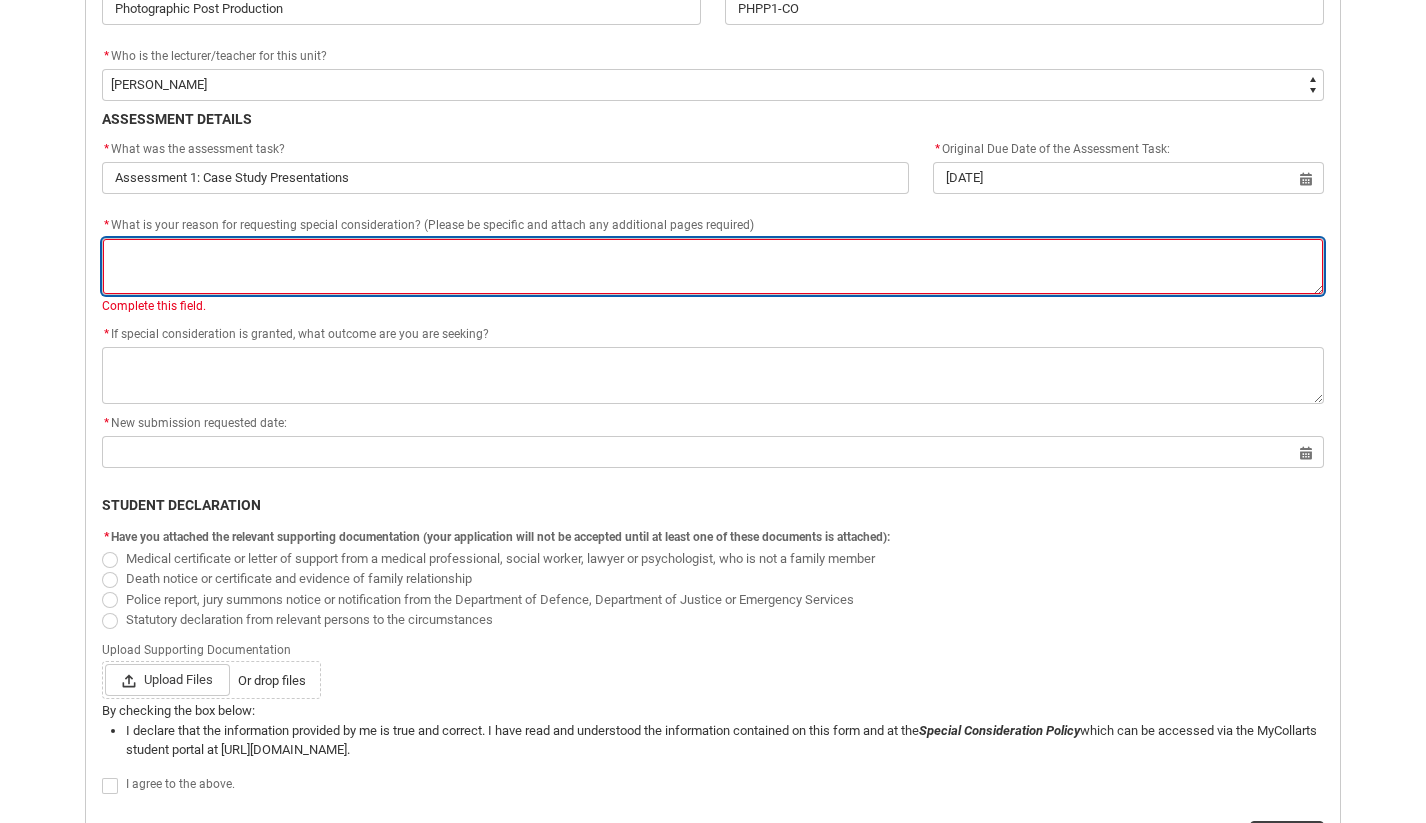 click on "*" at bounding box center (713, 266) 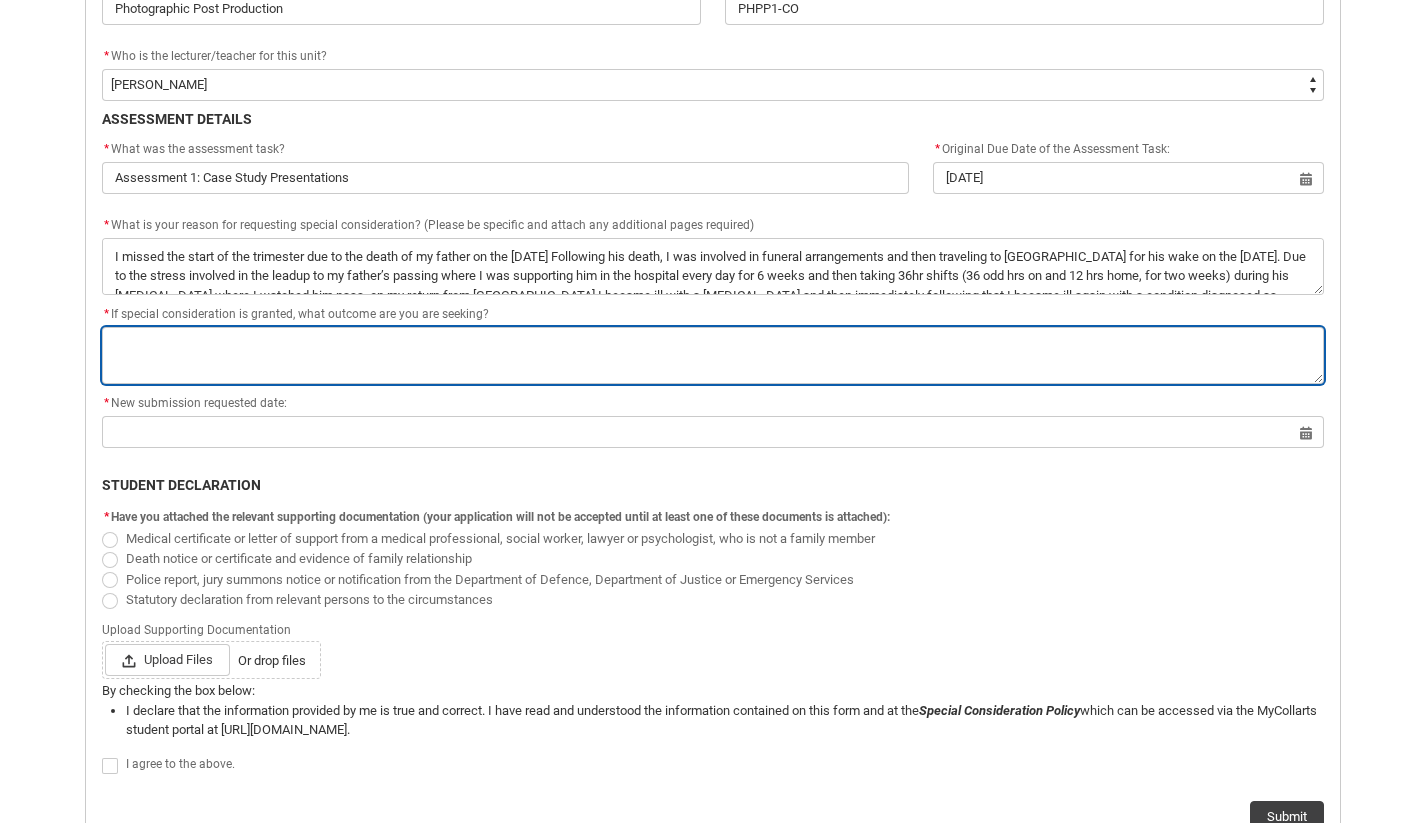 click on "*" at bounding box center [713, 355] 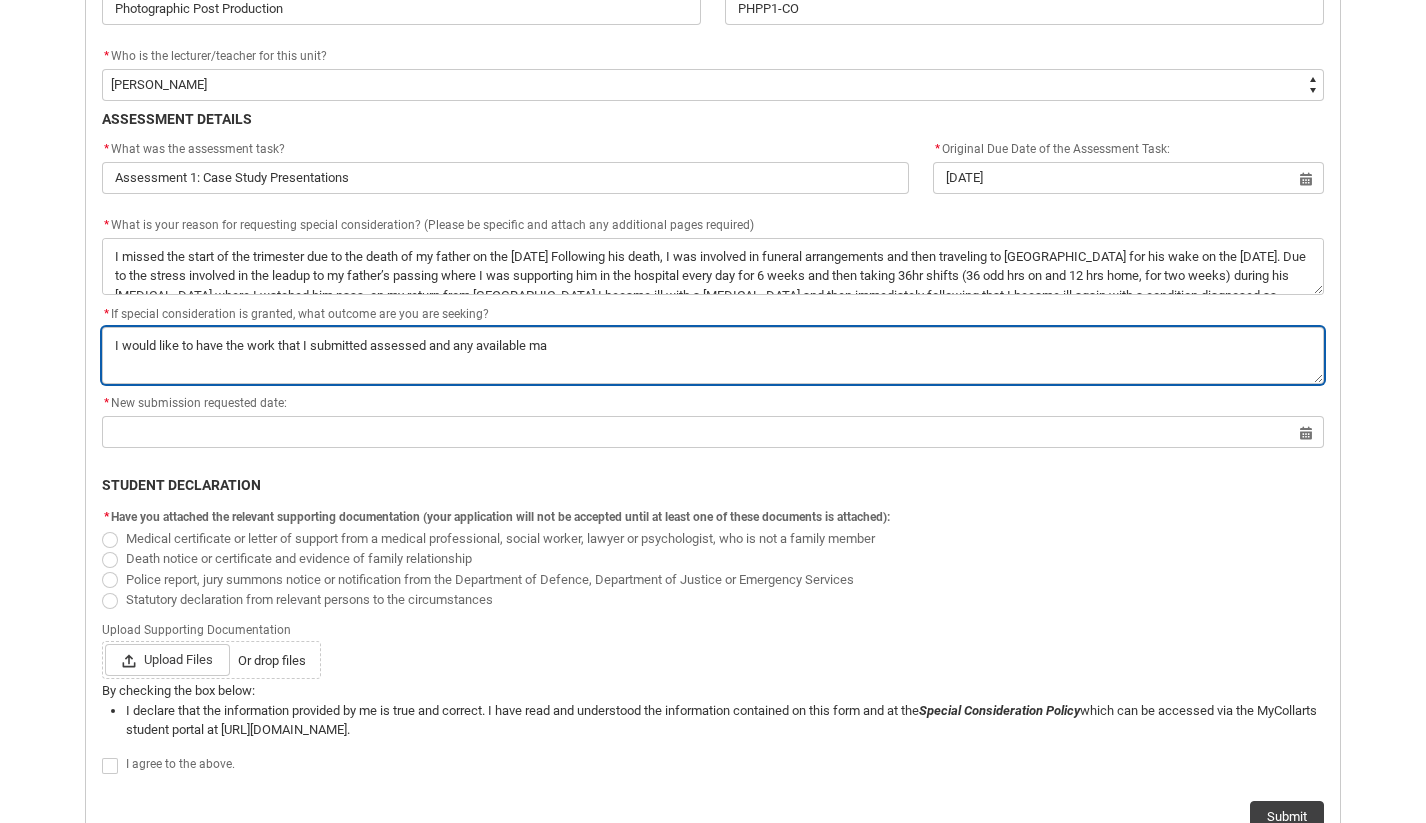 click on "*" at bounding box center [713, 355] 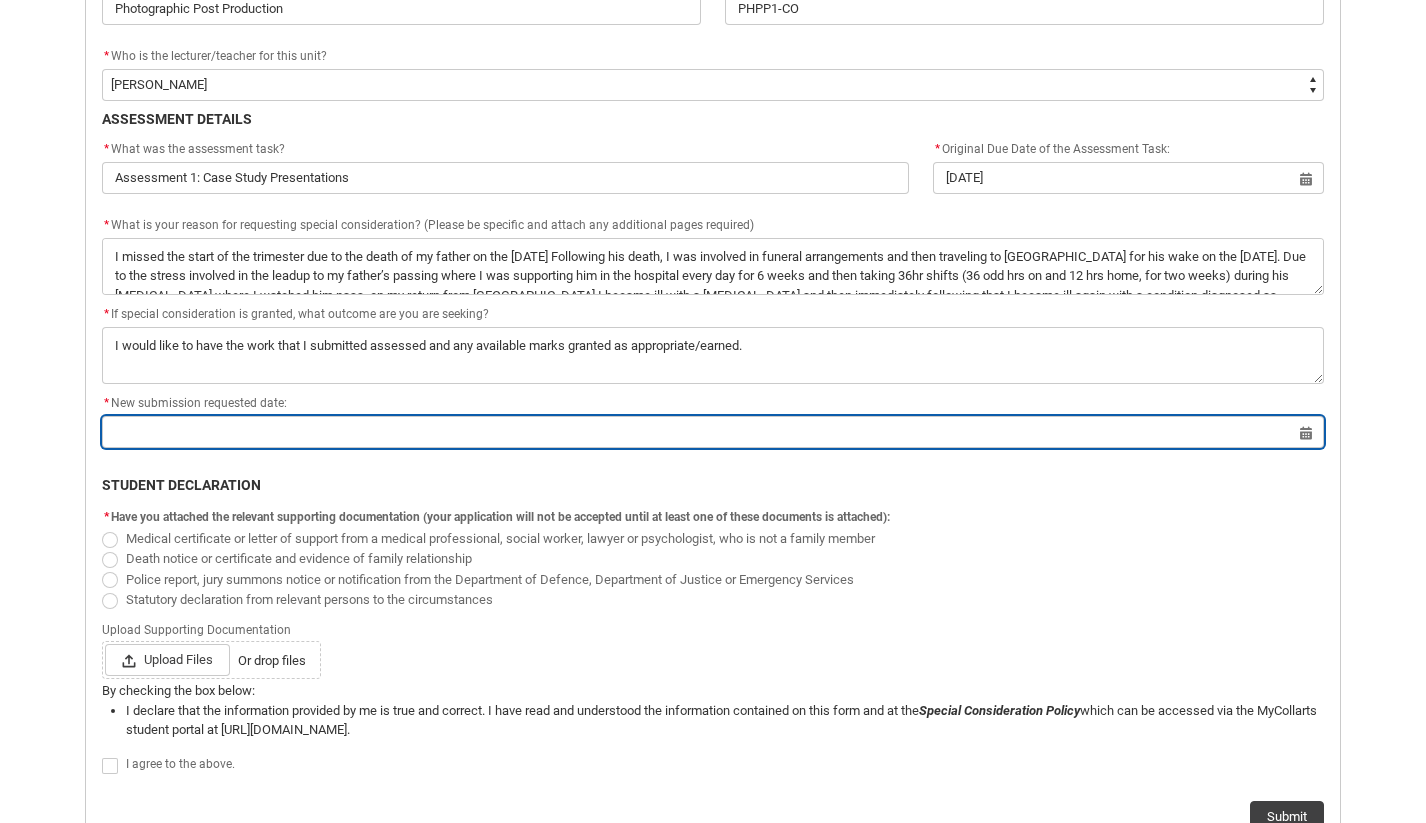 click at bounding box center (713, 432) 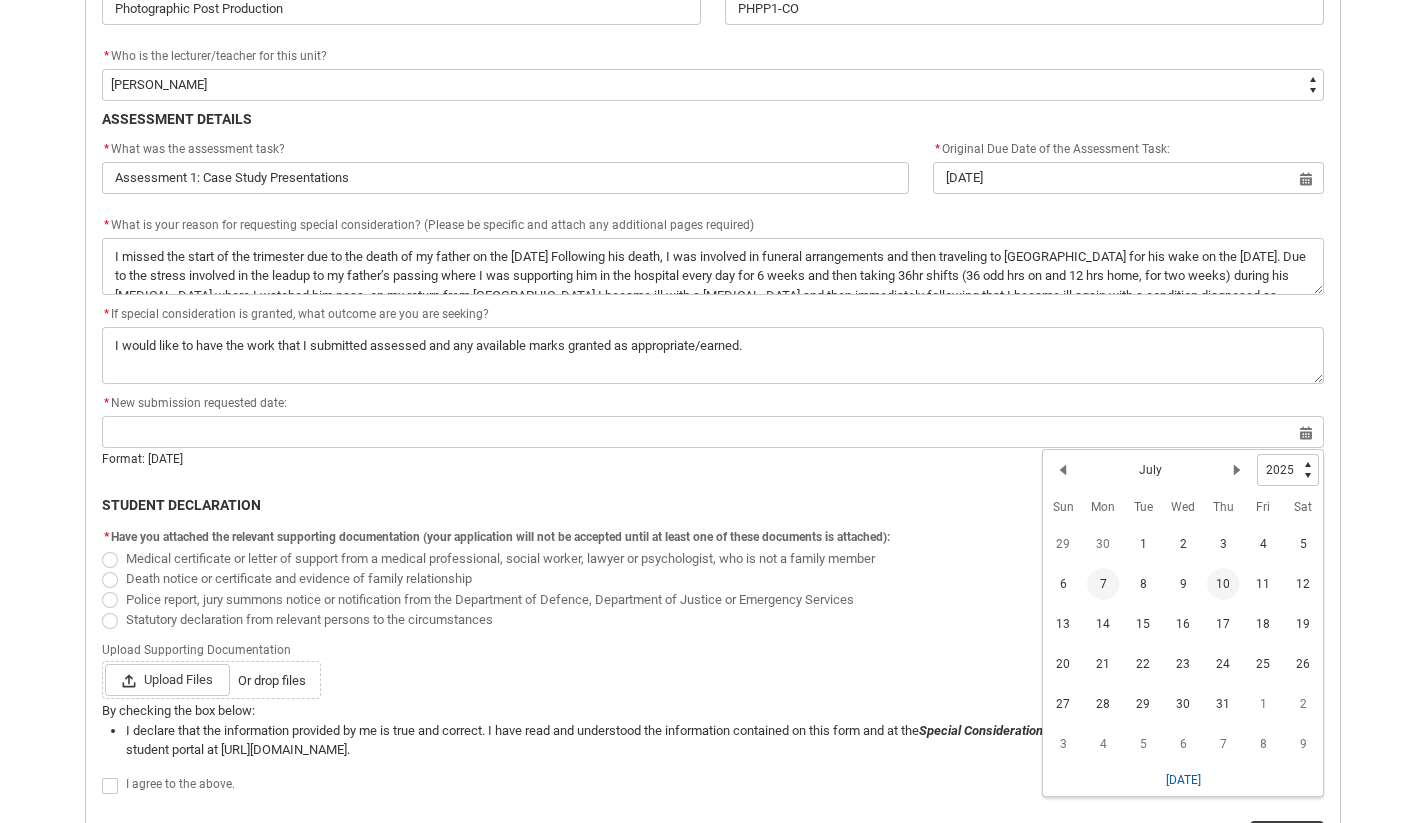 click on "7" 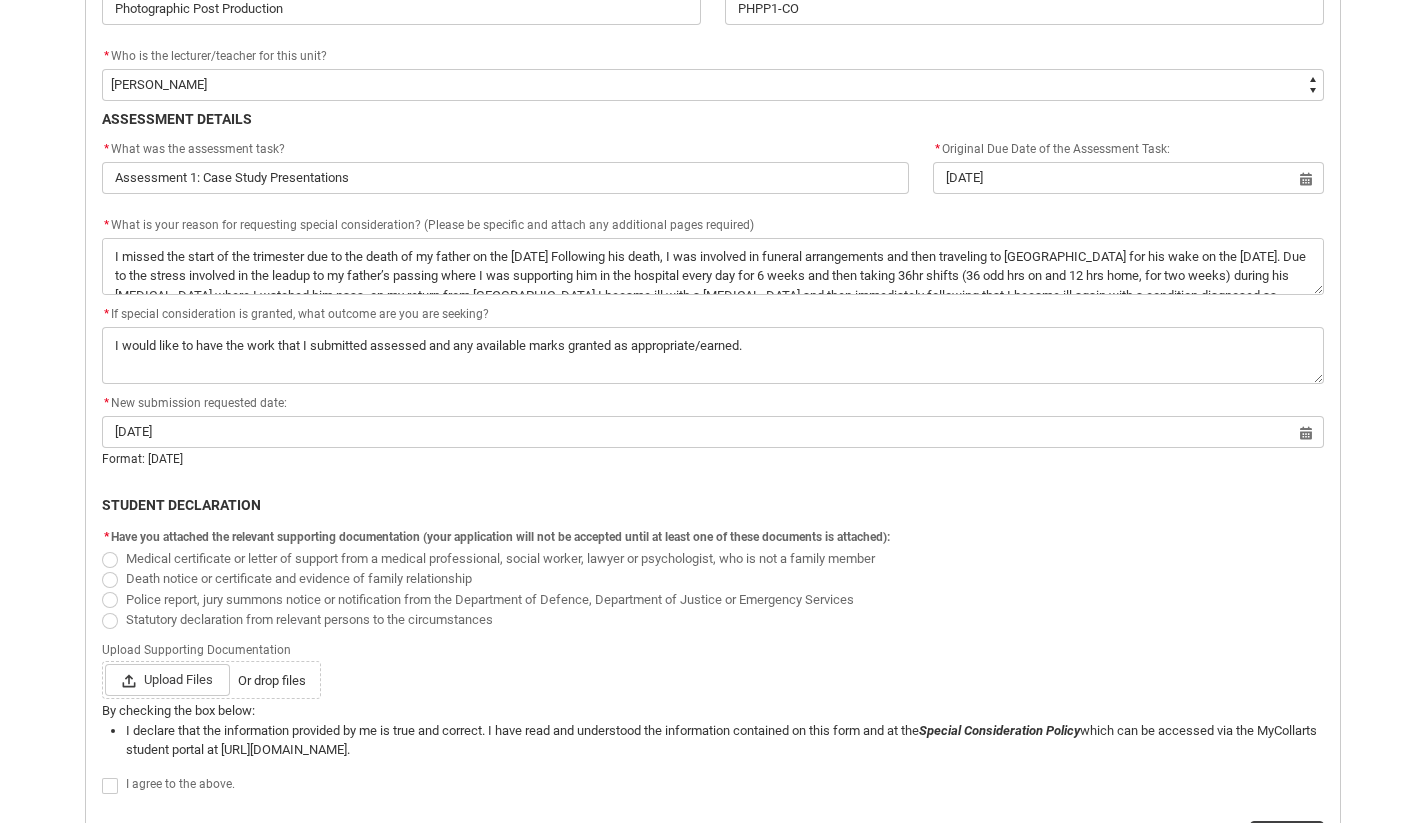 click on "Statutory declaration from relevant persons to the circumstances" 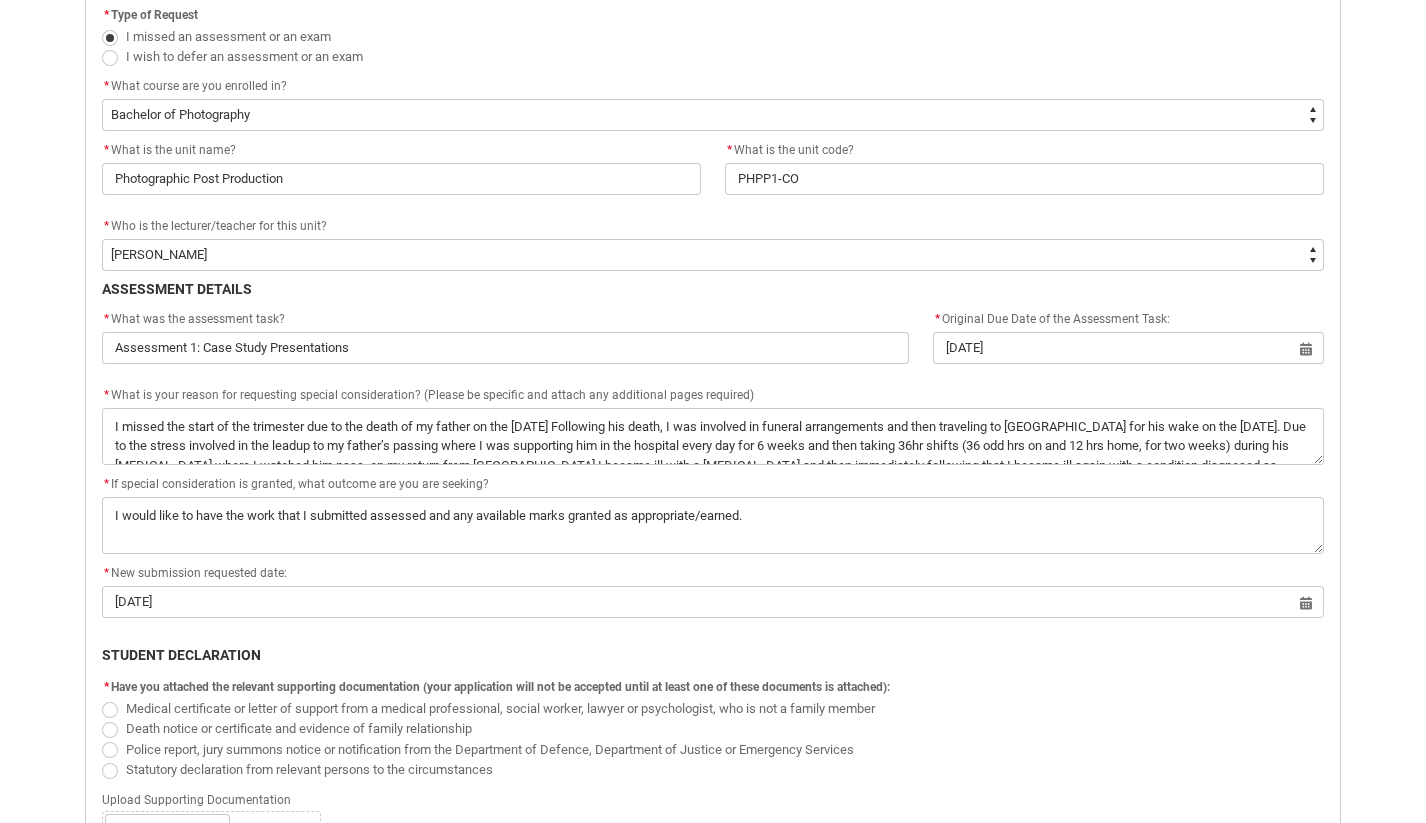 scroll, scrollTop: 391, scrollLeft: 0, axis: vertical 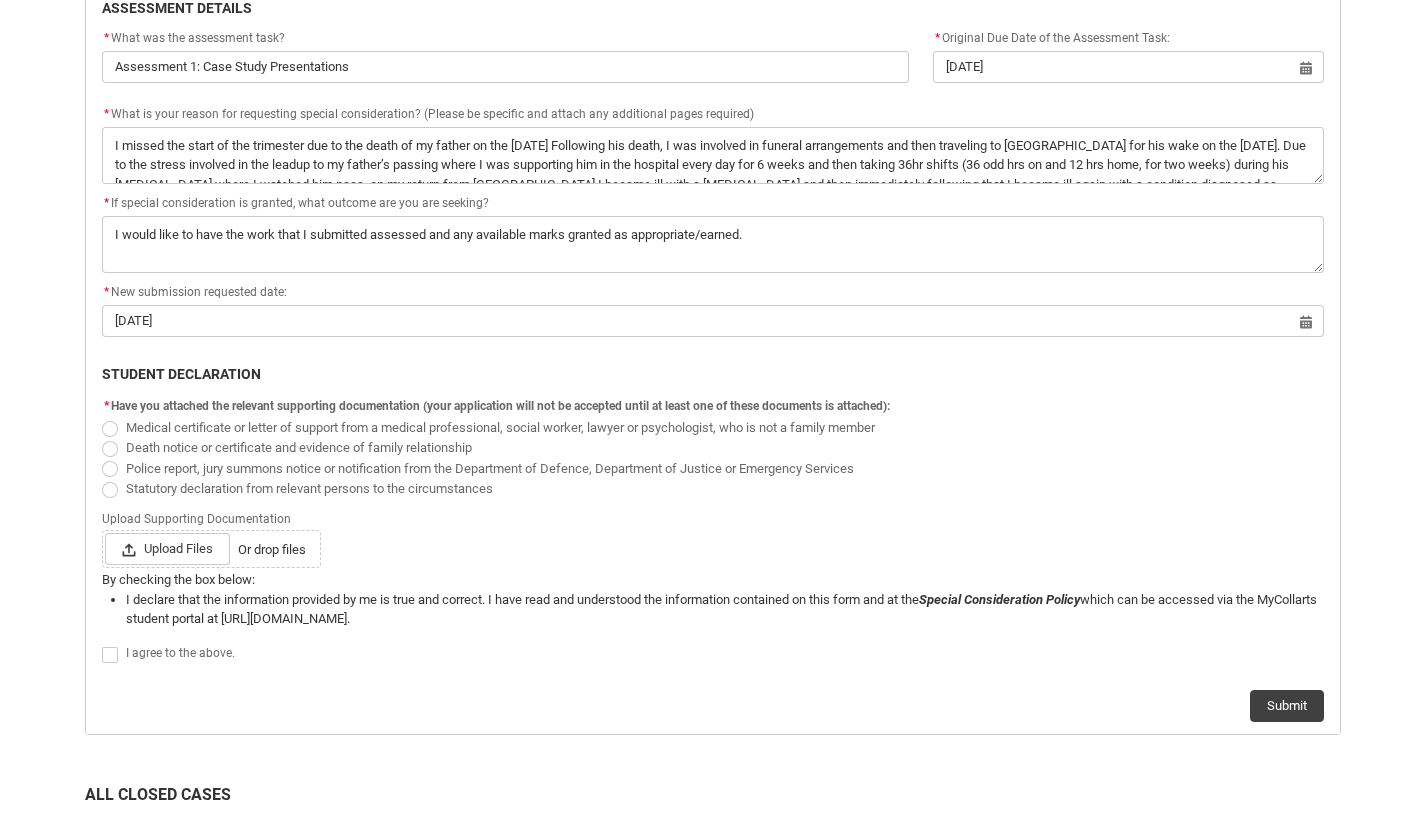 click 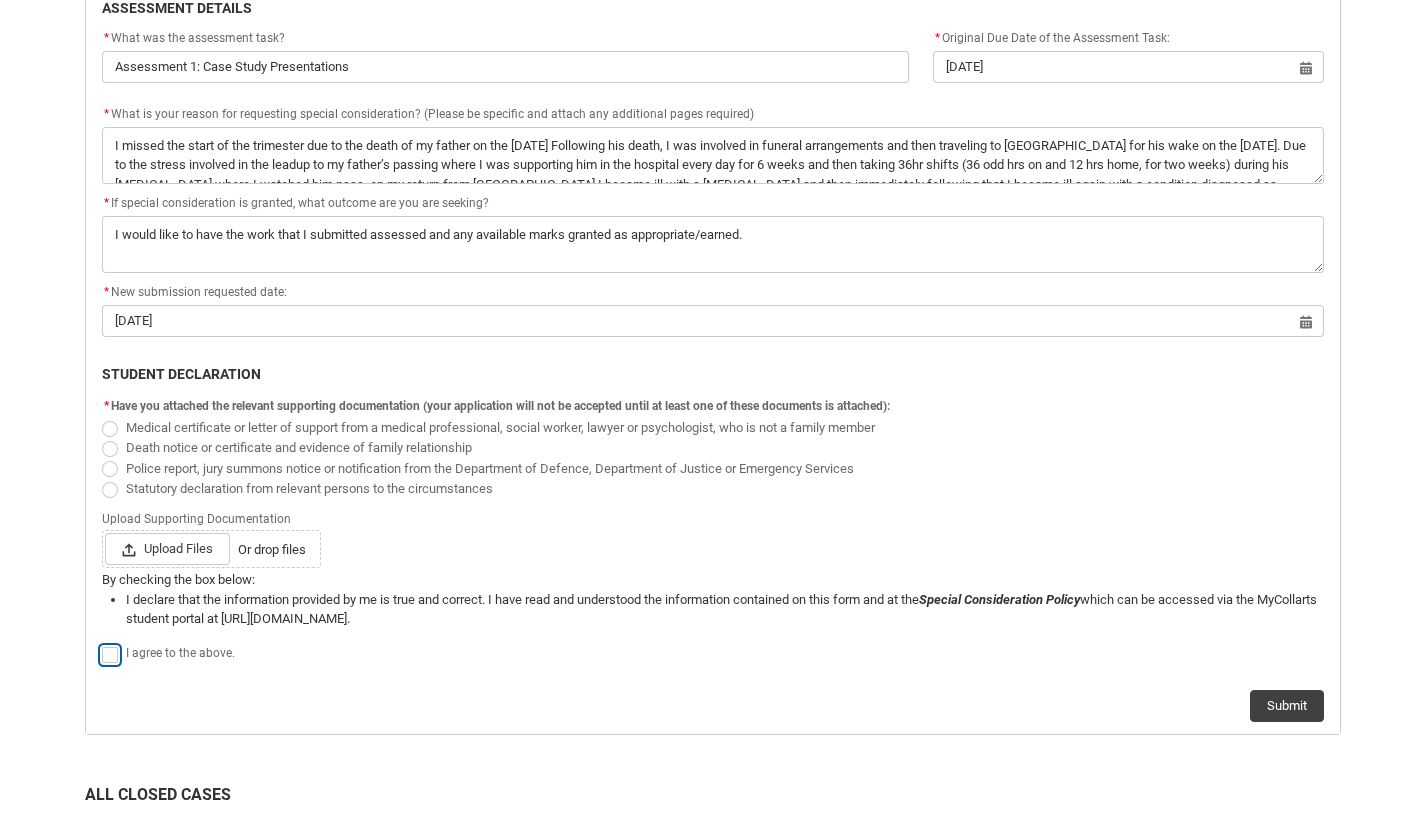 click at bounding box center (101, 644) 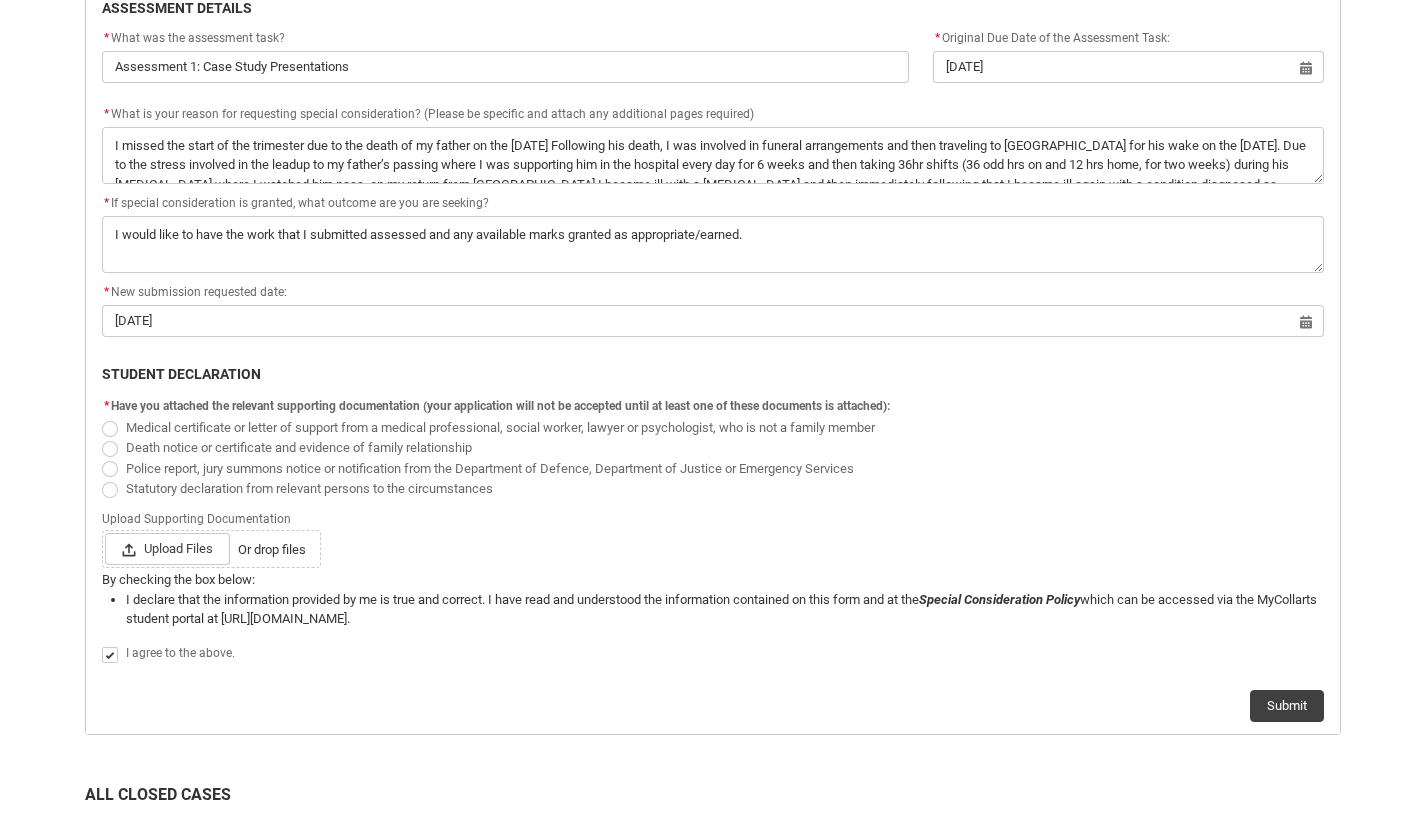 click at bounding box center [110, 429] 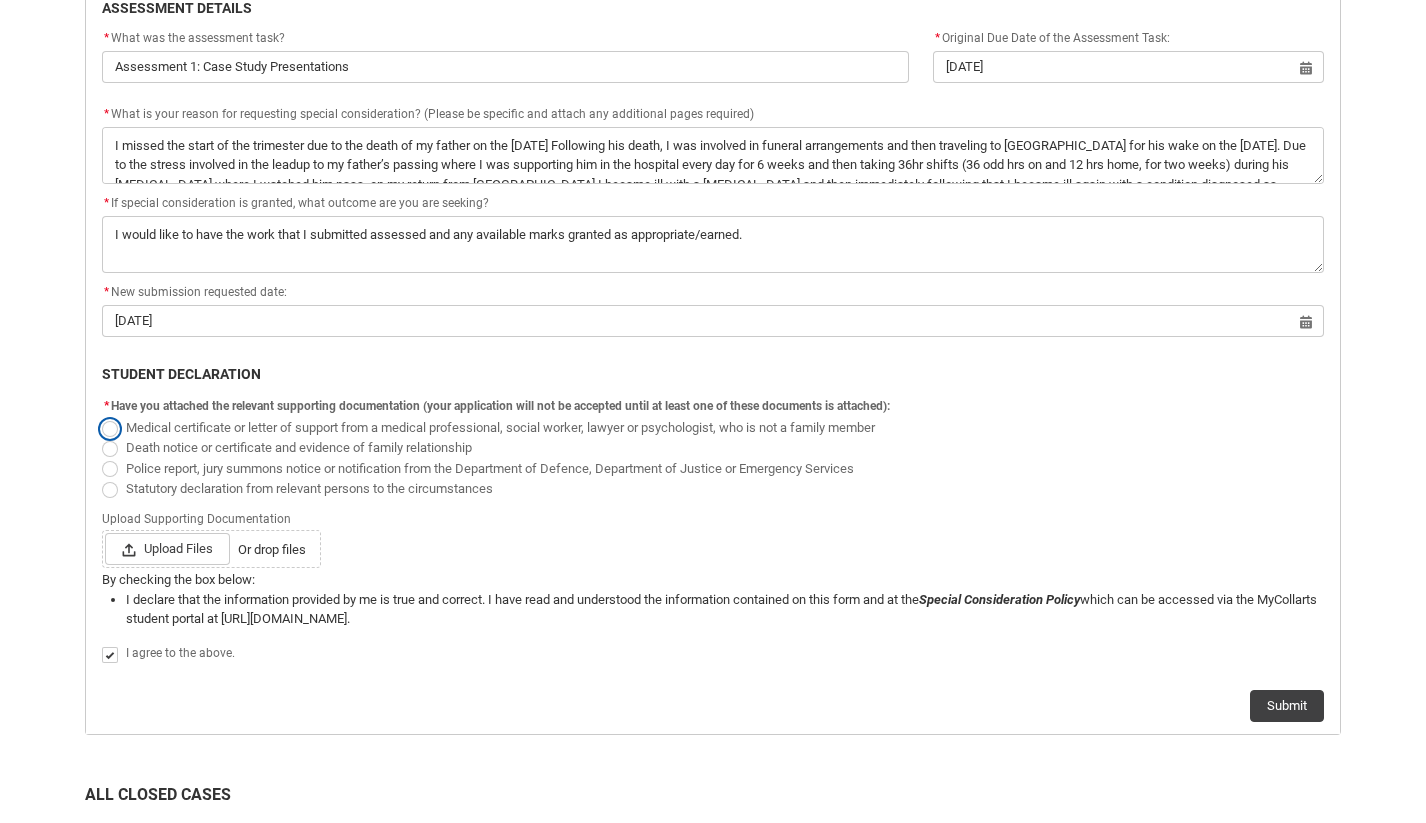 click on "Medical certificate or letter of support from a medical professional, social worker, lawyer or psychologist, who is not a family member" at bounding box center (101, 416) 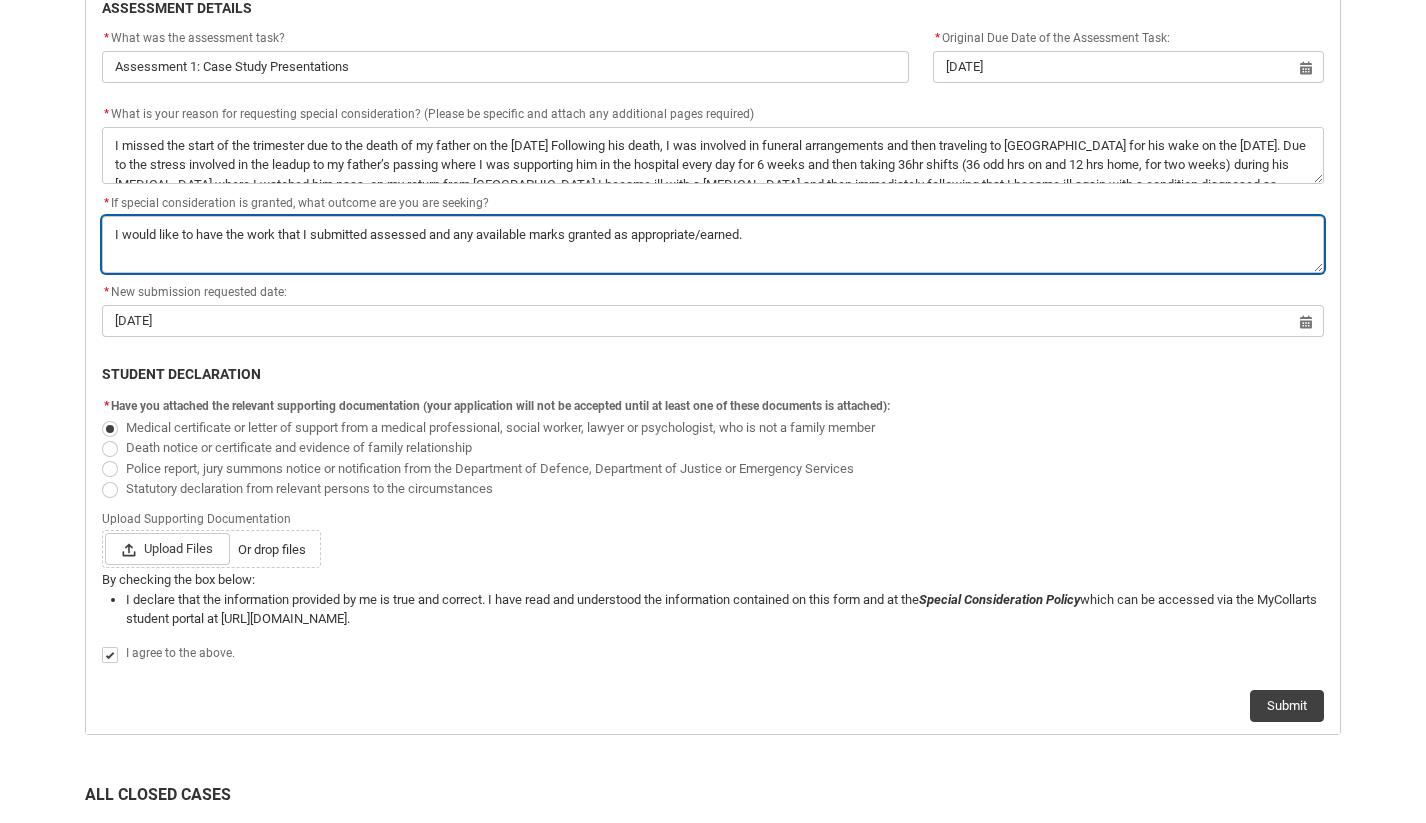 click on "*" at bounding box center [713, 244] 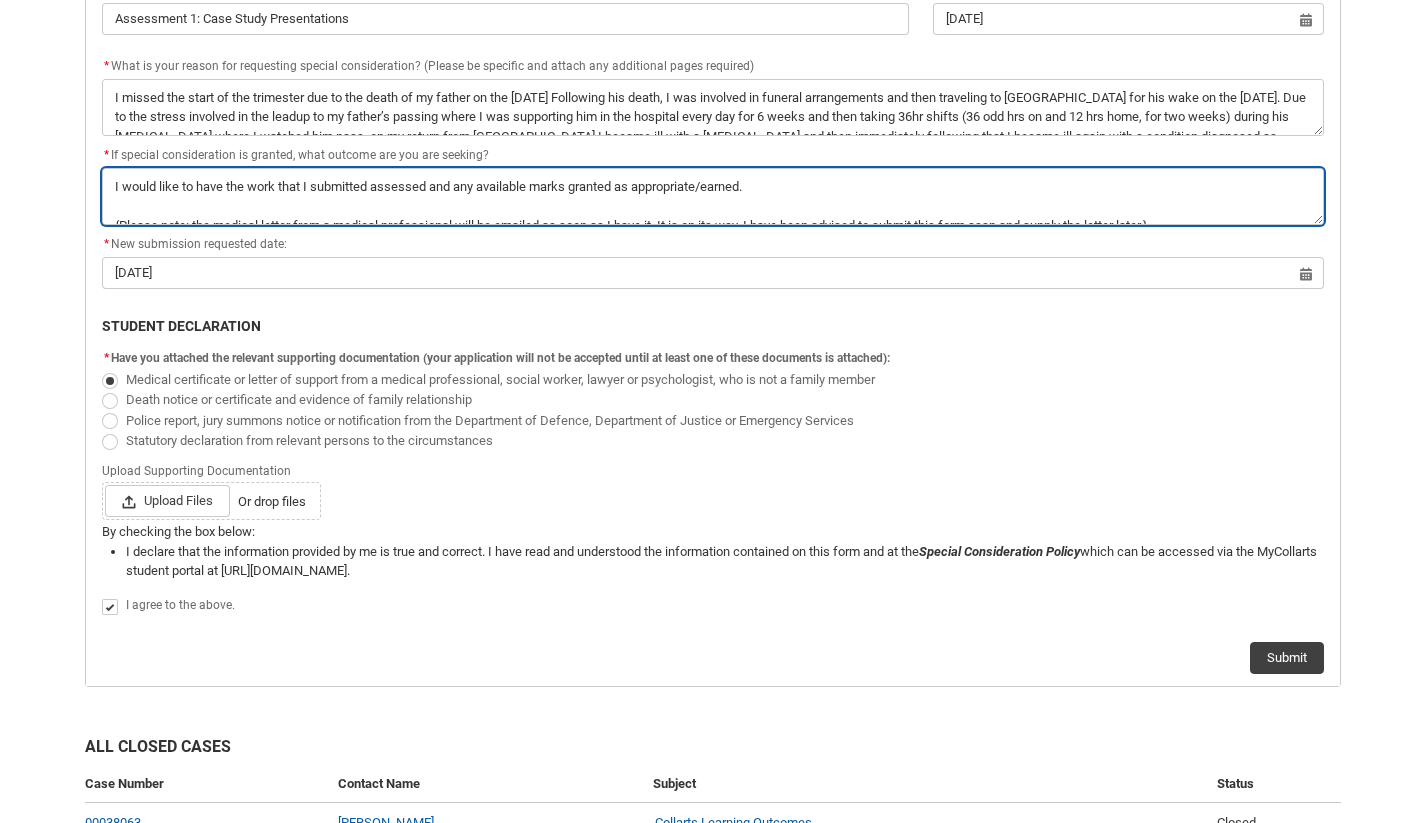 scroll, scrollTop: 1153, scrollLeft: 0, axis: vertical 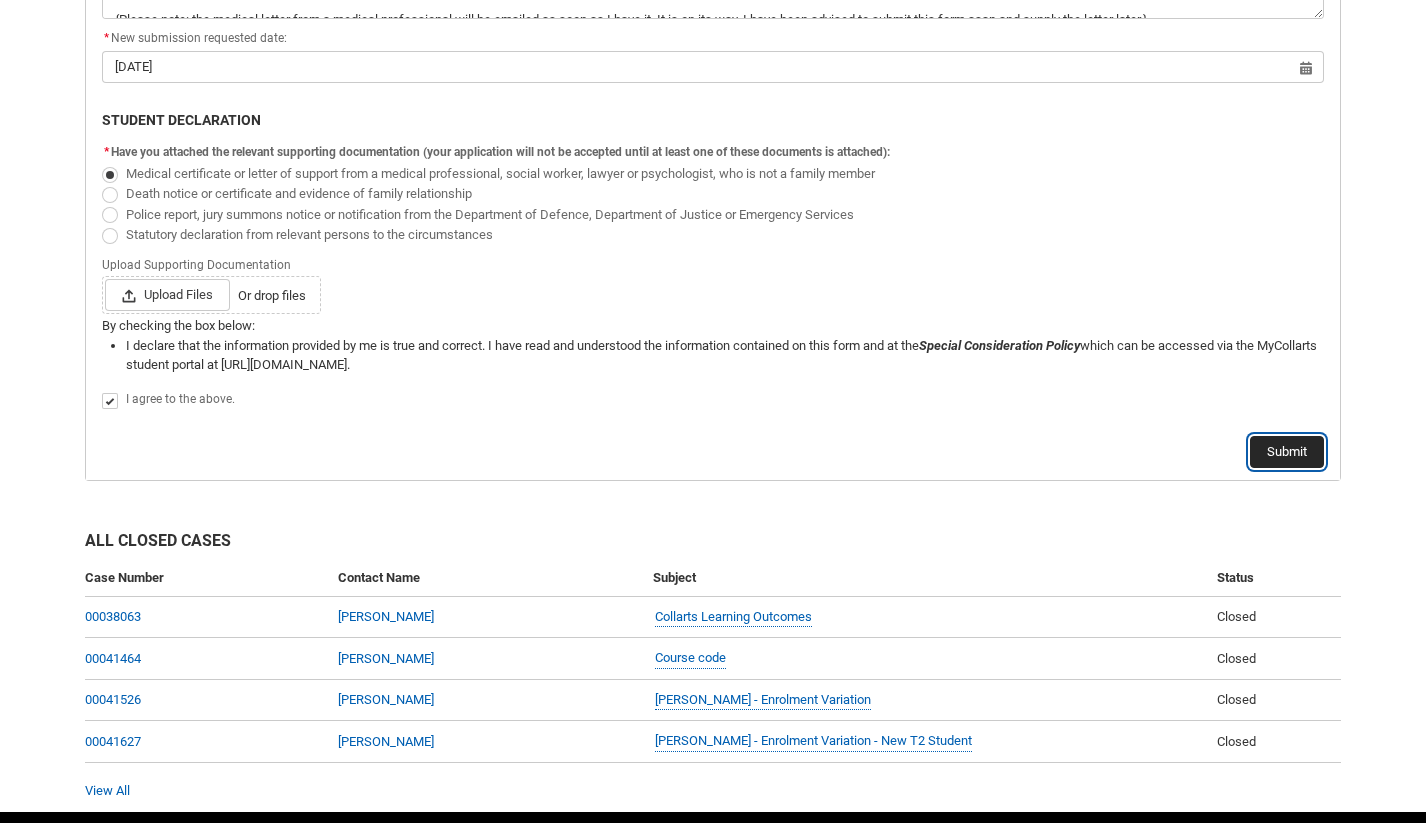 click on "Submit" 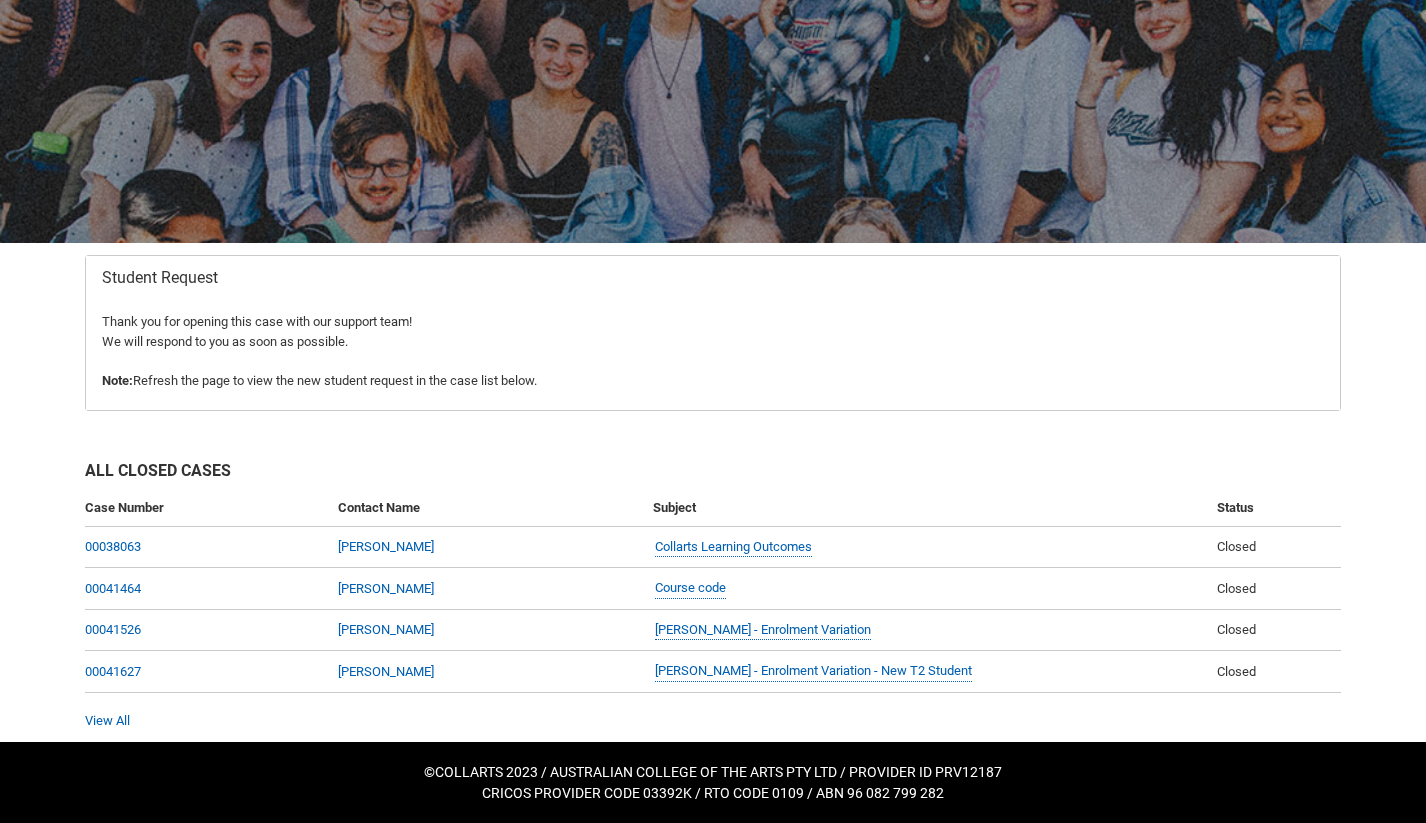 scroll, scrollTop: 0, scrollLeft: 0, axis: both 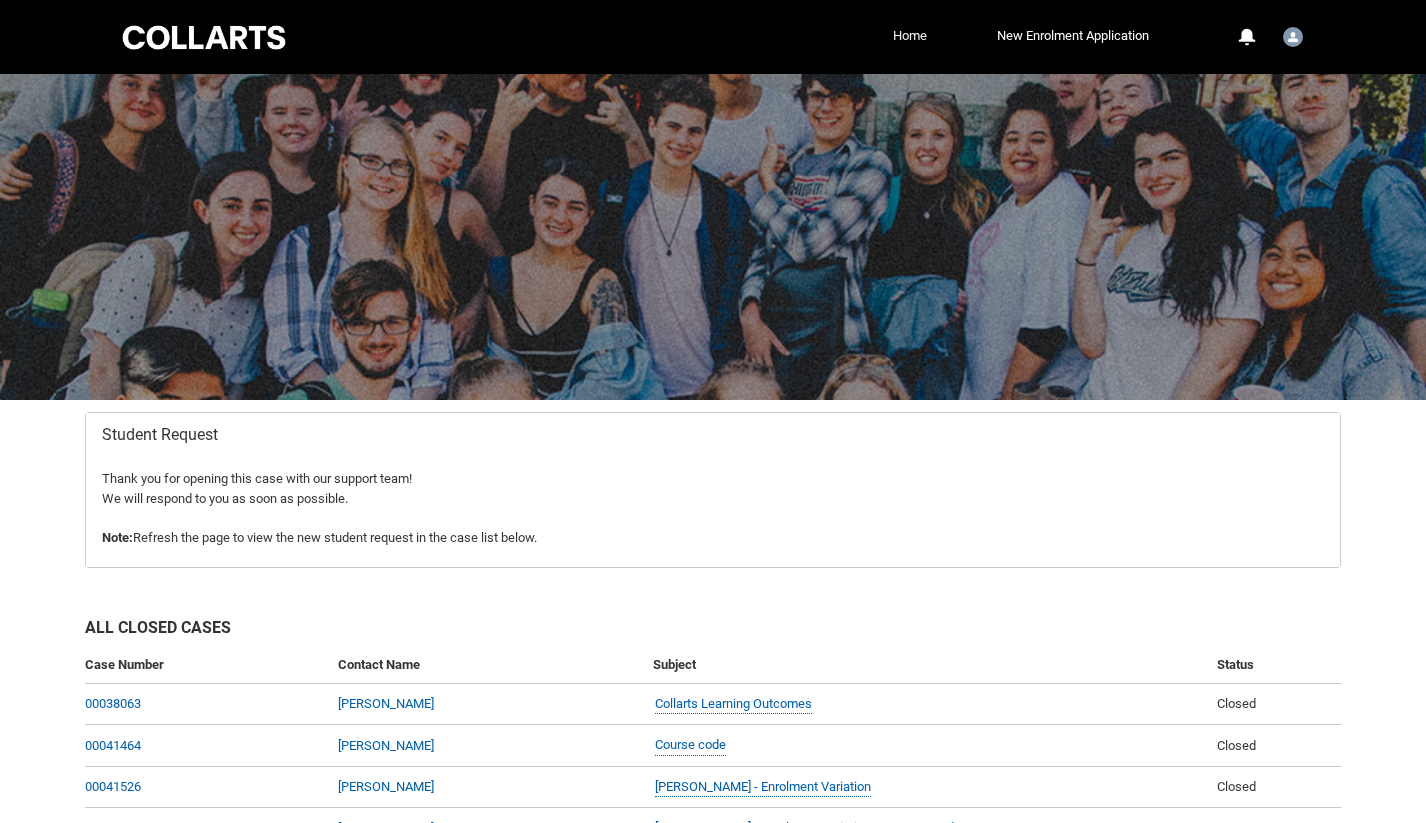 click on "Home" at bounding box center [910, 36] 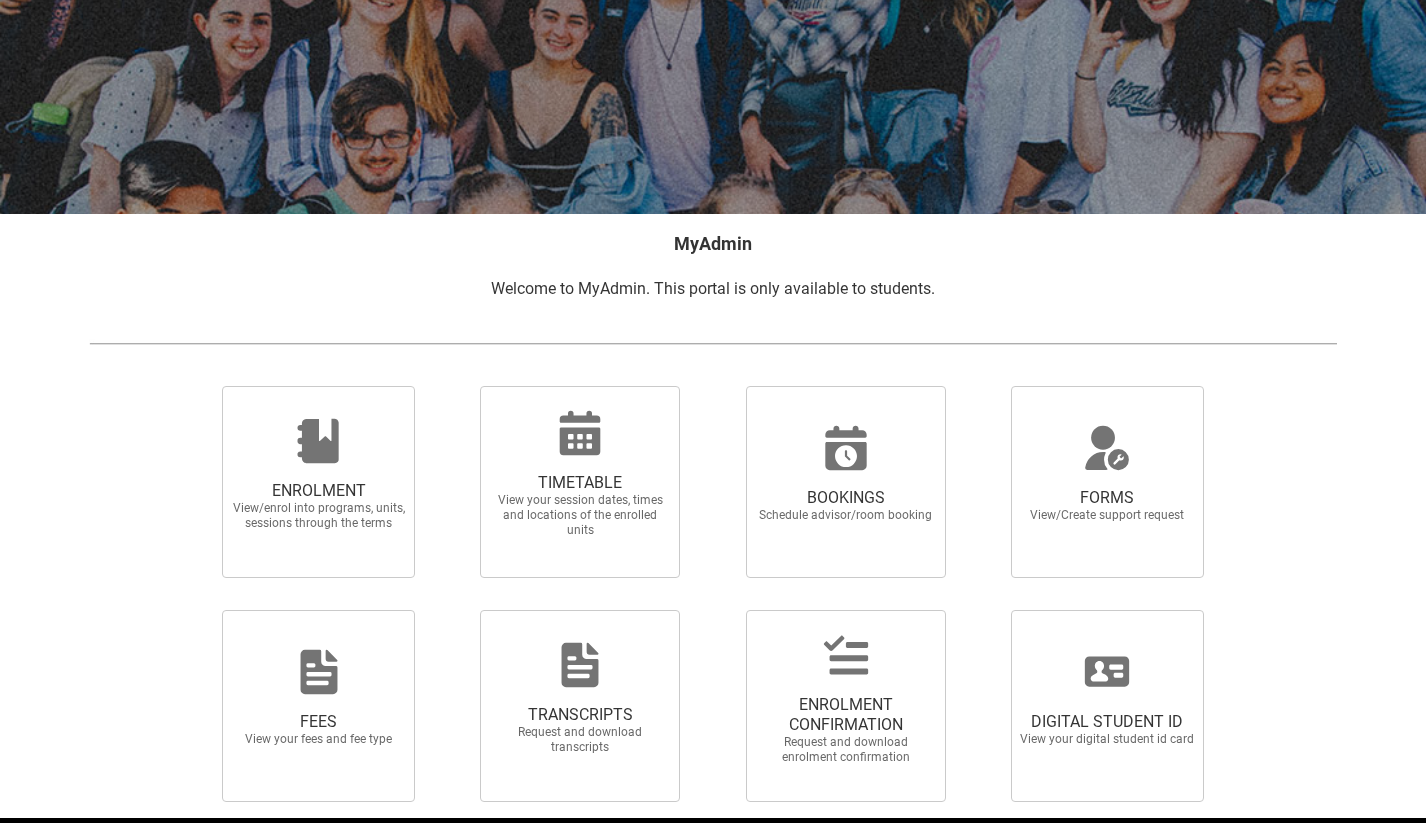 scroll, scrollTop: 262, scrollLeft: 0, axis: vertical 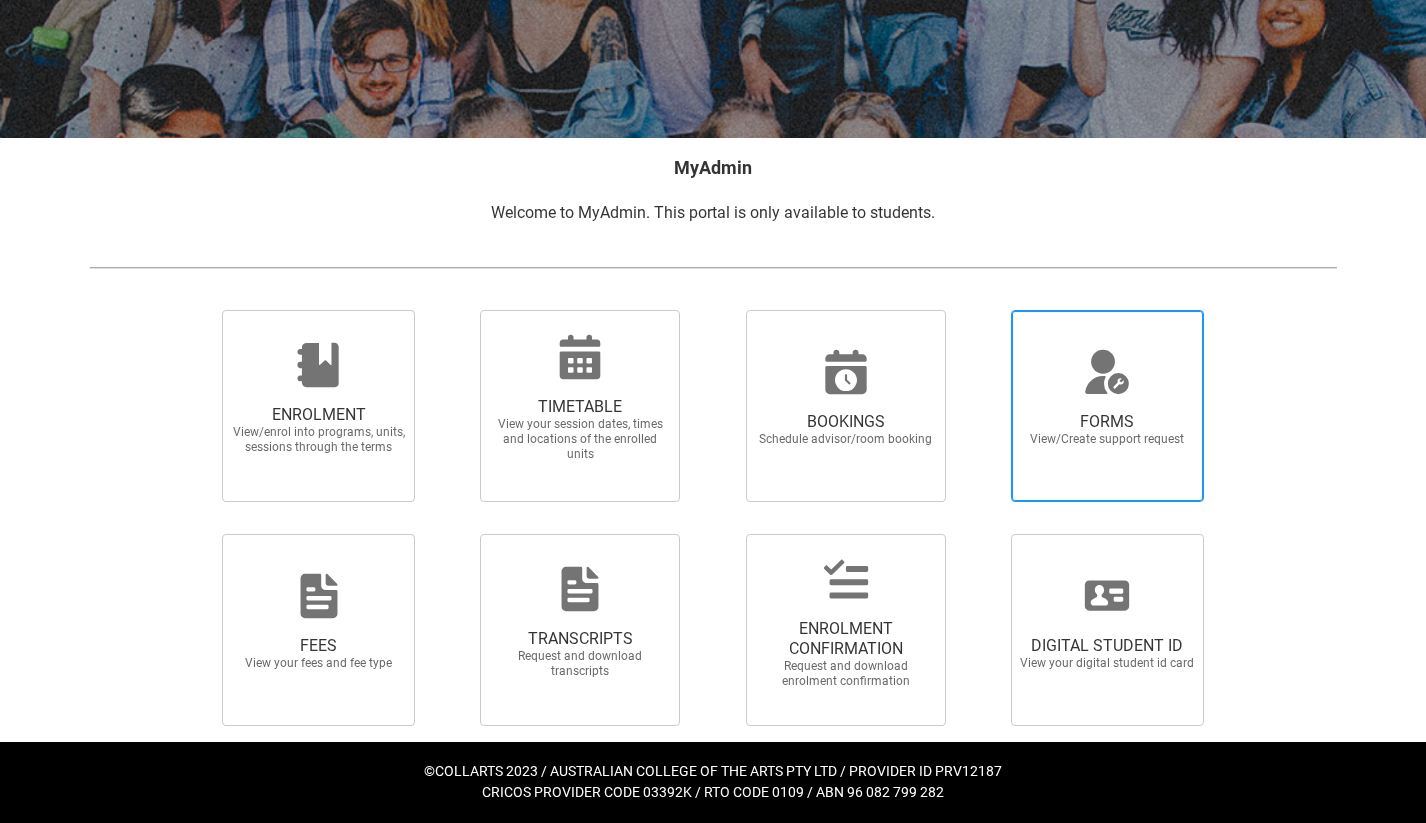 click 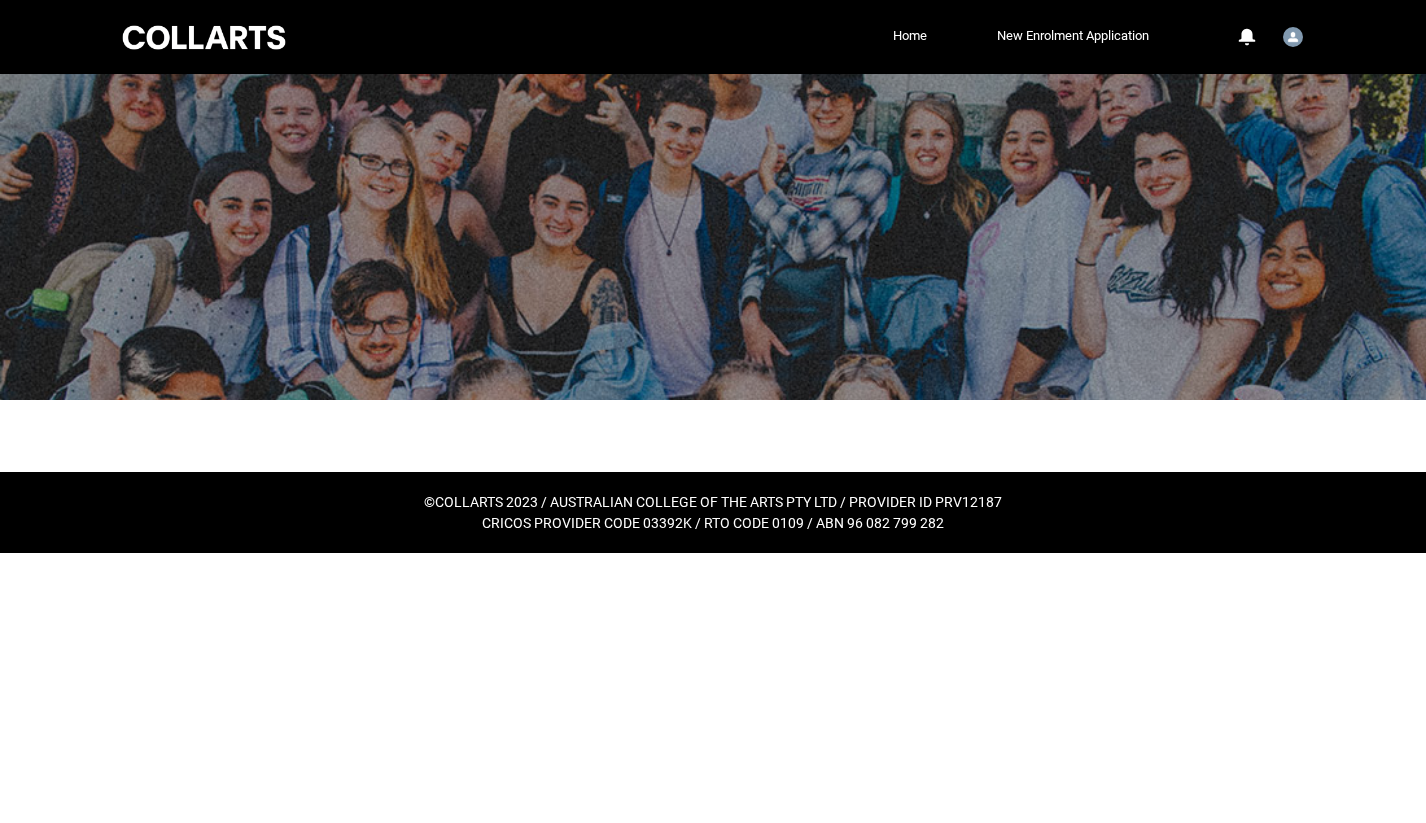 scroll, scrollTop: 0, scrollLeft: 0, axis: both 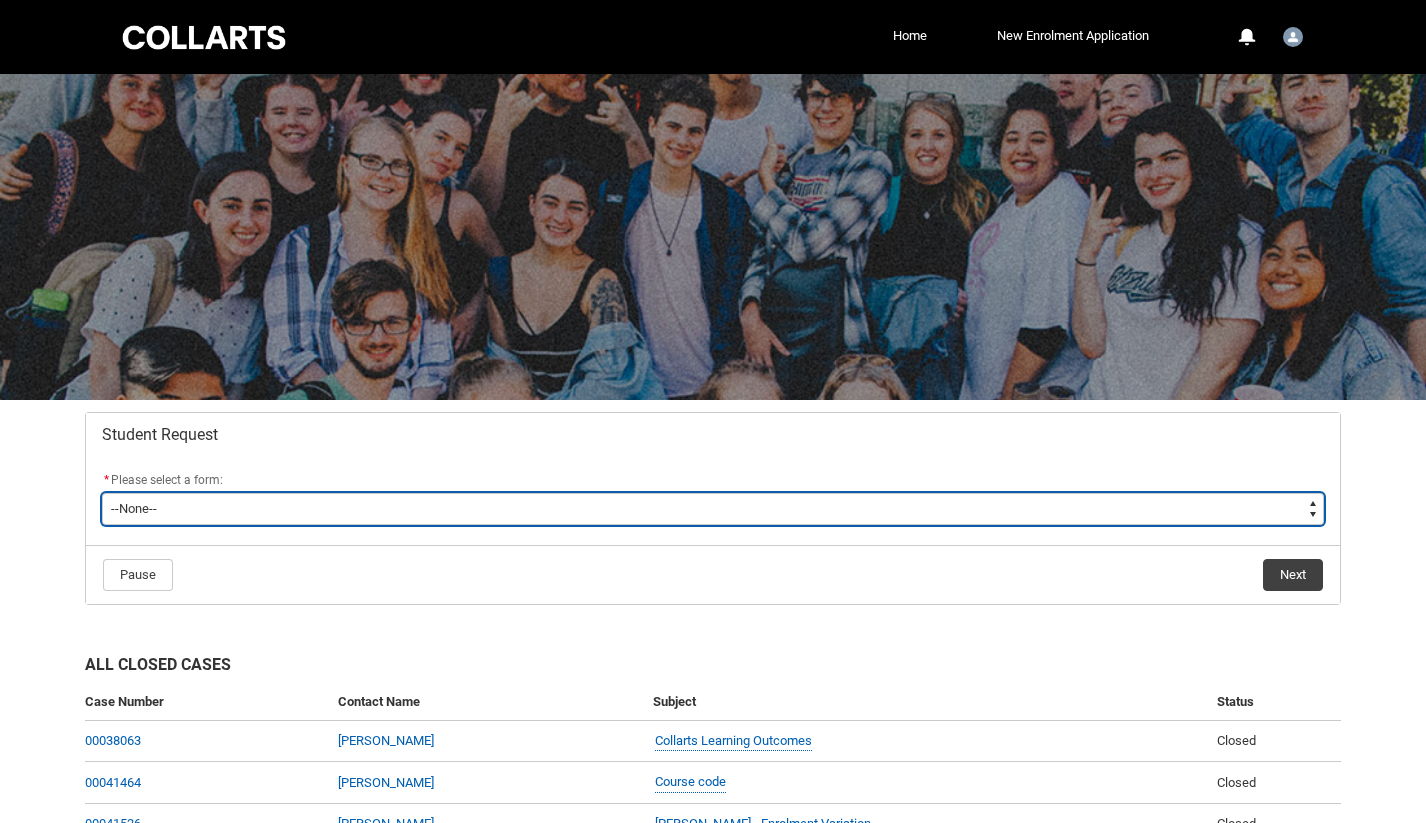 click on "--None-- Academic Transcript Application to Appeal Assignment Extension Course Credit / RPL Course Transfer Deferral / Leave of Absence Enrolment Variation Grievance Reasonable Adjustment Return to Study Application Special Consideration Tuition Fee Refund Withdraw & Cancel Enrolment General Enquiry FEE-HELP Exemption Form Financial Hardship Program" at bounding box center [713, 509] 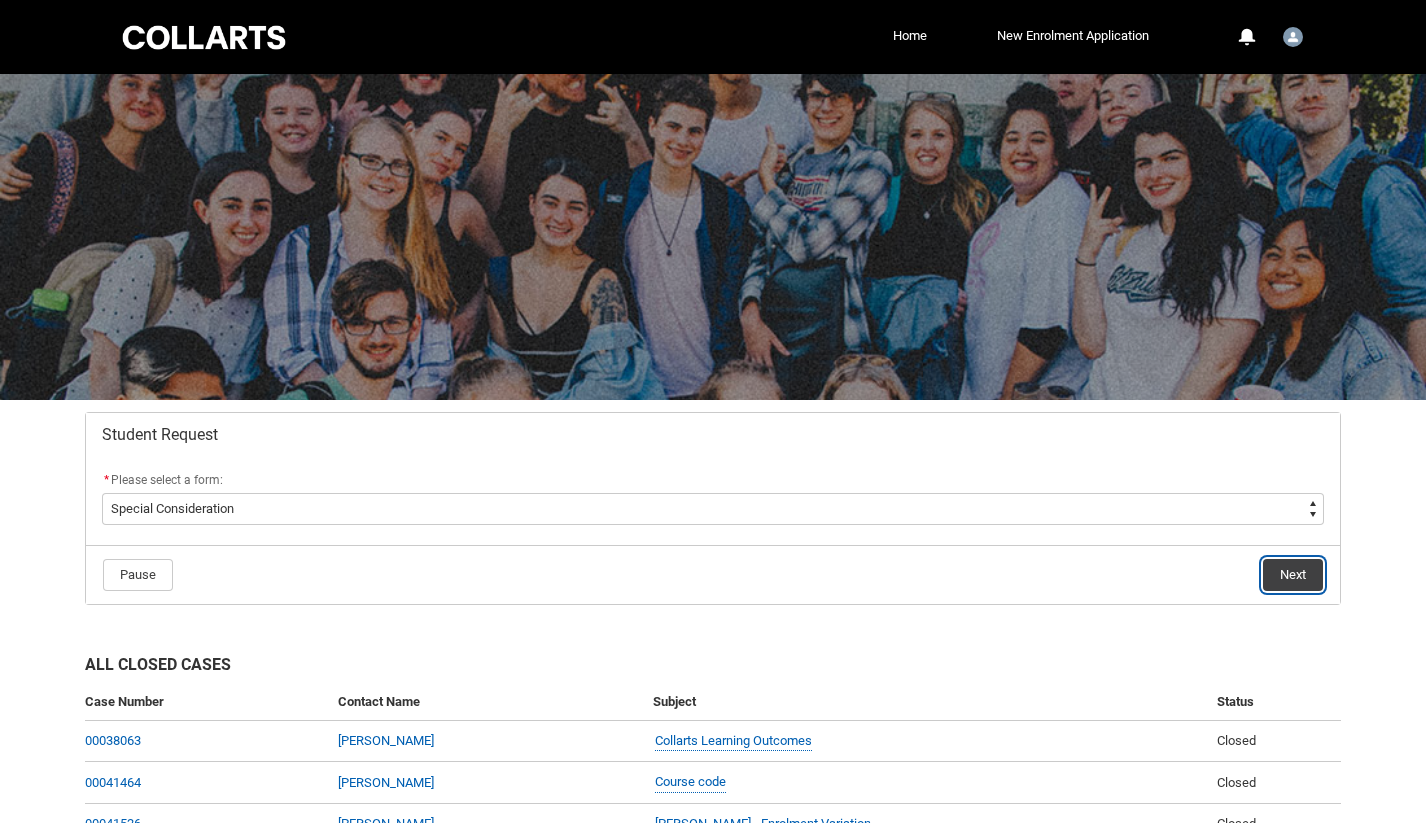 click on "Next" 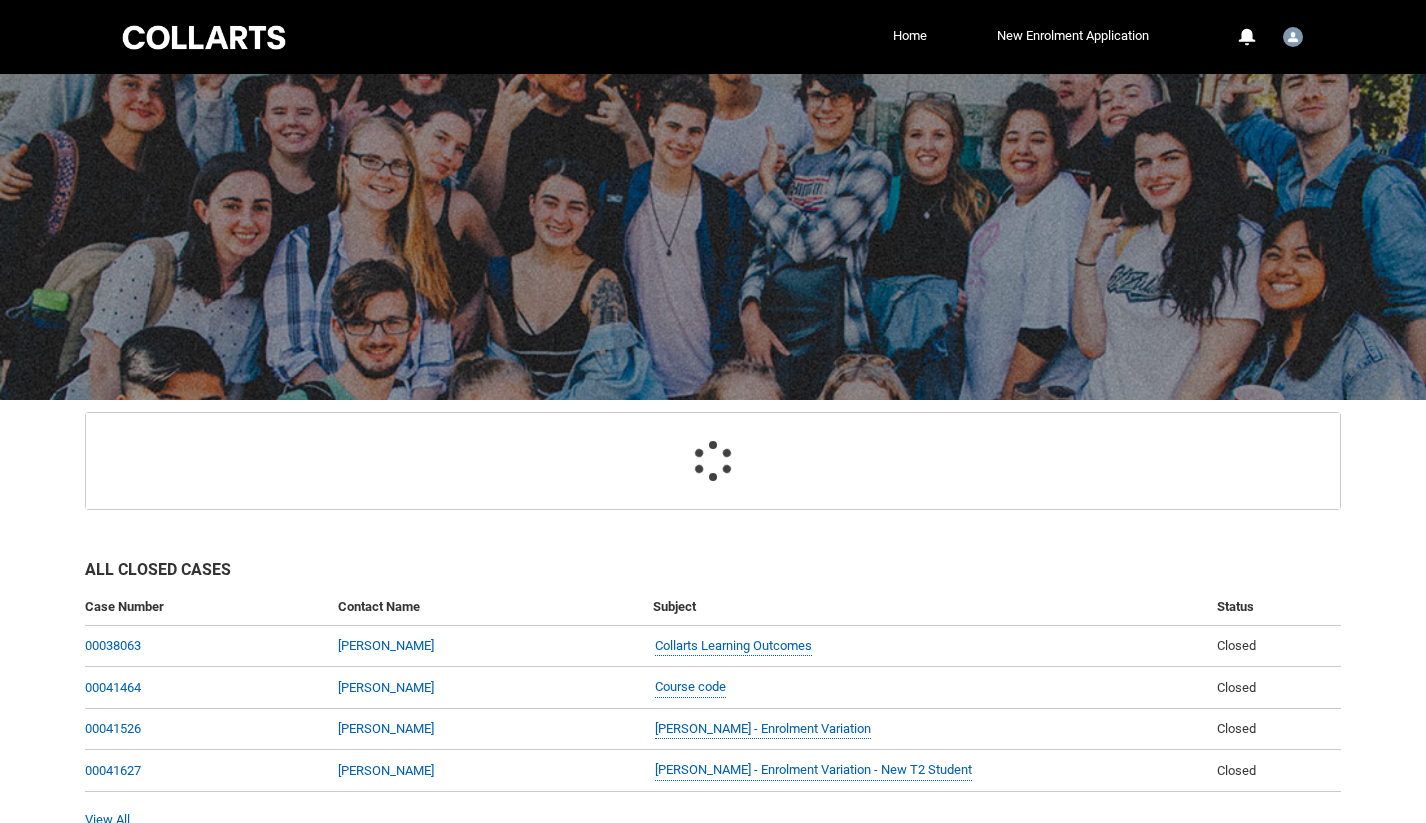 scroll, scrollTop: 189, scrollLeft: 0, axis: vertical 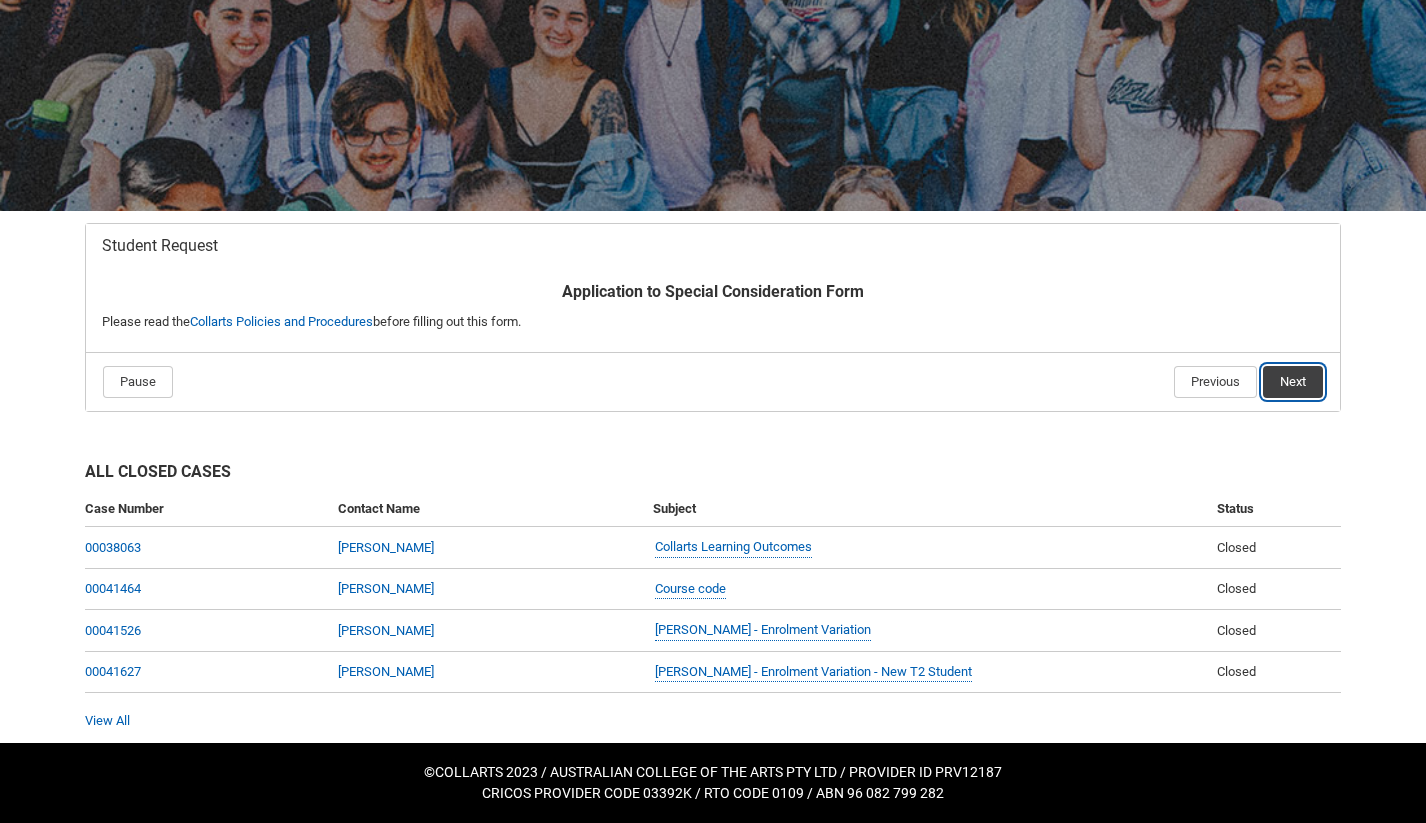 click on "Next" 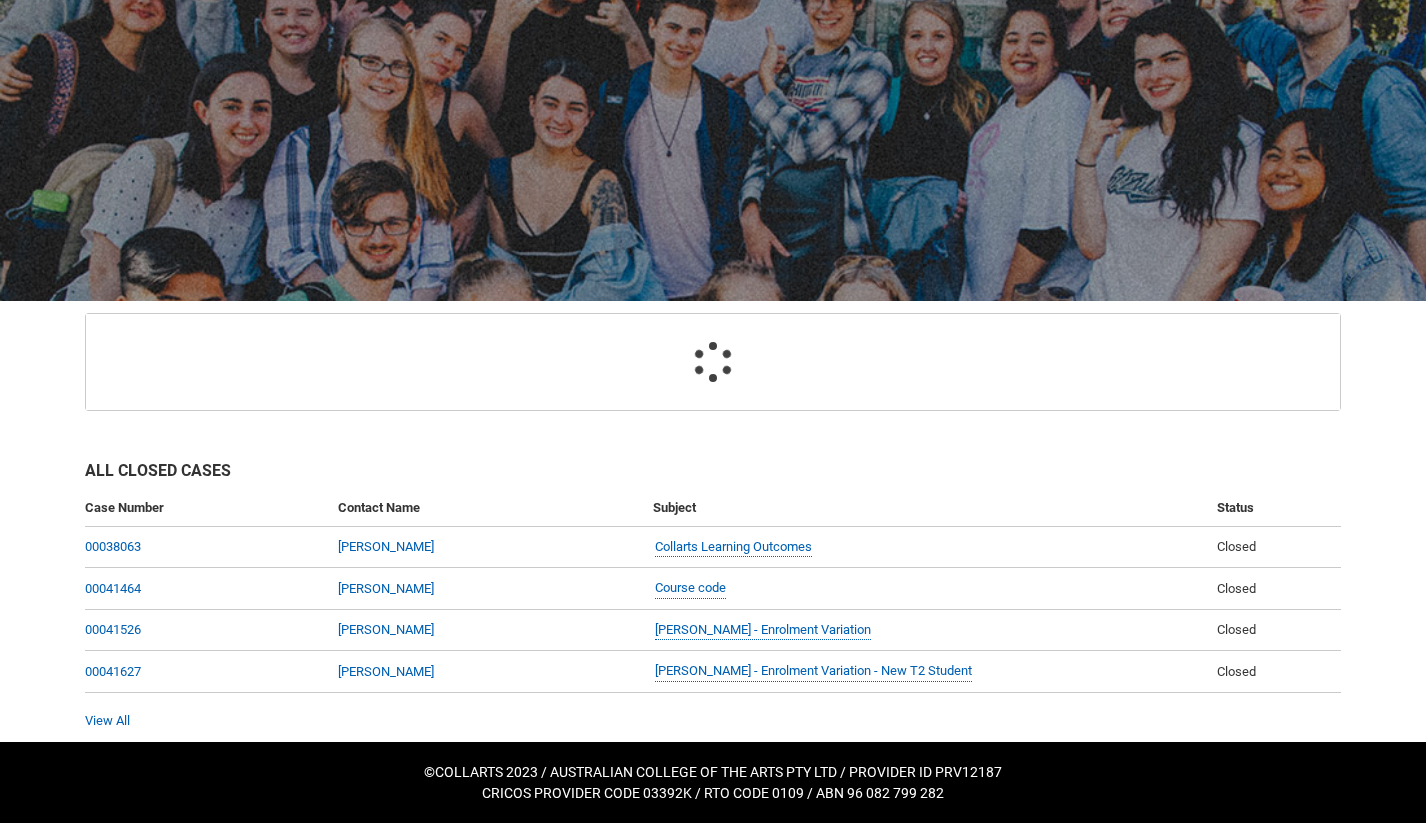 scroll, scrollTop: 213, scrollLeft: 0, axis: vertical 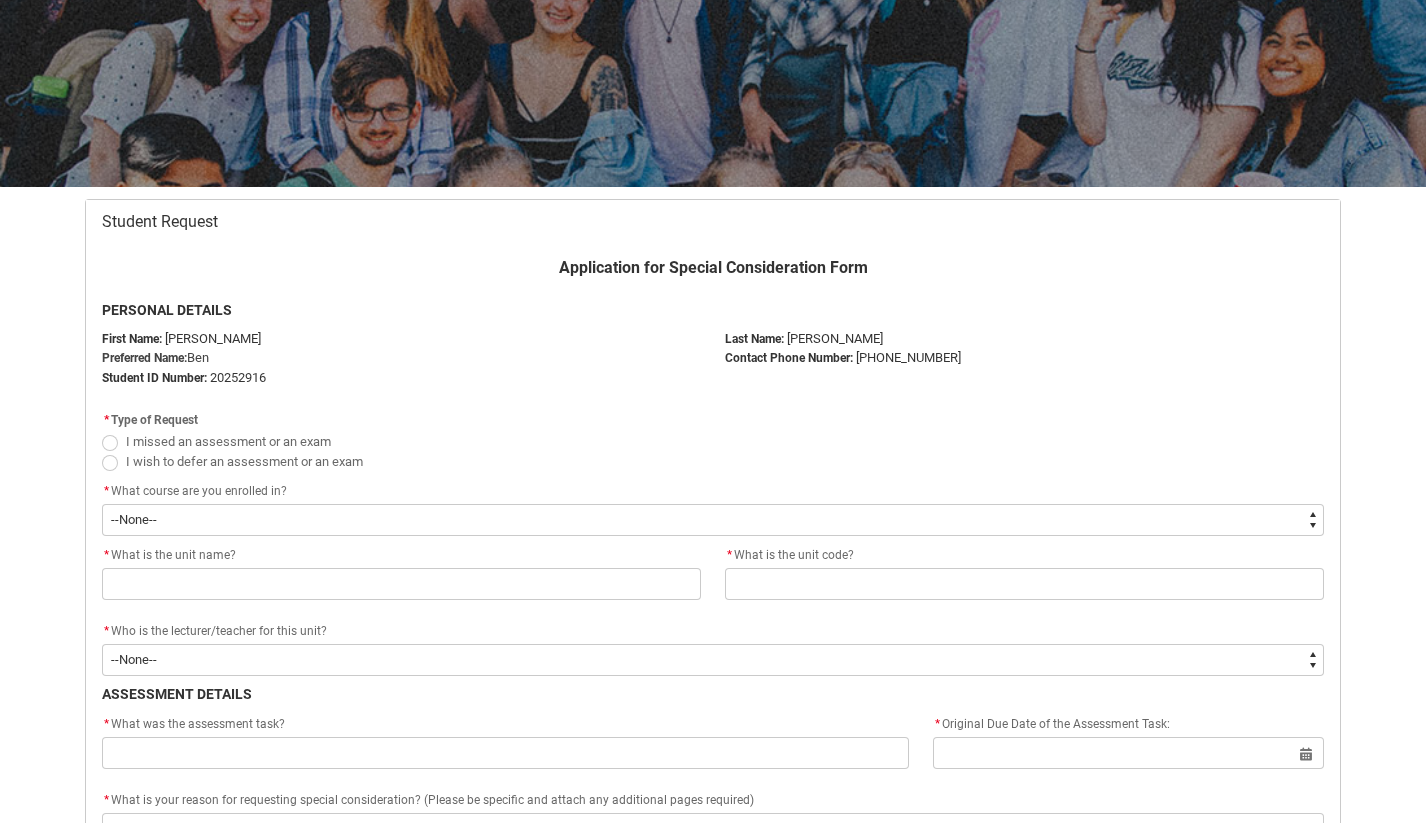 click at bounding box center (110, 443) 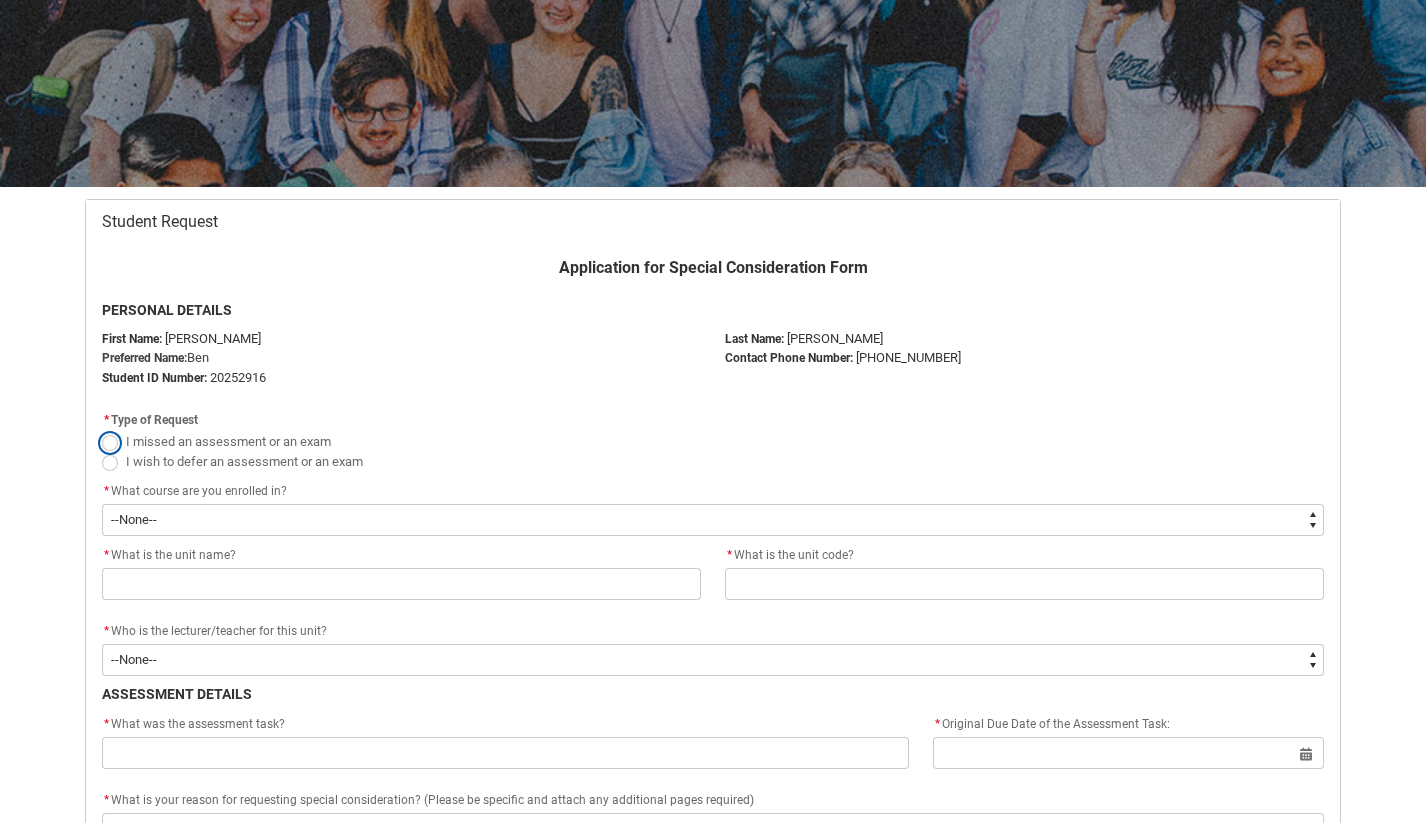 click on "I missed an assessment or an exam" at bounding box center [101, 430] 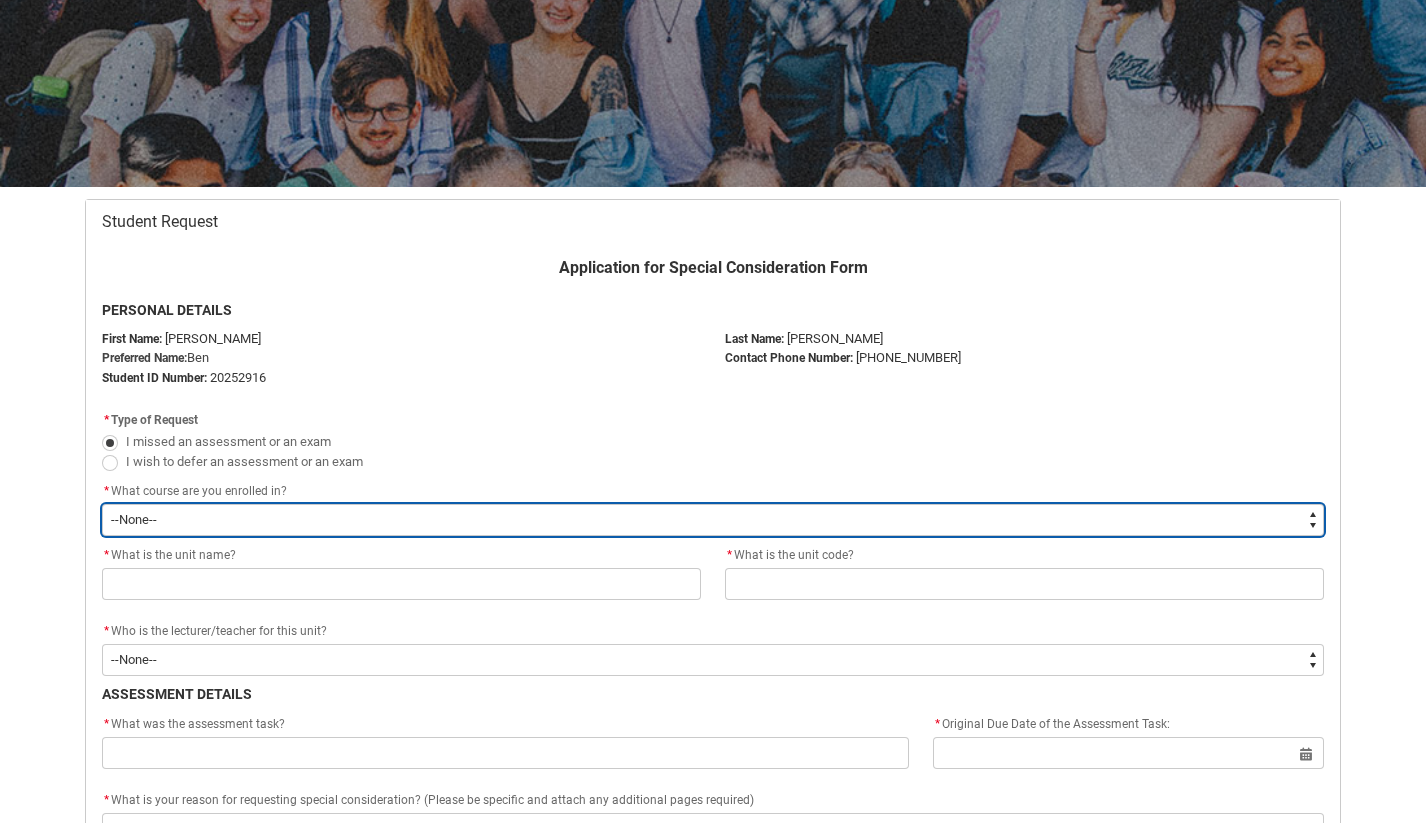 click on "--None-- Bachelor of Photography" at bounding box center [713, 520] 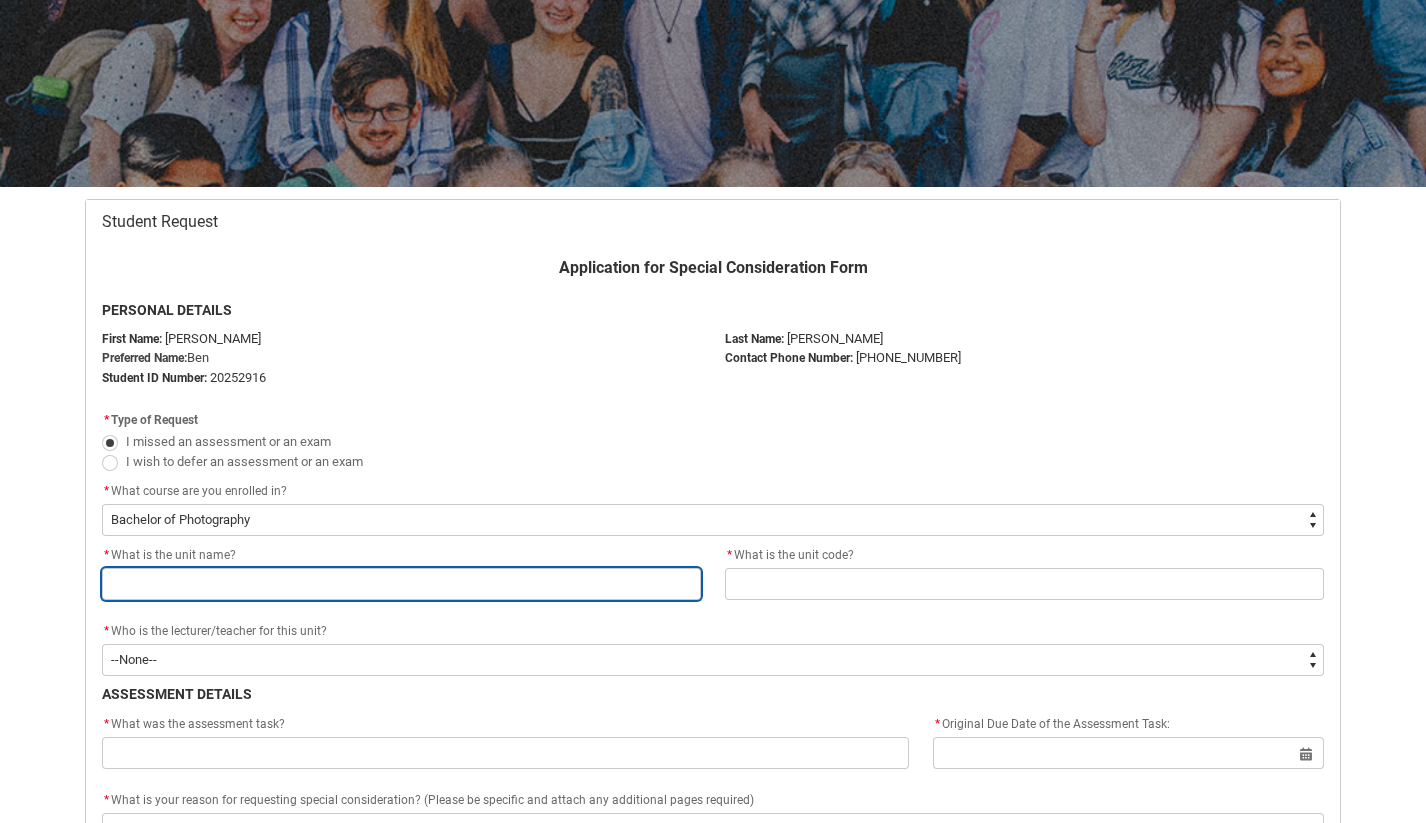 click at bounding box center [401, 584] 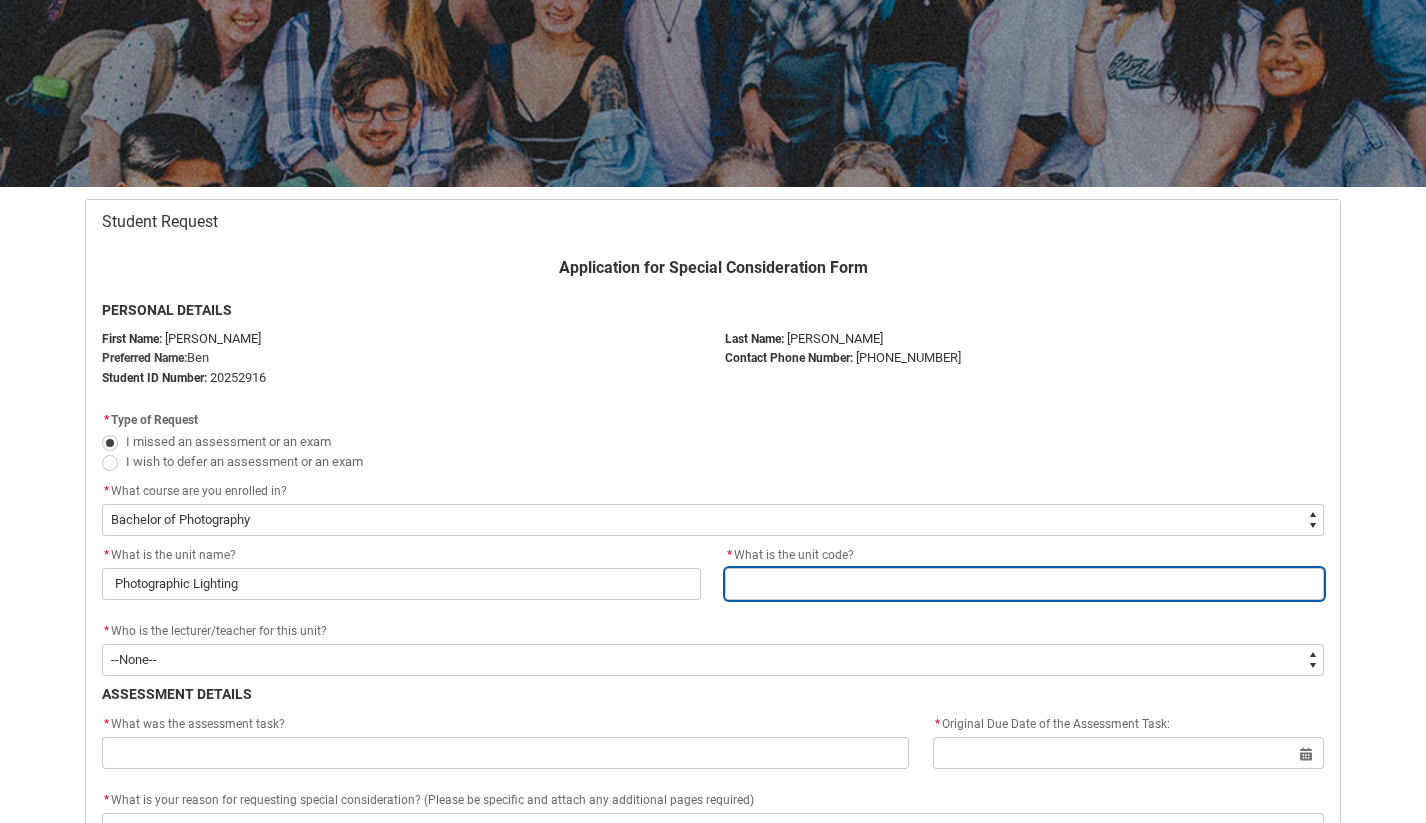 click at bounding box center (1024, 584) 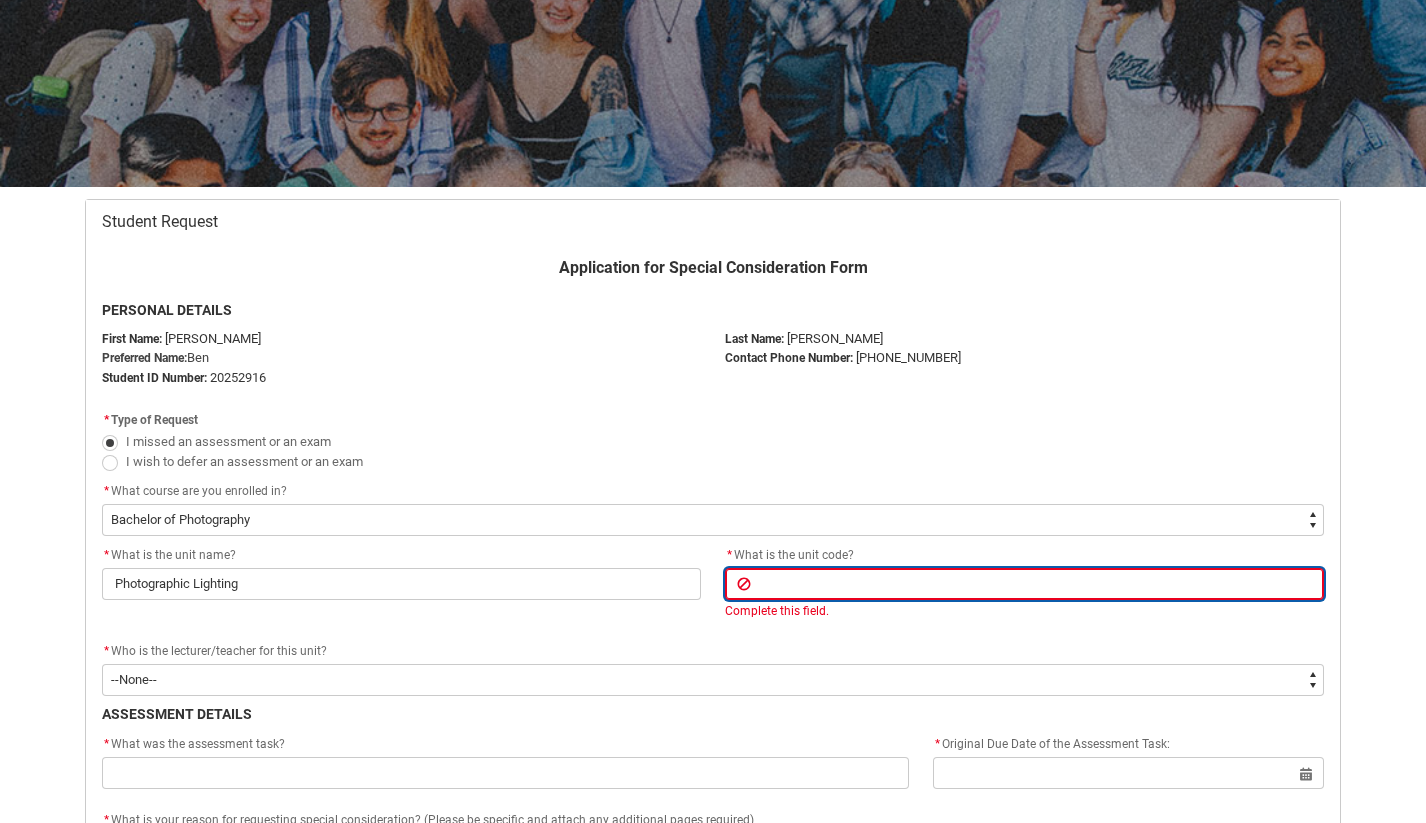 click at bounding box center [1024, 584] 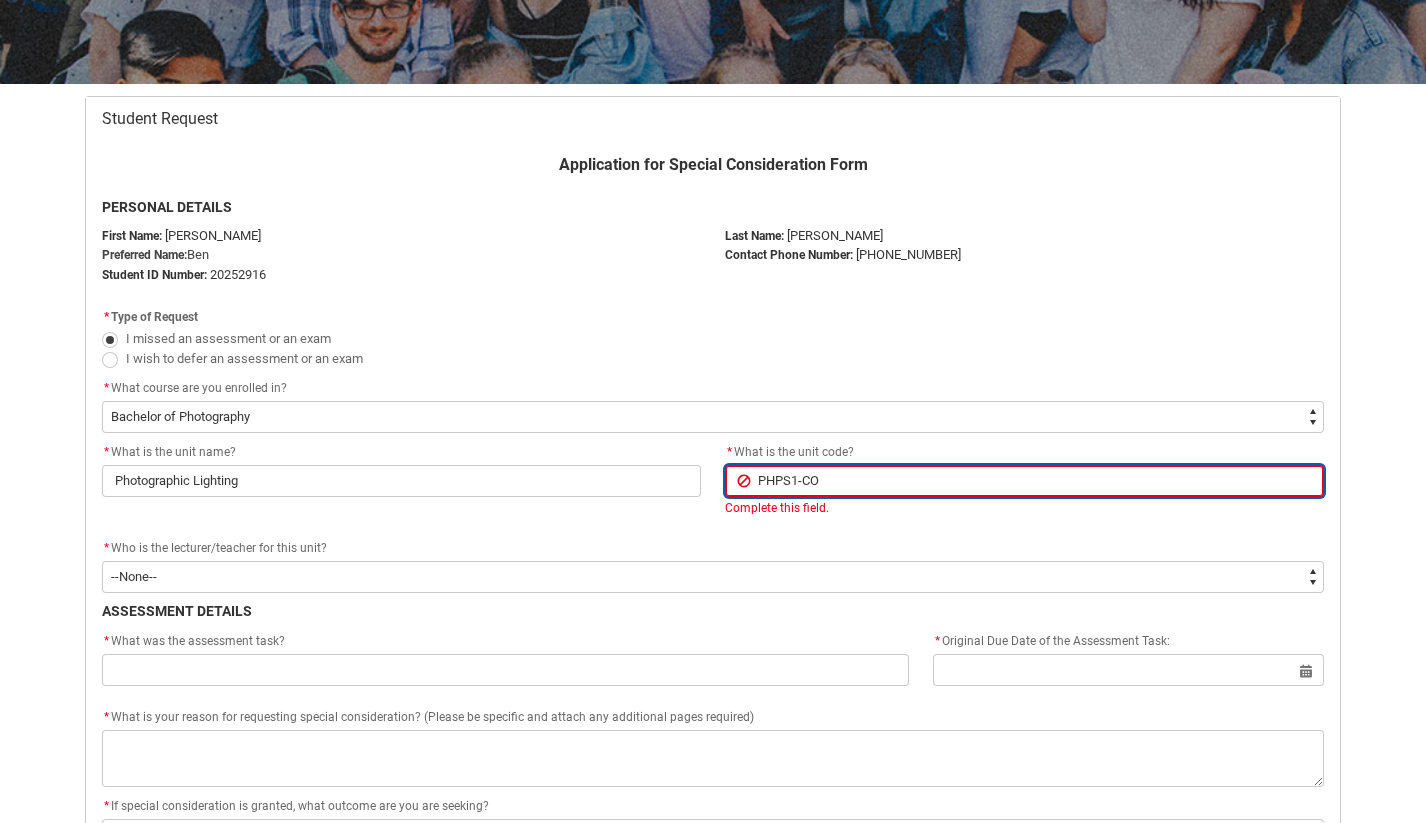 scroll, scrollTop: 360, scrollLeft: 0, axis: vertical 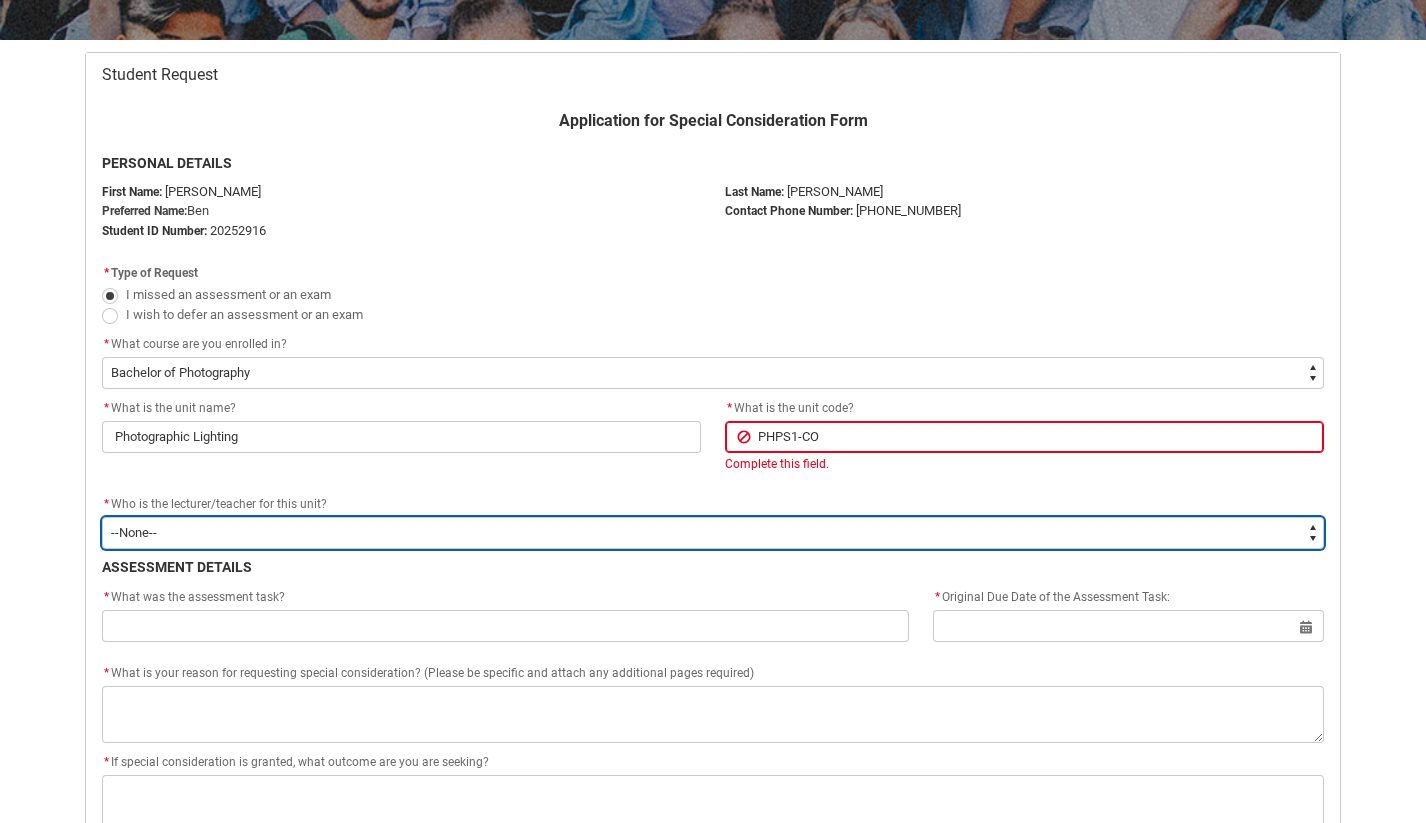 click on "--None-- [PERSON_NAME] [PERSON_NAME] [PERSON_NAME] [PERSON_NAME] [PERSON_NAME] [PERSON_NAME] [PERSON_NAME] [PERSON_NAME] [PERSON_NAME] [PERSON_NAME] [PERSON_NAME] [PERSON_NAME] [PERSON_NAME] [PERSON_NAME] [PERSON_NAME] [PERSON_NAME] [PERSON_NAME] [PERSON_NAME] [PERSON_NAME] [PERSON_NAME] [PERSON_NAME] [PERSON_NAME] [PERSON_NAME] [PERSON_NAME] [PERSON_NAME] [PERSON_NAME] [PERSON_NAME] [PERSON_NAME] [PERSON_NAME] [PERSON_NAME] [PERSON_NAME] [PERSON_NAME] [PERSON_NAME] [PERSON_NAME] [PERSON_NAME] [PERSON_NAME] [PERSON_NAME] [PERSON_NAME] [PERSON_NAME] [PERSON_NAME] [PERSON_NAME] [PERSON_NAME] [PERSON_NAME] [PERSON_NAME] [PERSON_NAME] [PERSON_NAME] [PERSON_NAME] [PERSON_NAME] [PERSON_NAME] [PERSON_NAME] [PERSON_NAME] [PERSON_NAME] [PERSON_NAME] [PERSON_NAME] [PERSON_NAME] [PERSON_NAME] [PERSON_NAME] [PERSON_NAME] [PERSON_NAME] [PERSON_NAME] [PERSON_NAME] [PERSON_NAME] [PERSON_NAME] [PERSON_NAME] [PERSON_NAME] [PERSON_NAME] [PERSON_NAME] [PERSON_NAME] [PERSON_NAME]" at bounding box center (713, 533) 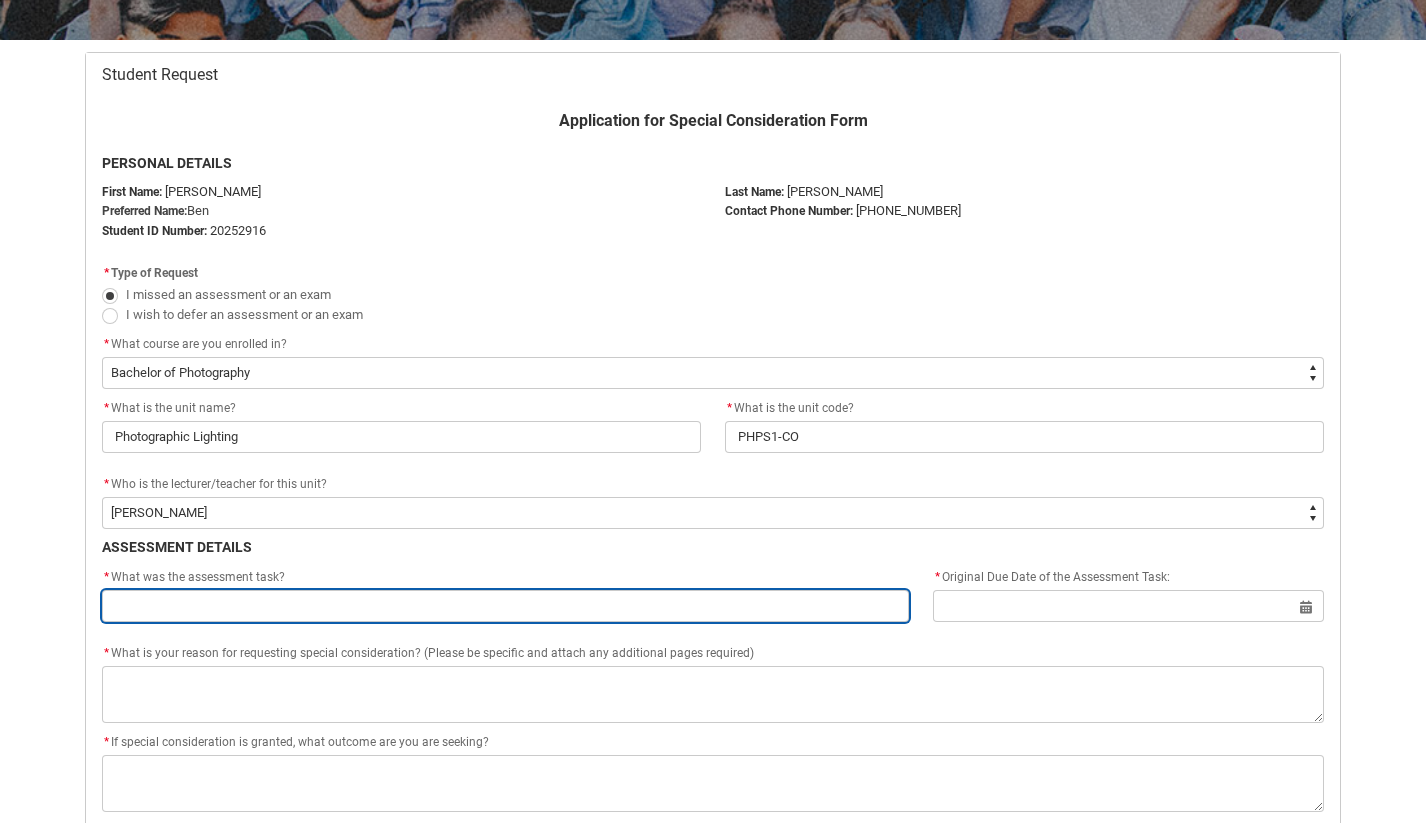 click at bounding box center (505, 606) 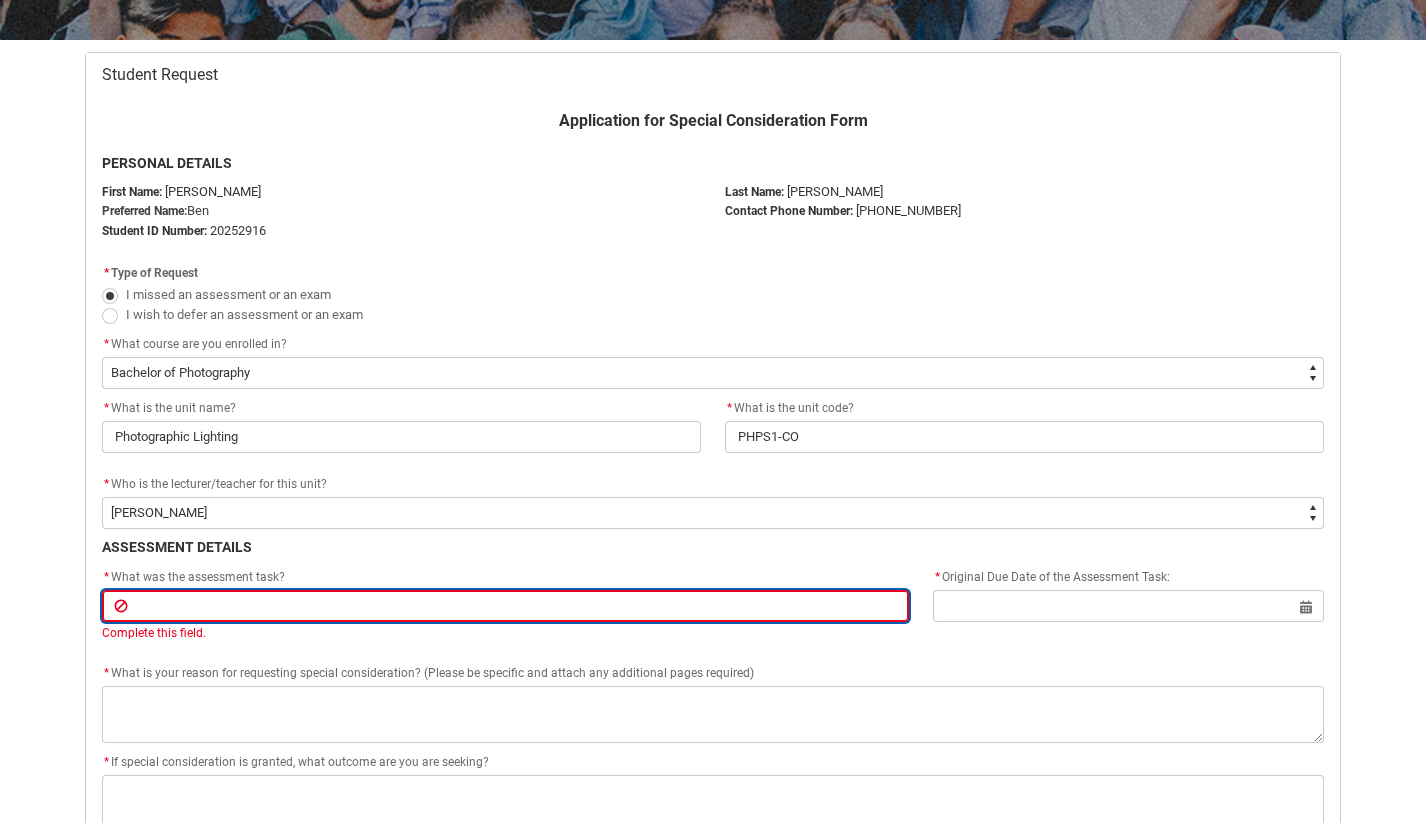 click at bounding box center [505, 606] 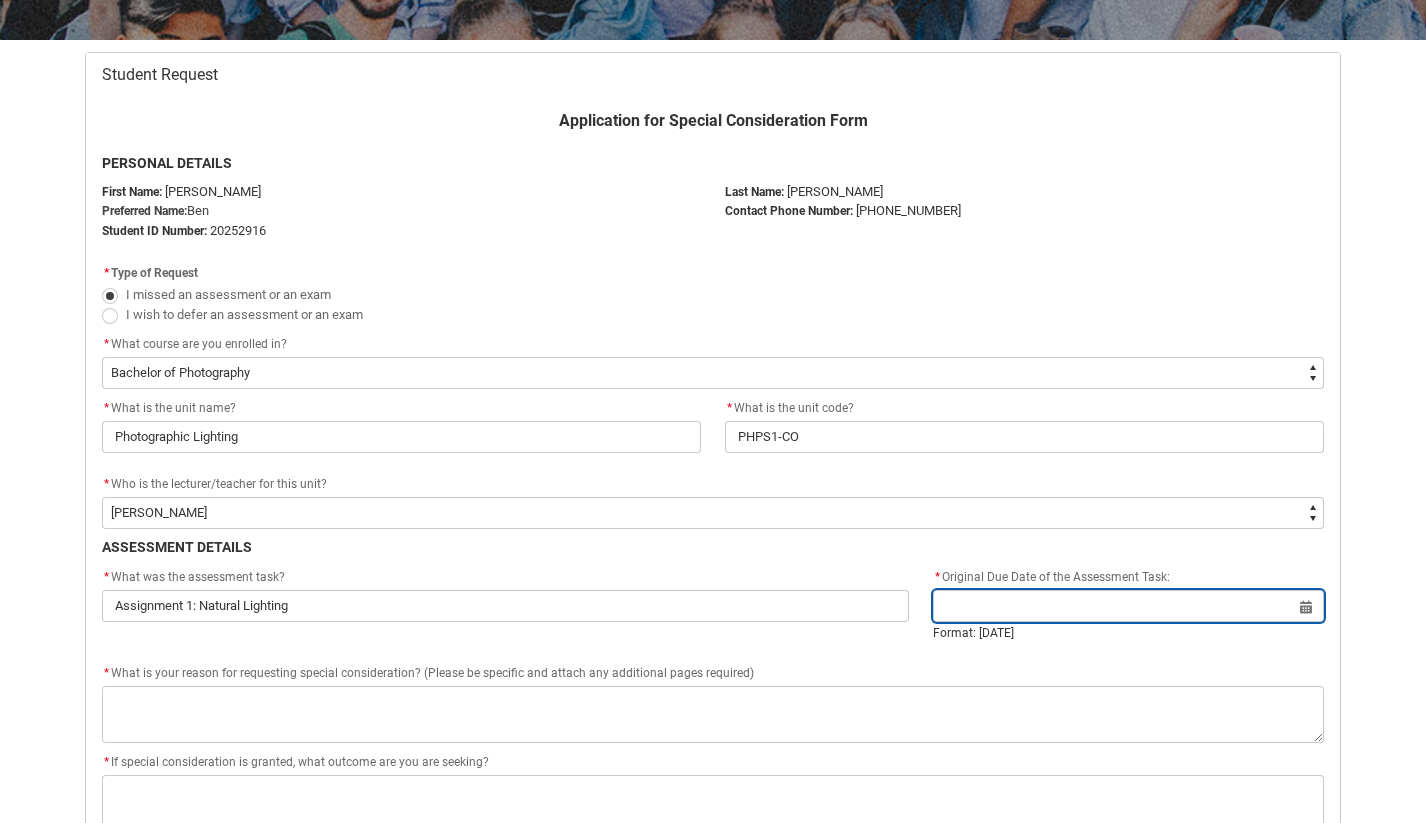 click at bounding box center (1128, 606) 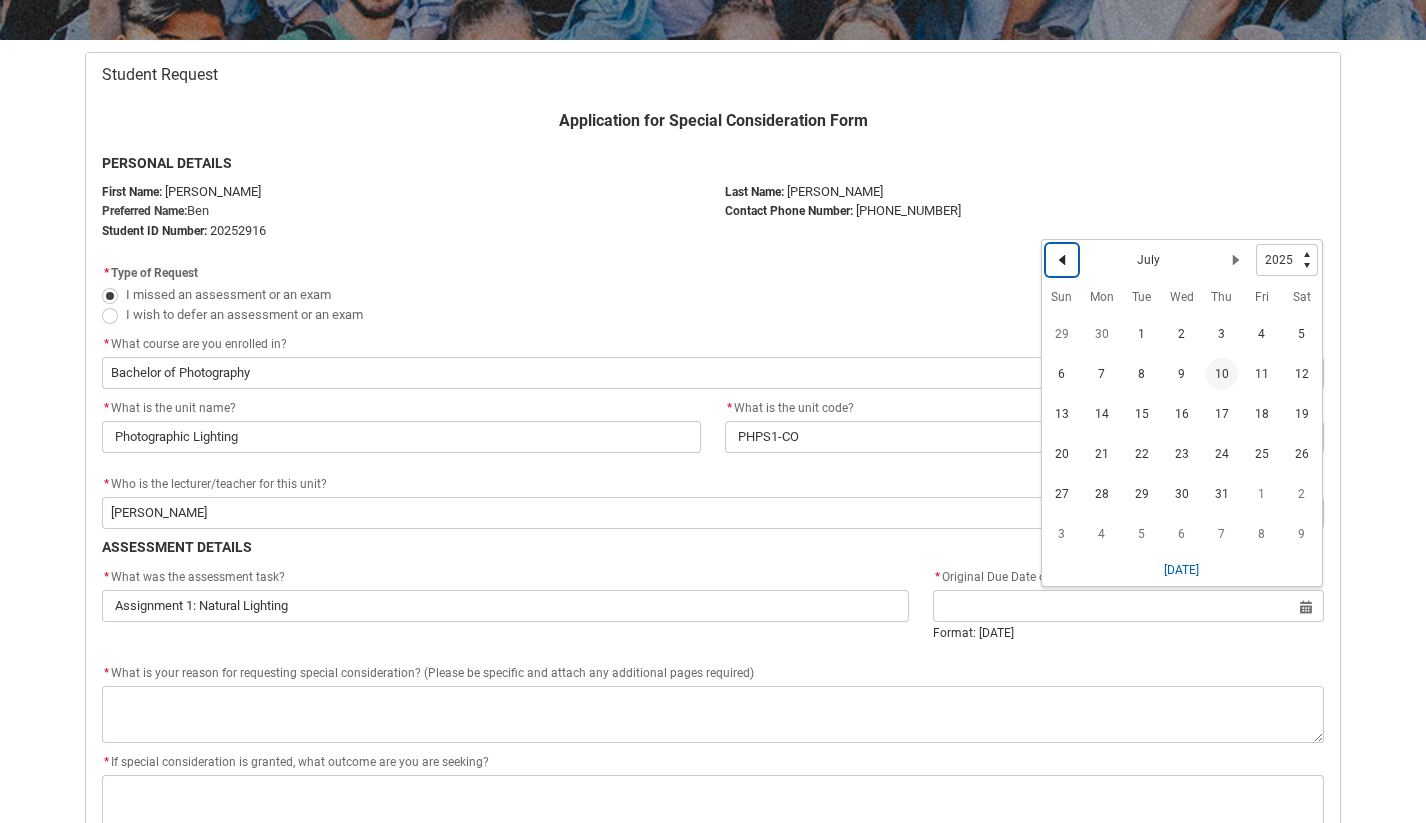 click 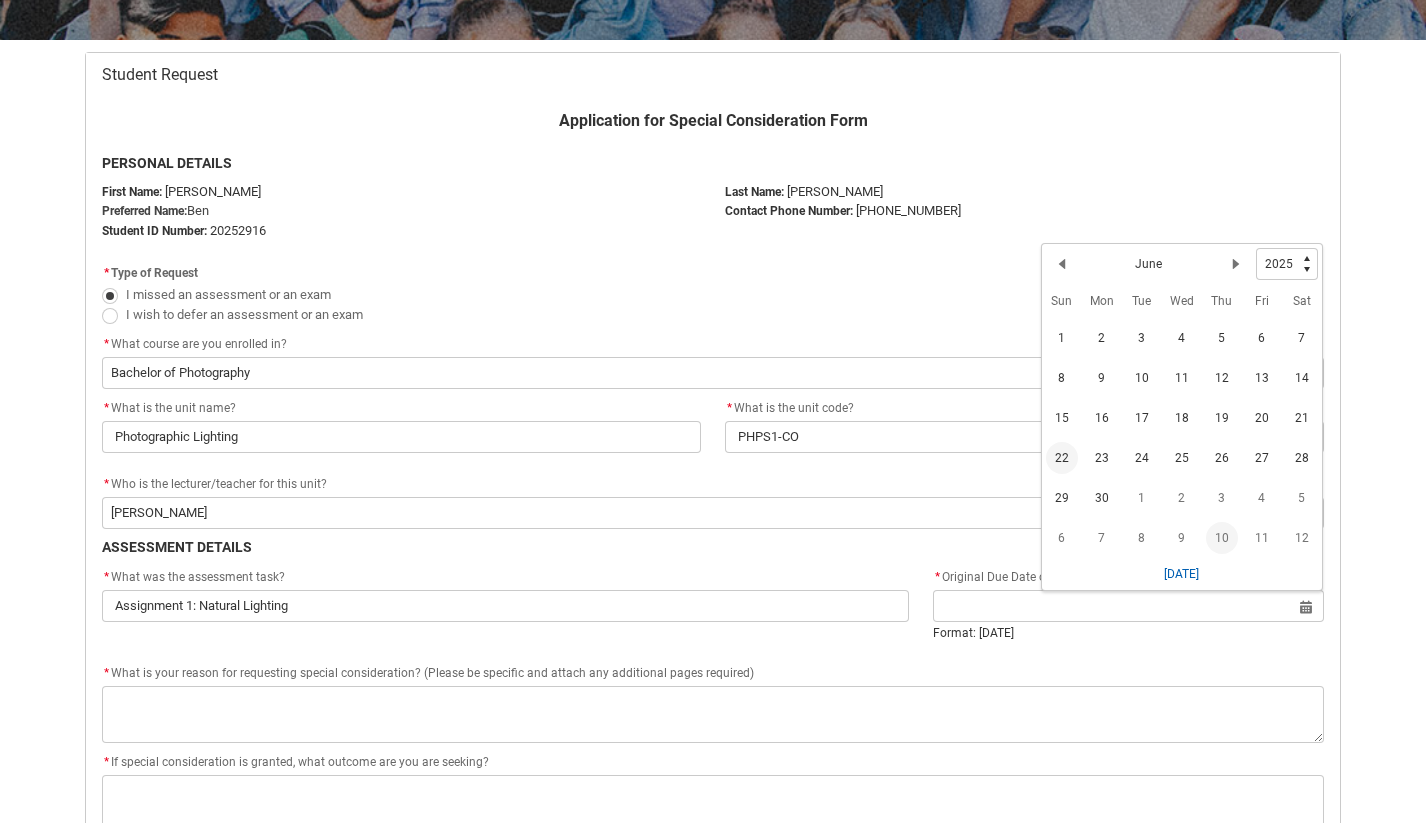 click on "22" 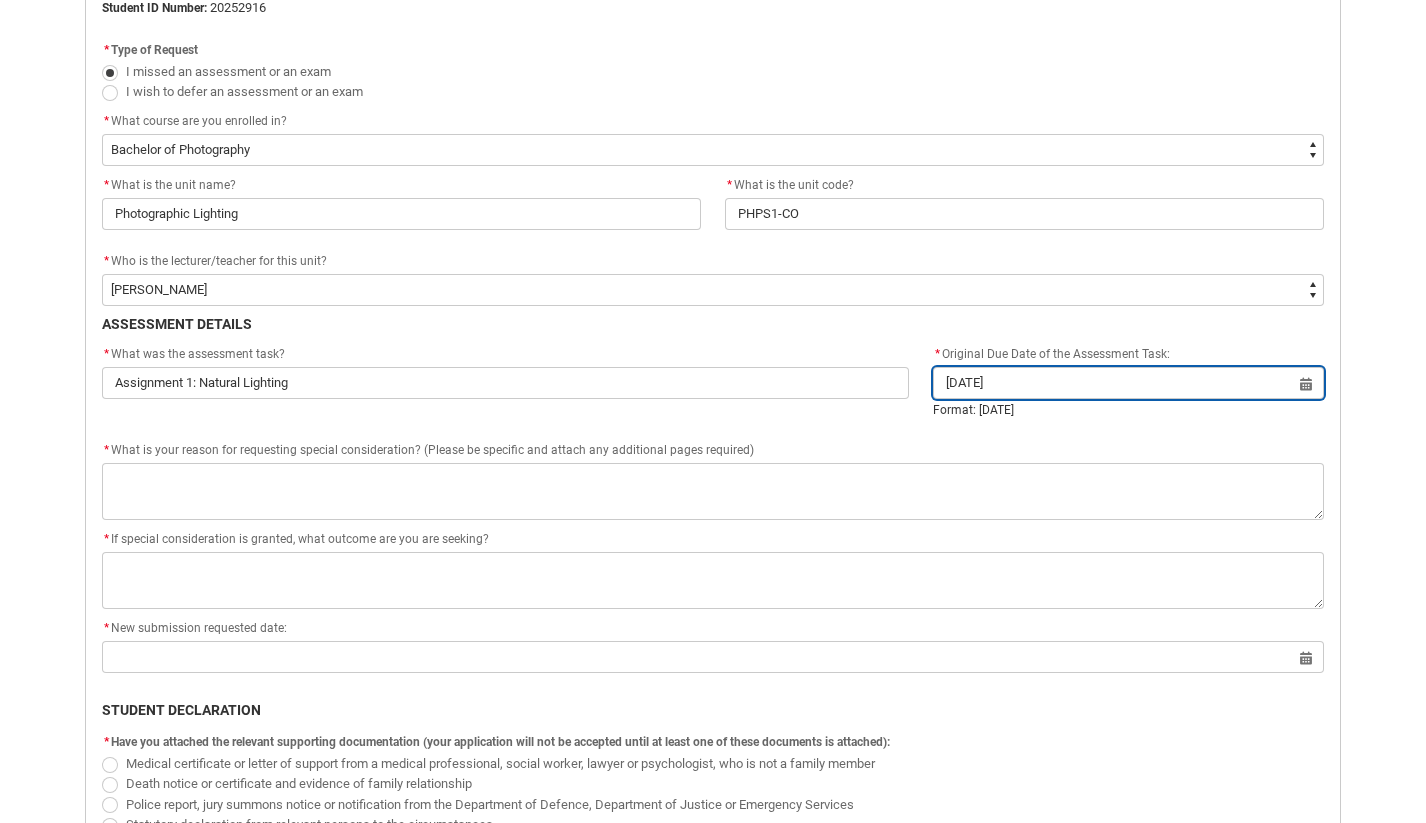 scroll, scrollTop: 615, scrollLeft: 0, axis: vertical 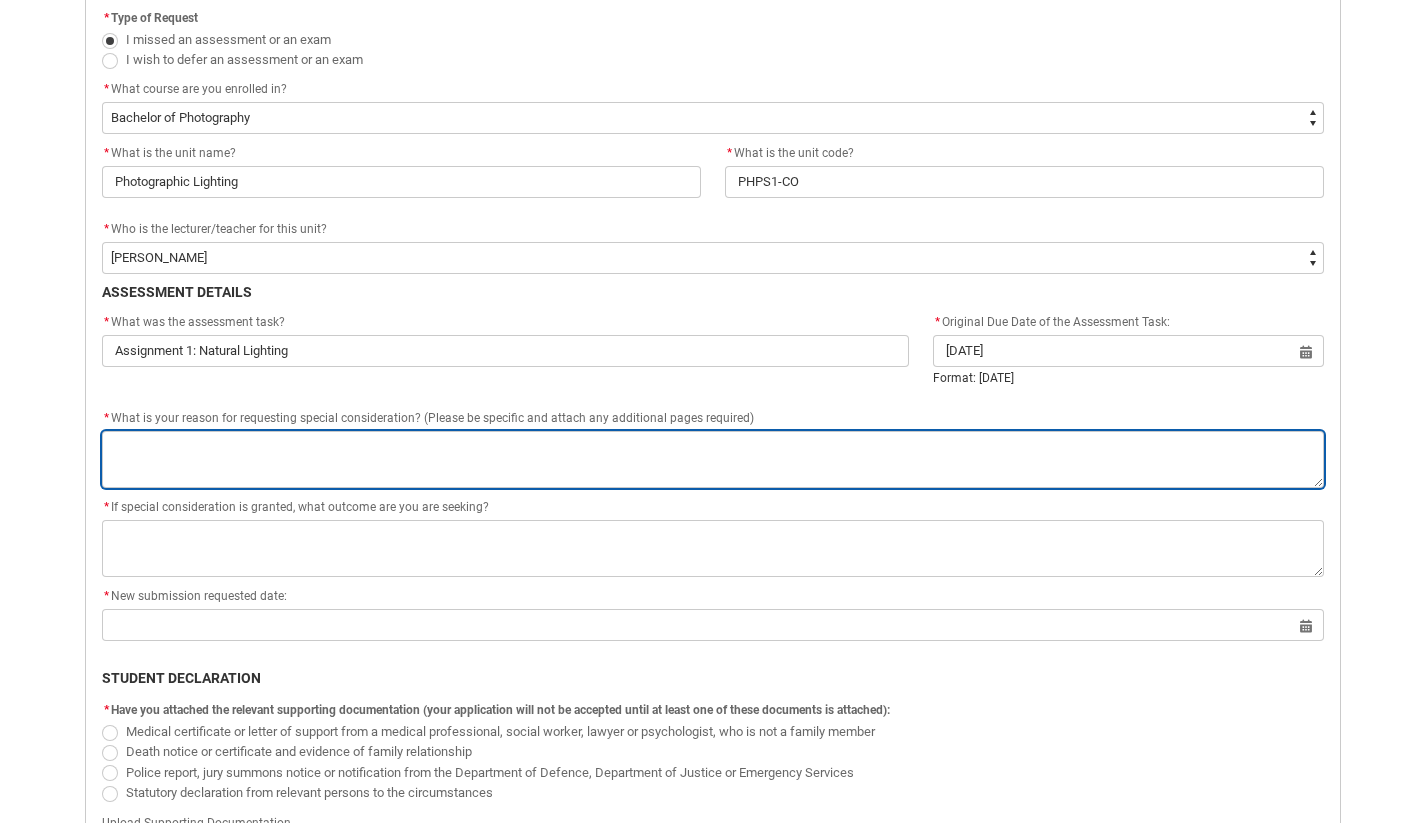 click on "*" at bounding box center (713, 459) 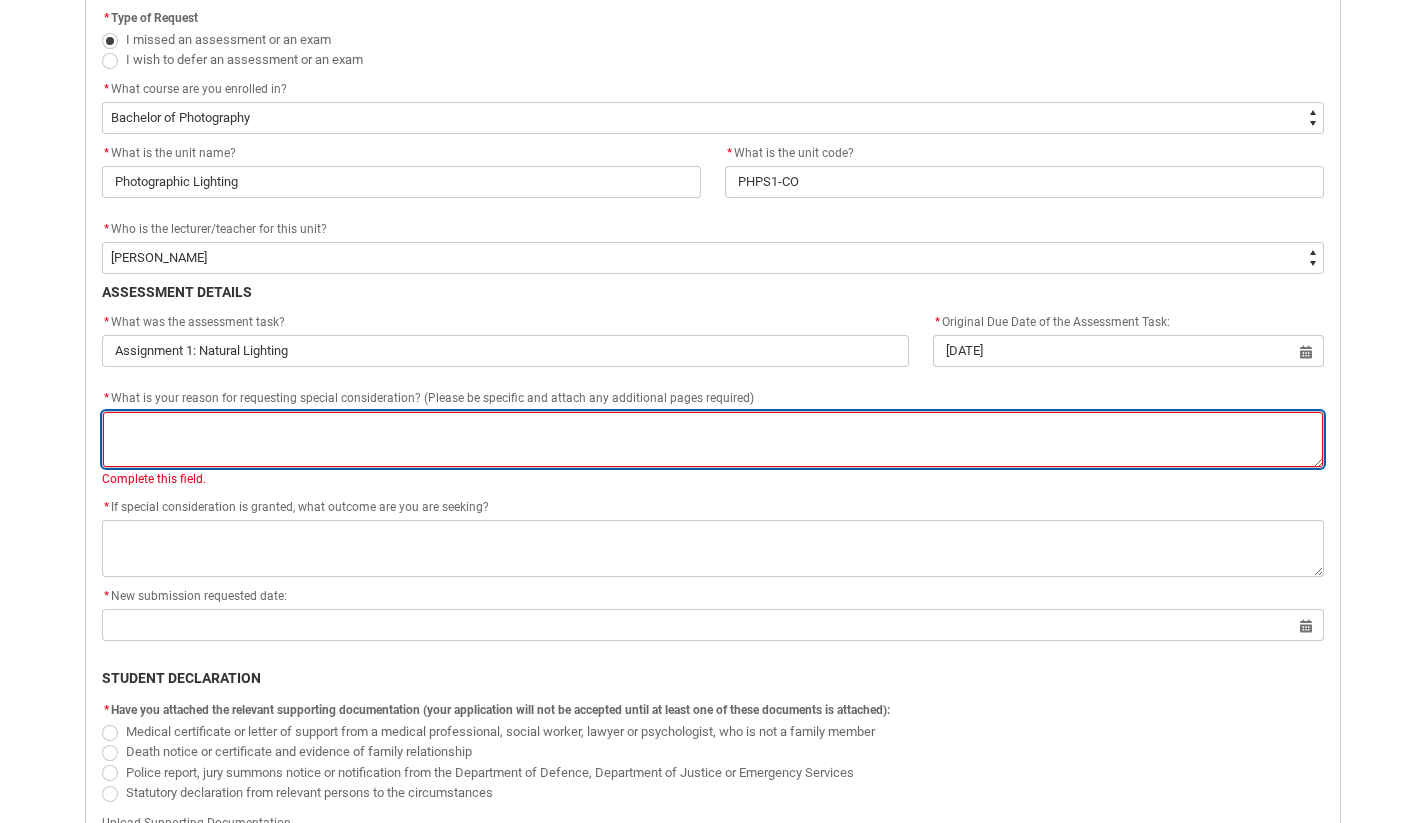 click on "*" at bounding box center [713, 439] 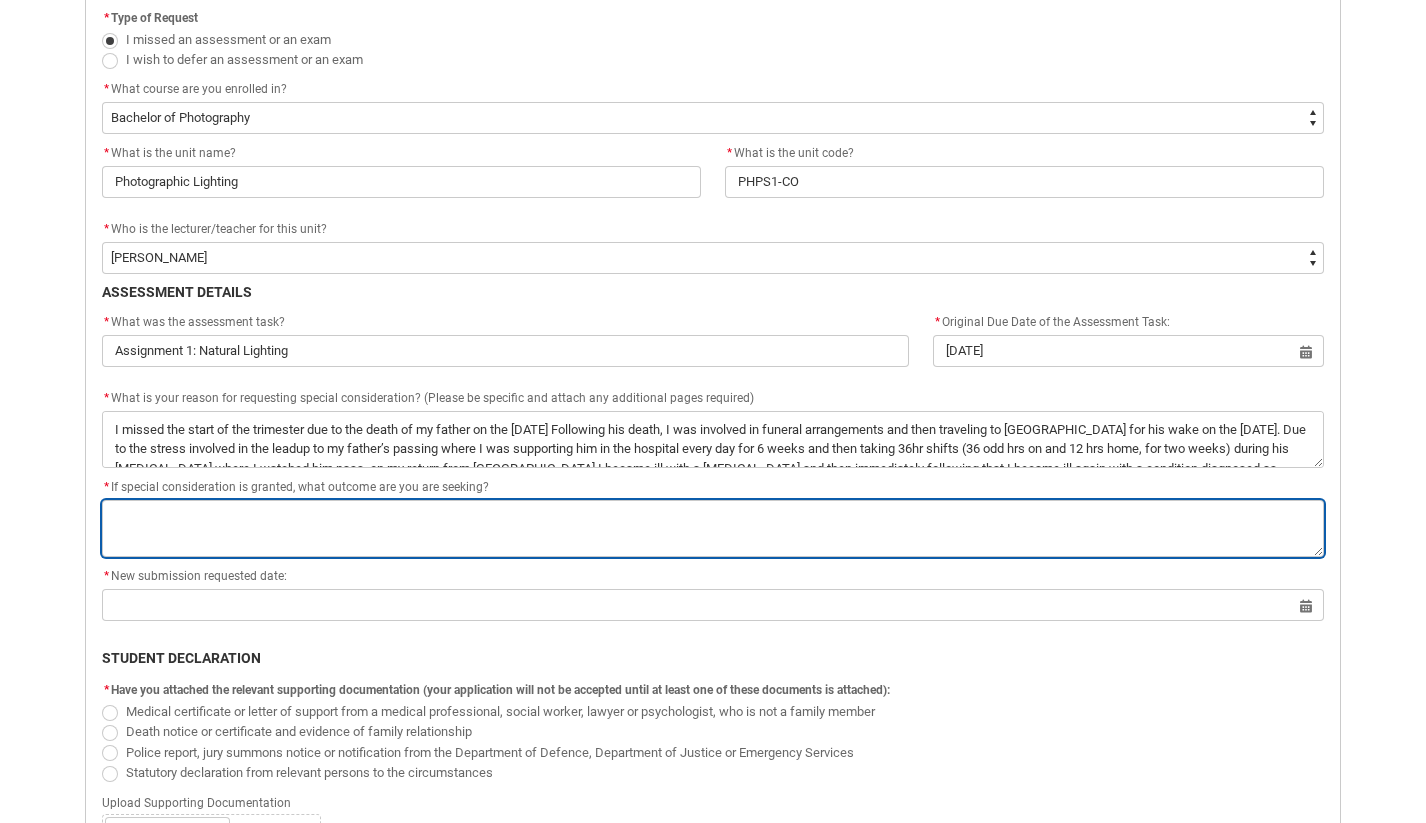 click on "*" at bounding box center (713, 528) 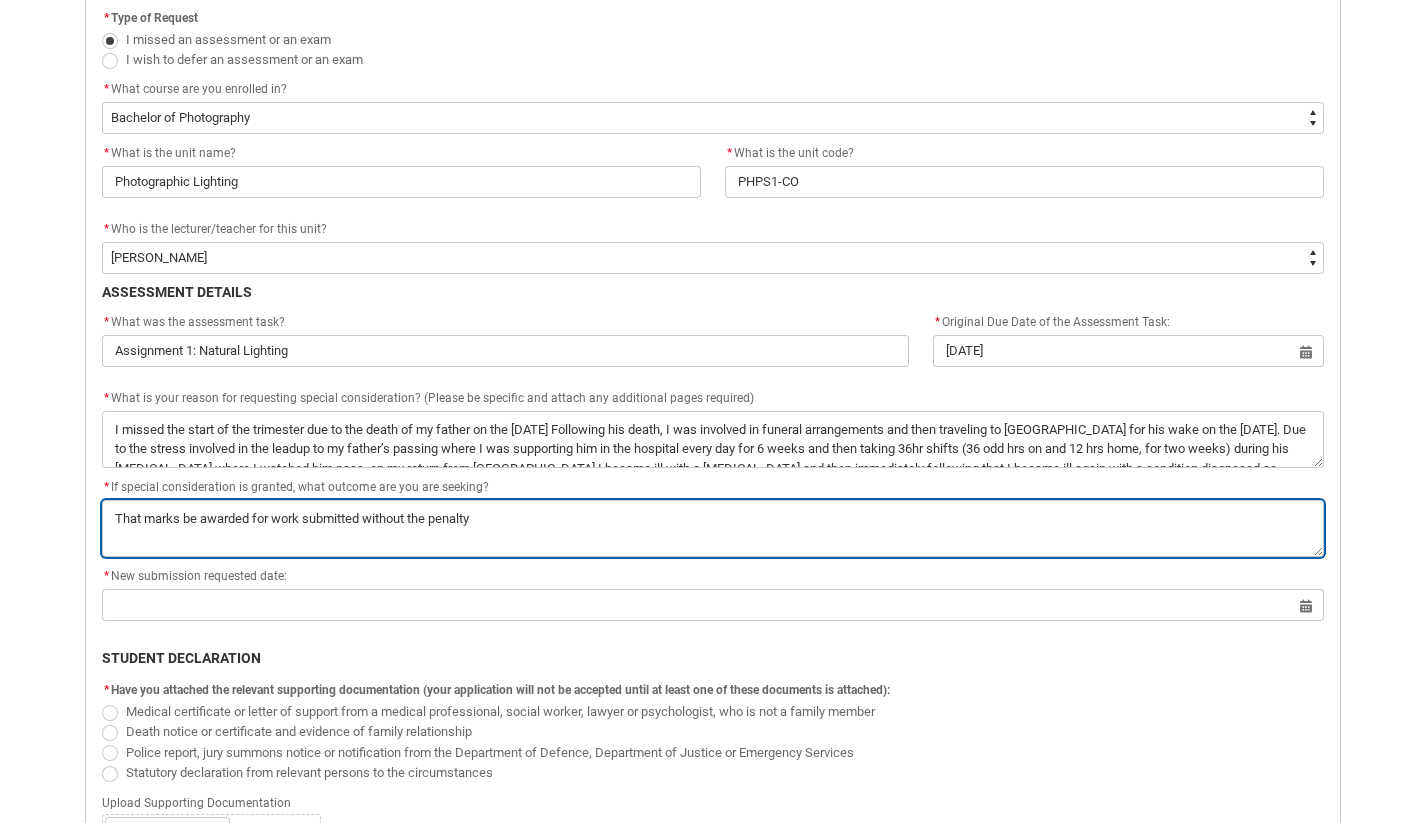 click on "*" at bounding box center [713, 528] 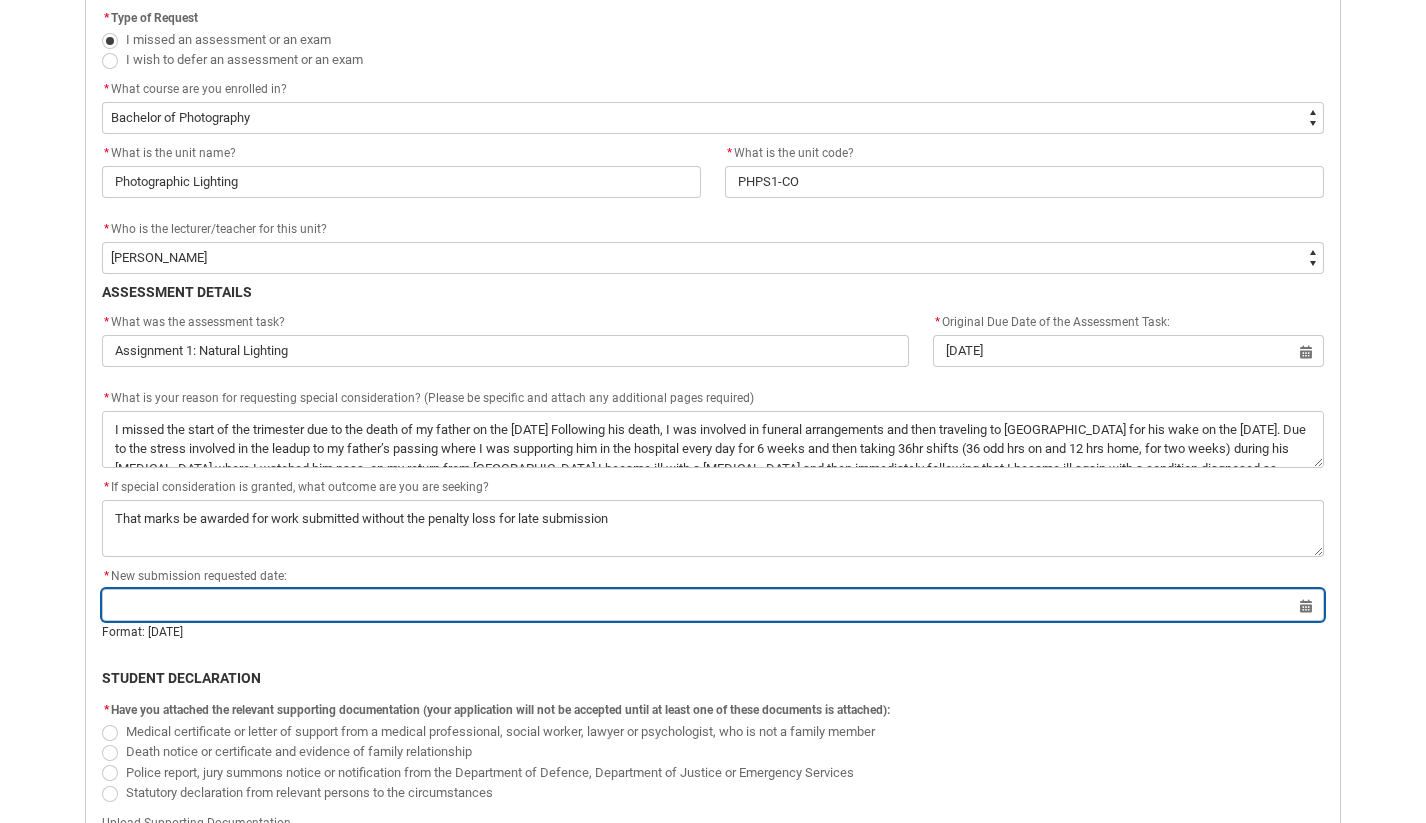 click at bounding box center (713, 605) 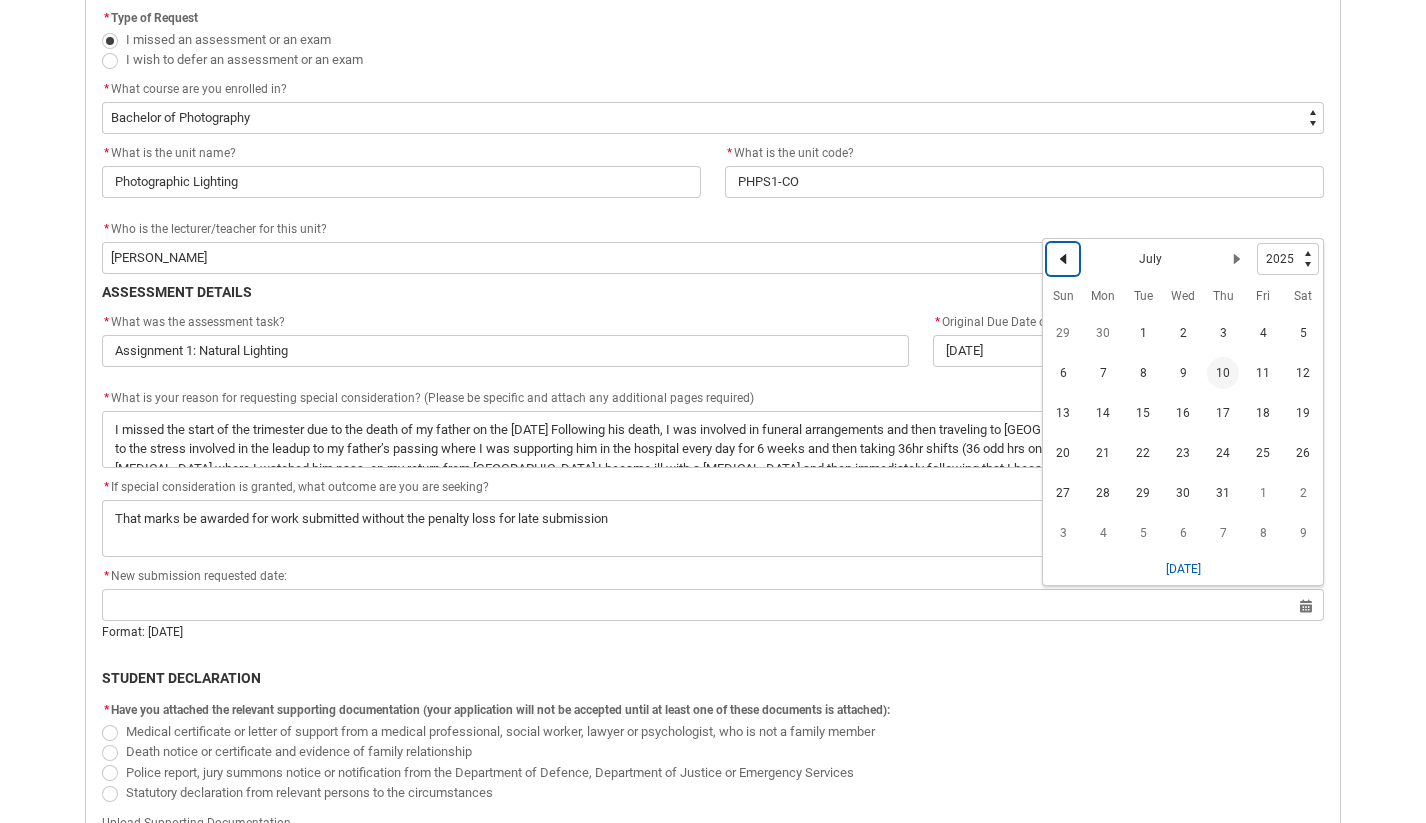 click 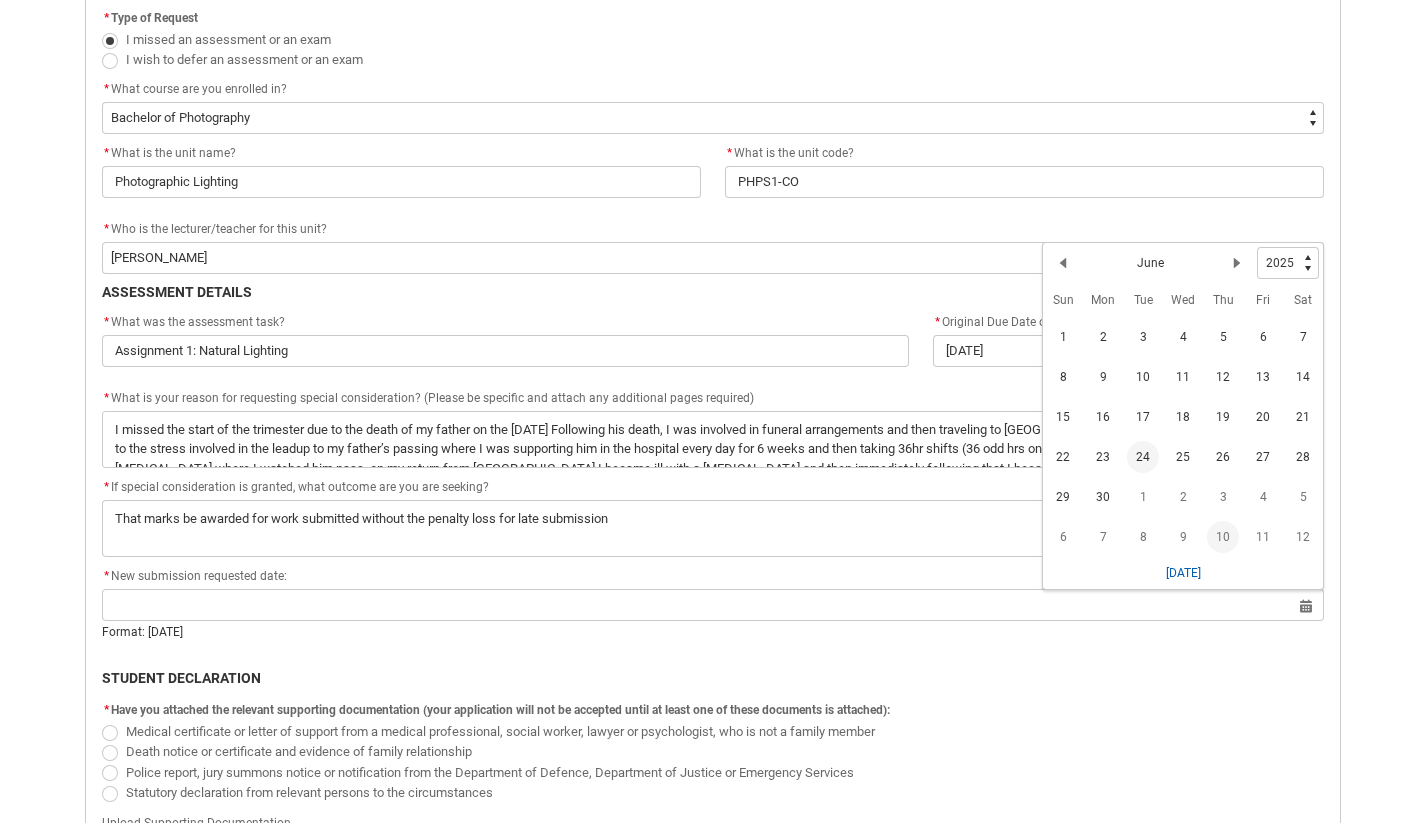 click on "24" 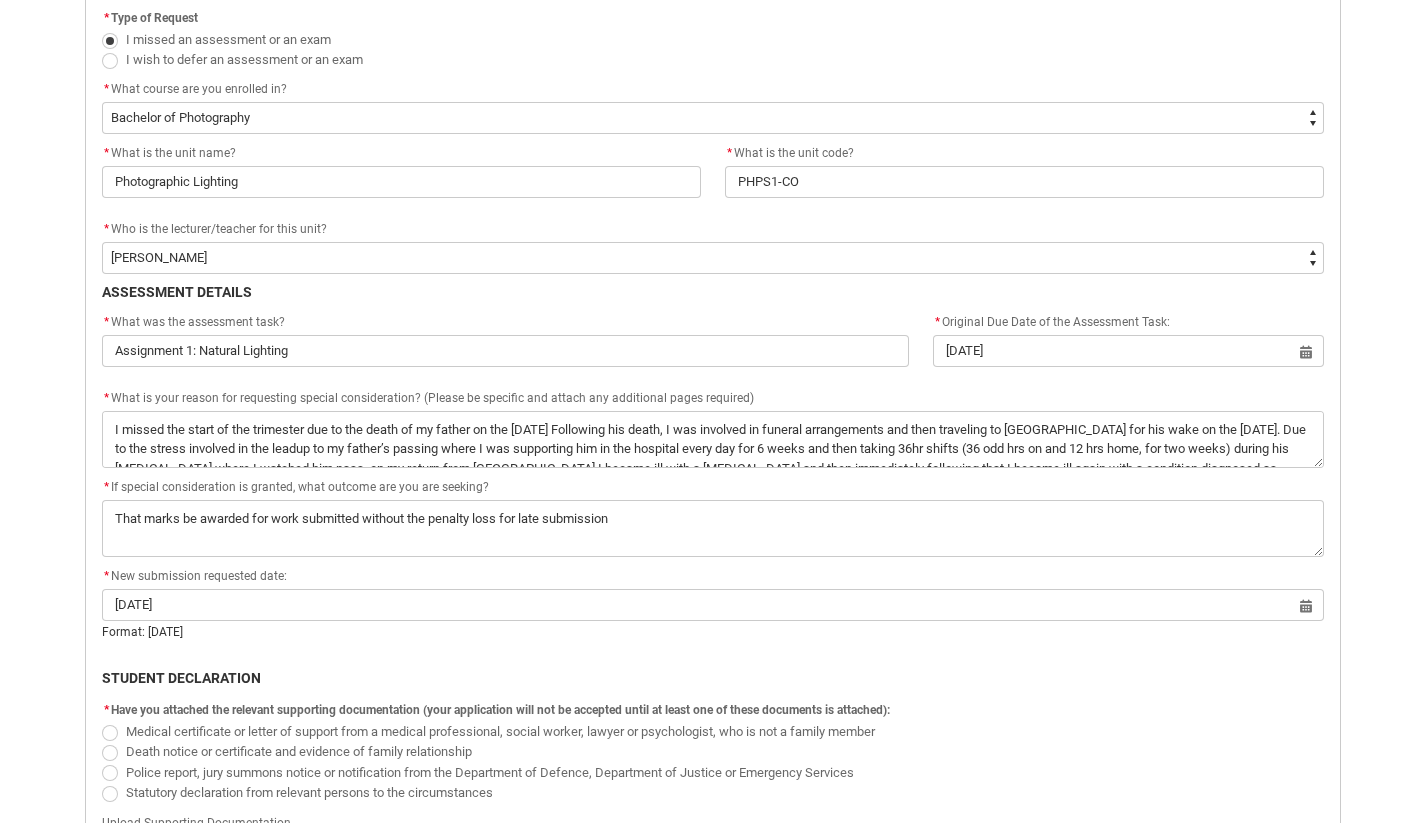 click on "STUDENT DECLARATION" 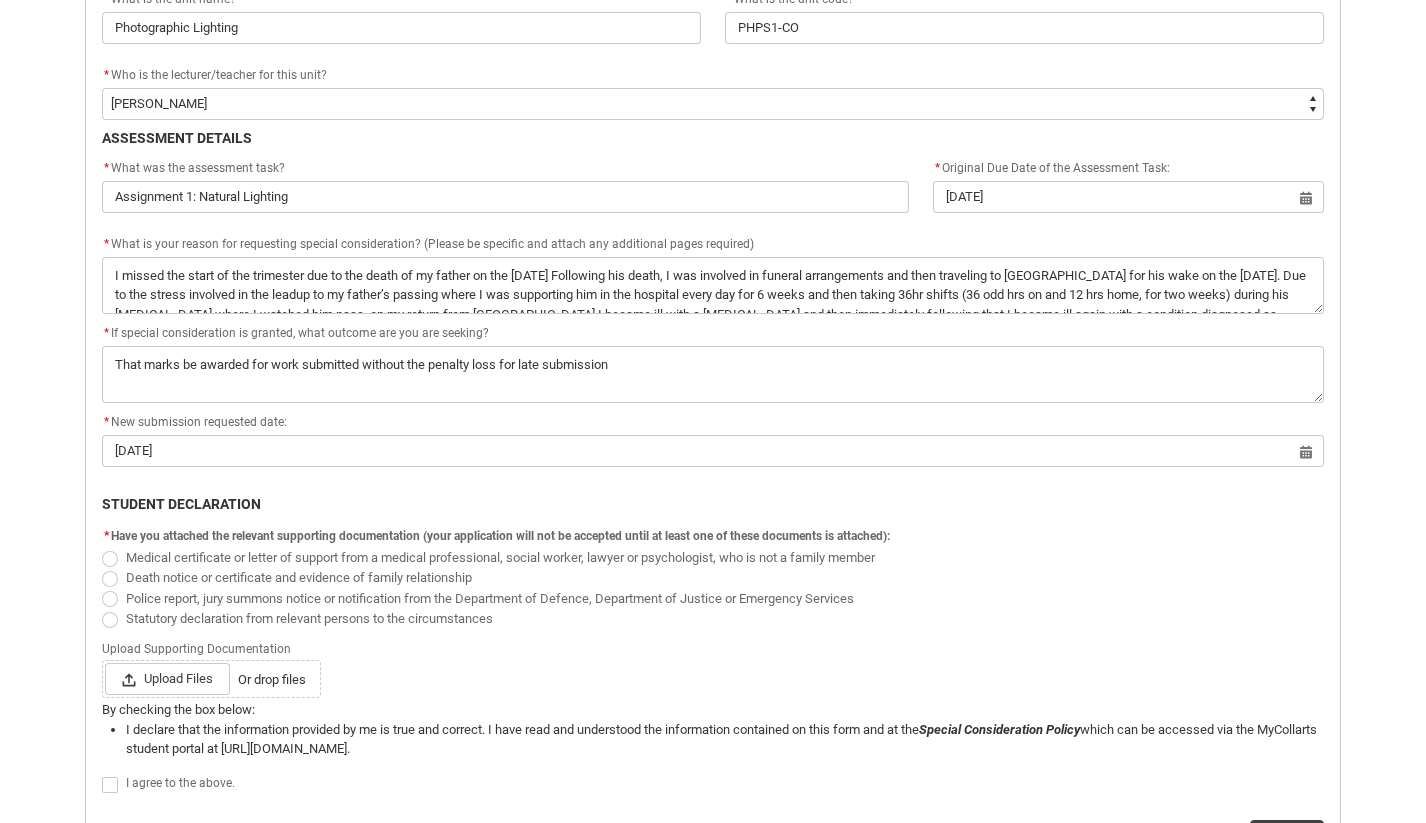 scroll, scrollTop: 830, scrollLeft: 0, axis: vertical 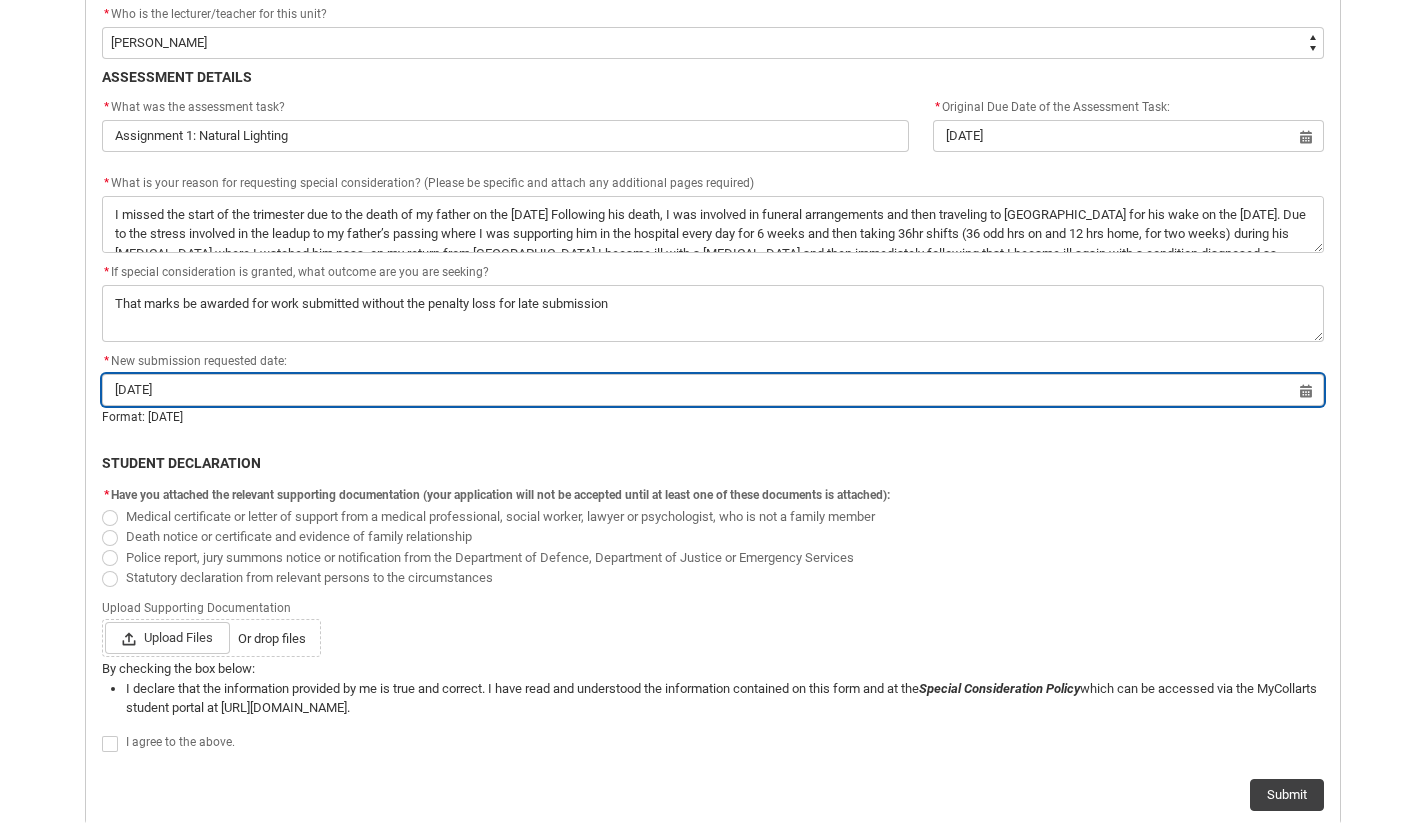 click on "[DATE]" at bounding box center [713, 390] 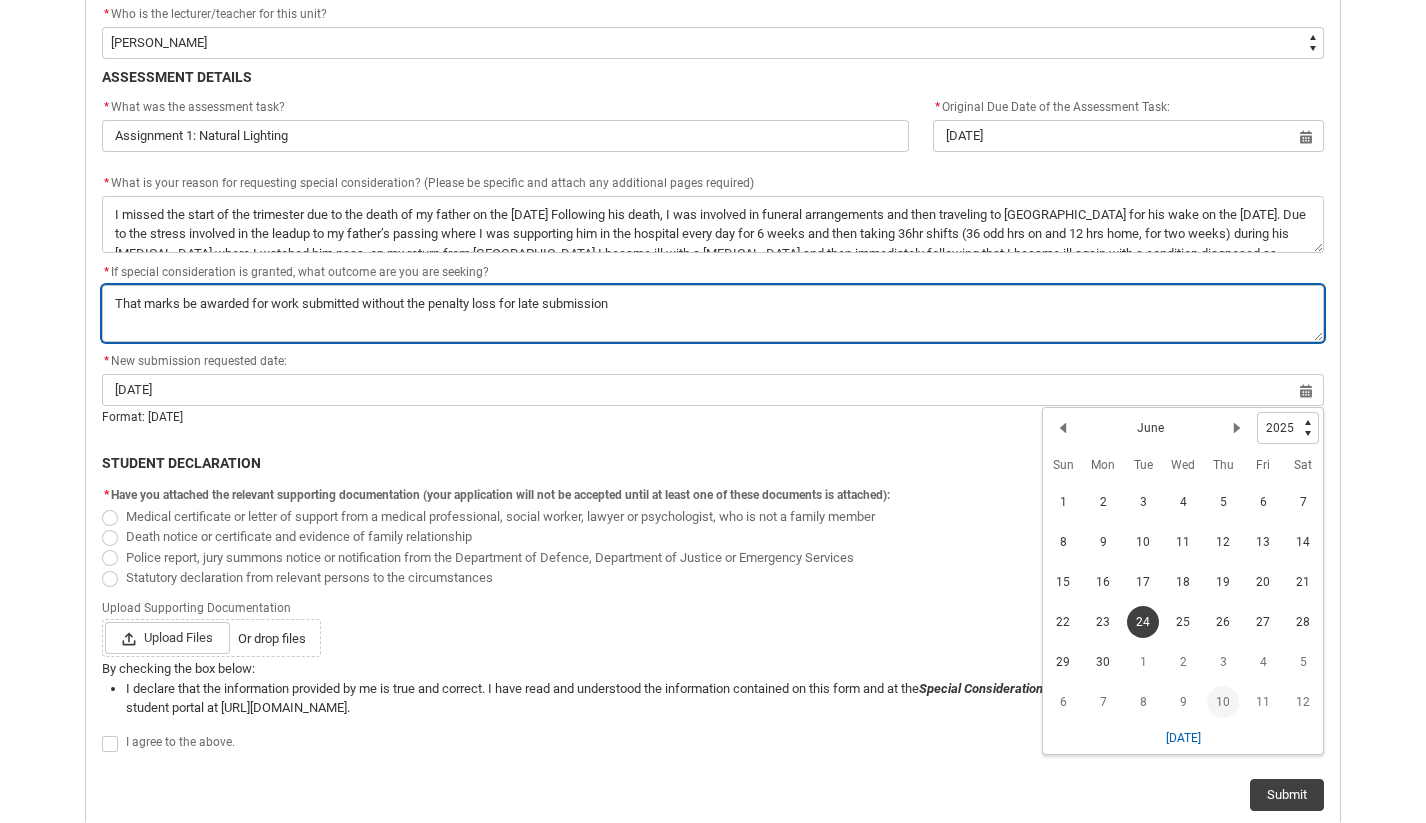 click on "*" at bounding box center [713, 313] 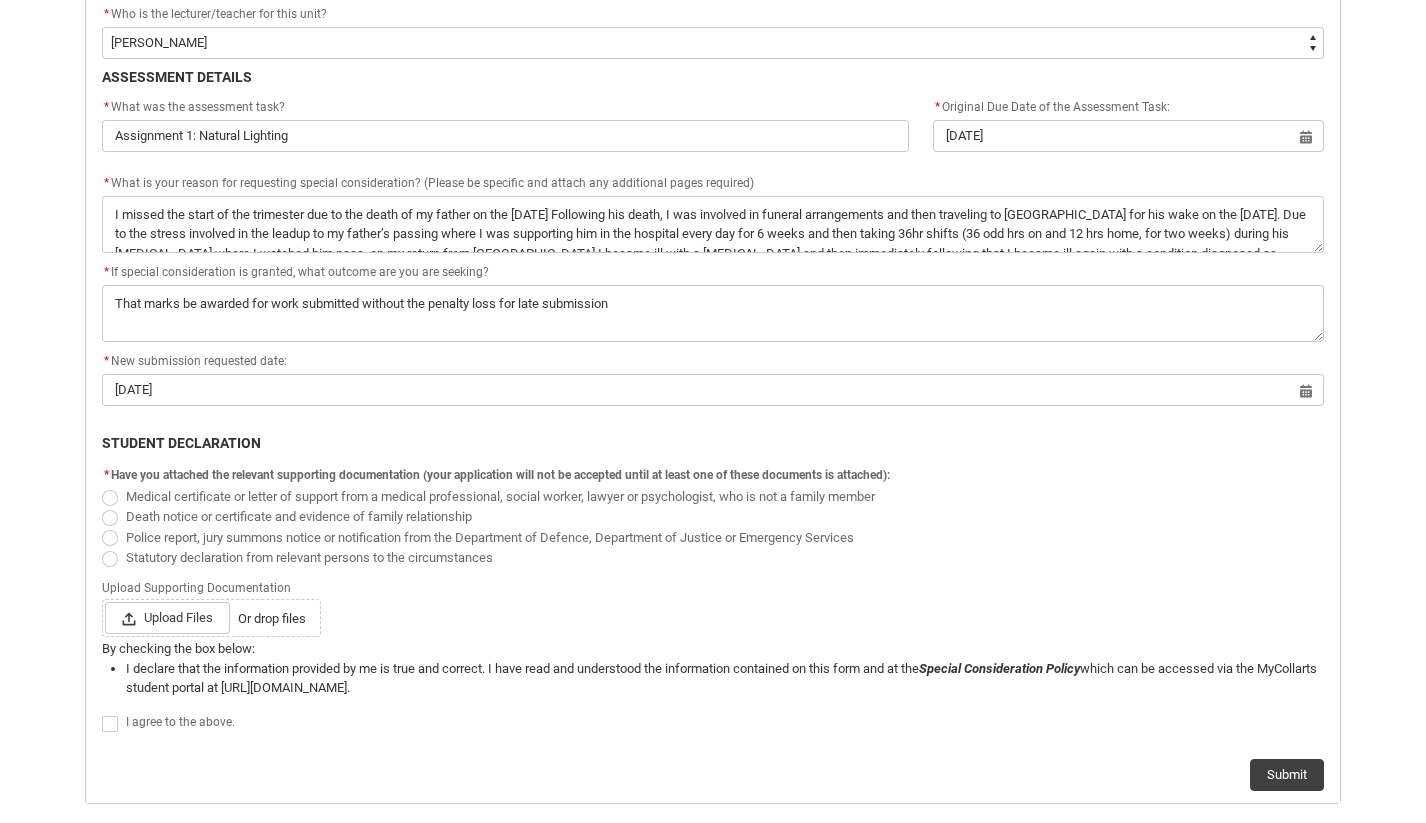 click at bounding box center [110, 498] 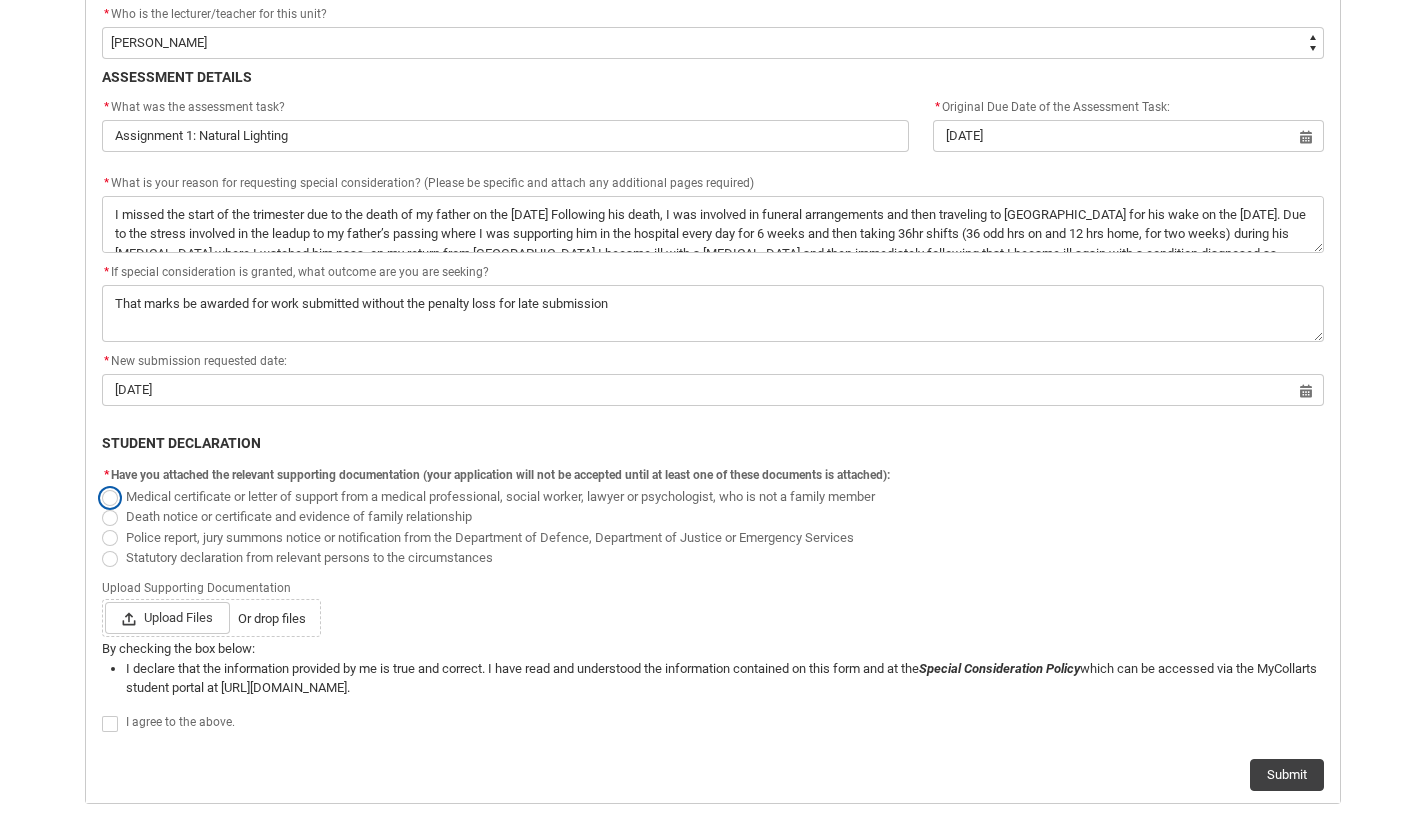 click on "Medical certificate or letter of support from a medical professional, social worker, lawyer or psychologist, who is not a family member" at bounding box center (101, 485) 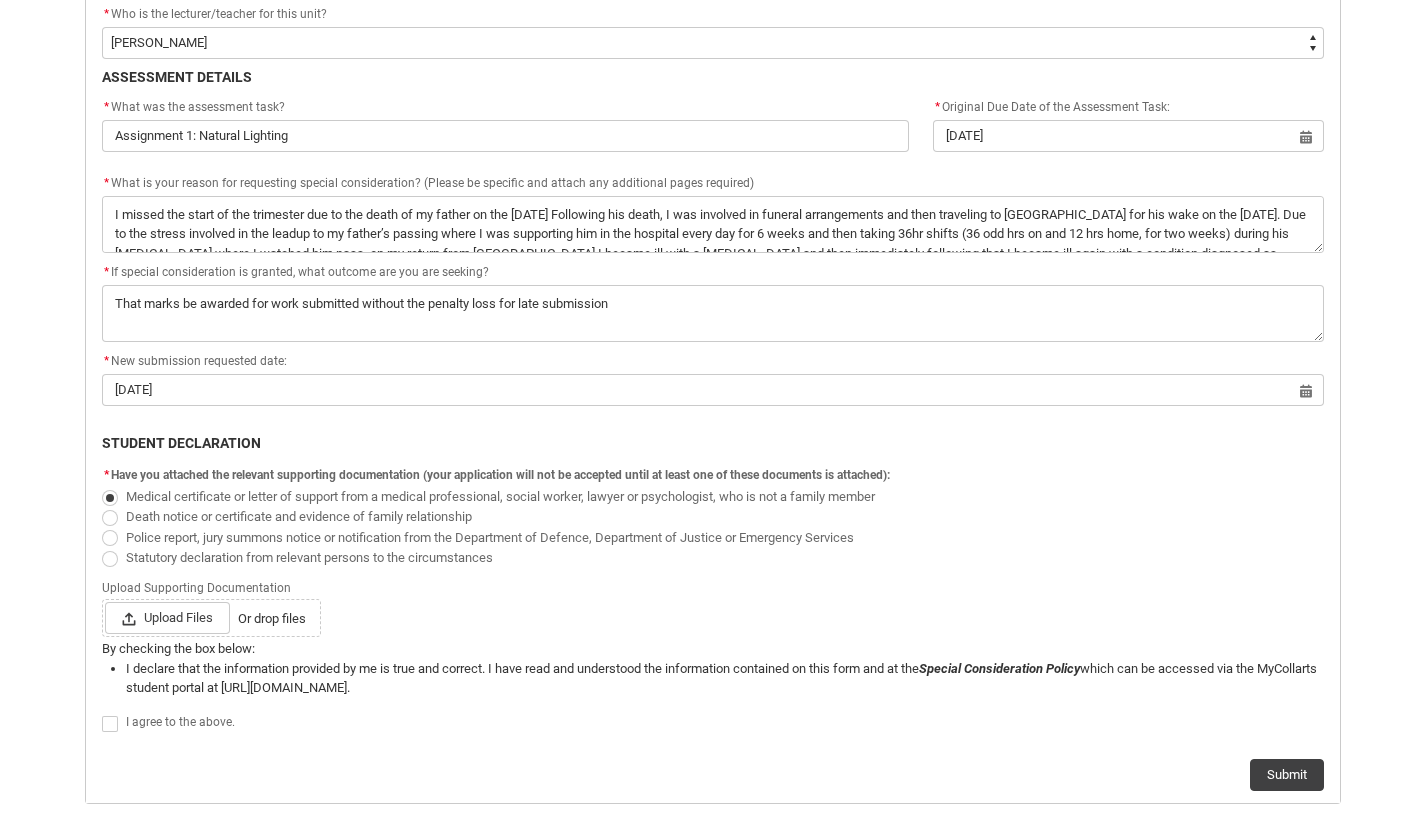 click 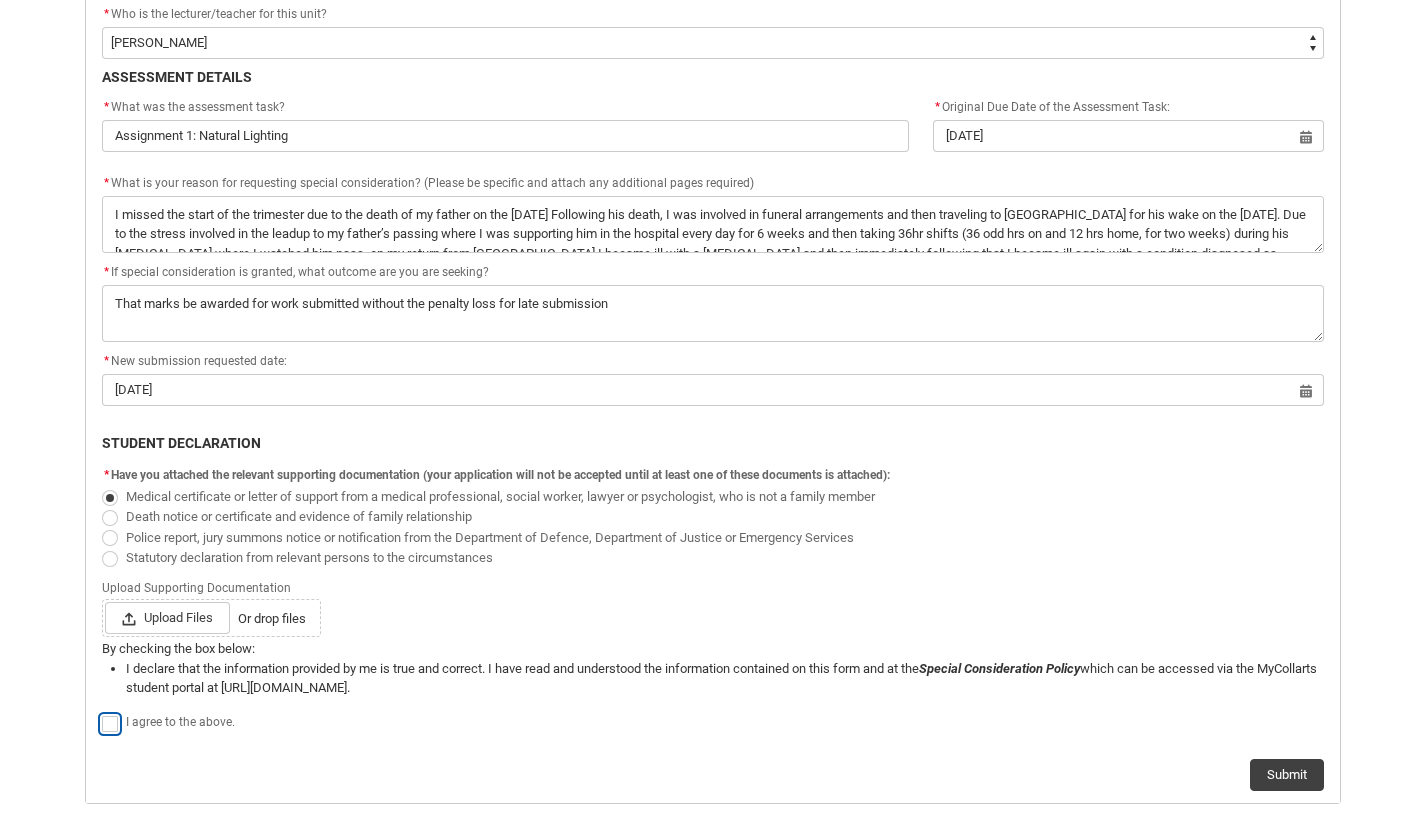 click at bounding box center (101, 713) 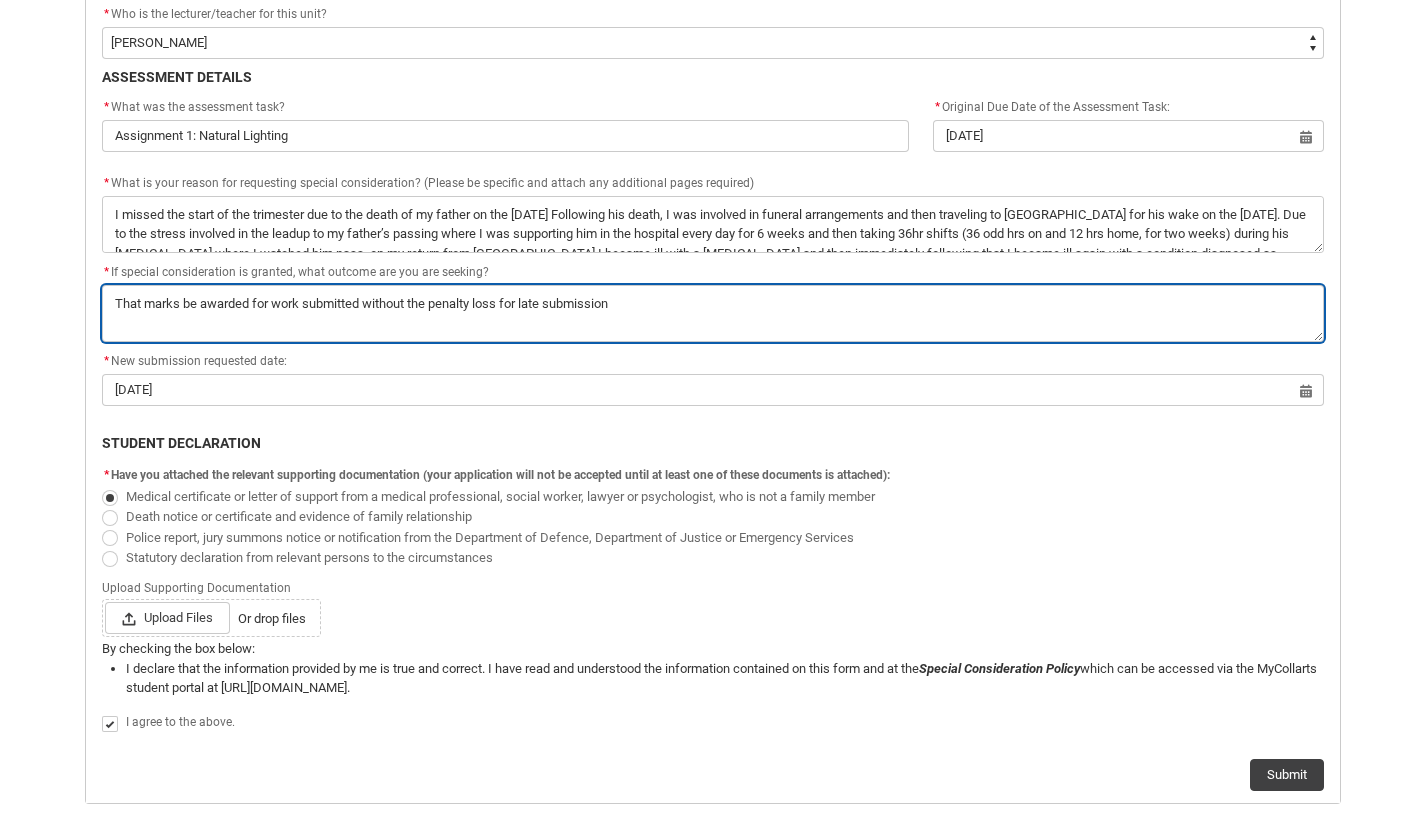 click on "*" at bounding box center (713, 313) 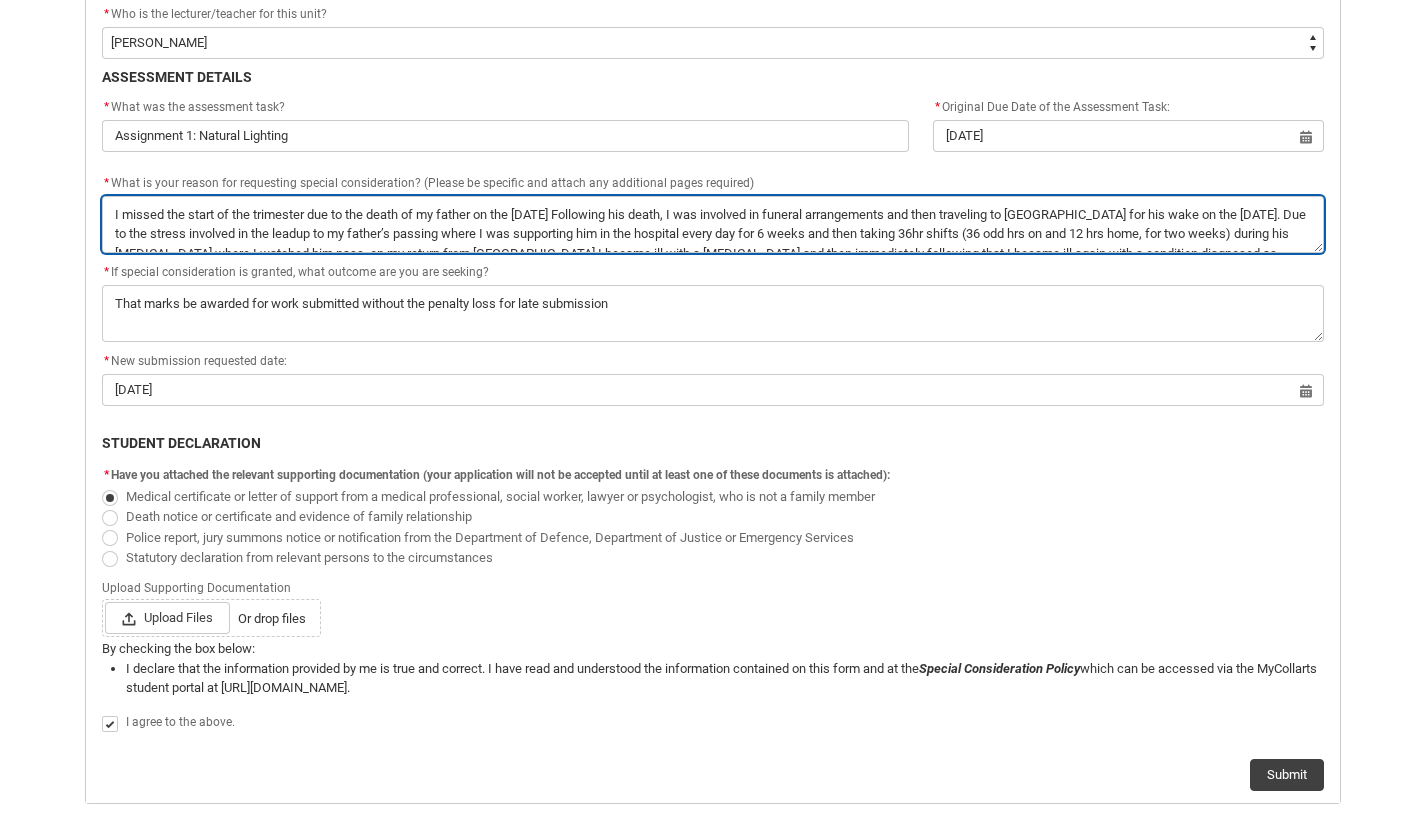 click on "*" at bounding box center [713, 224] 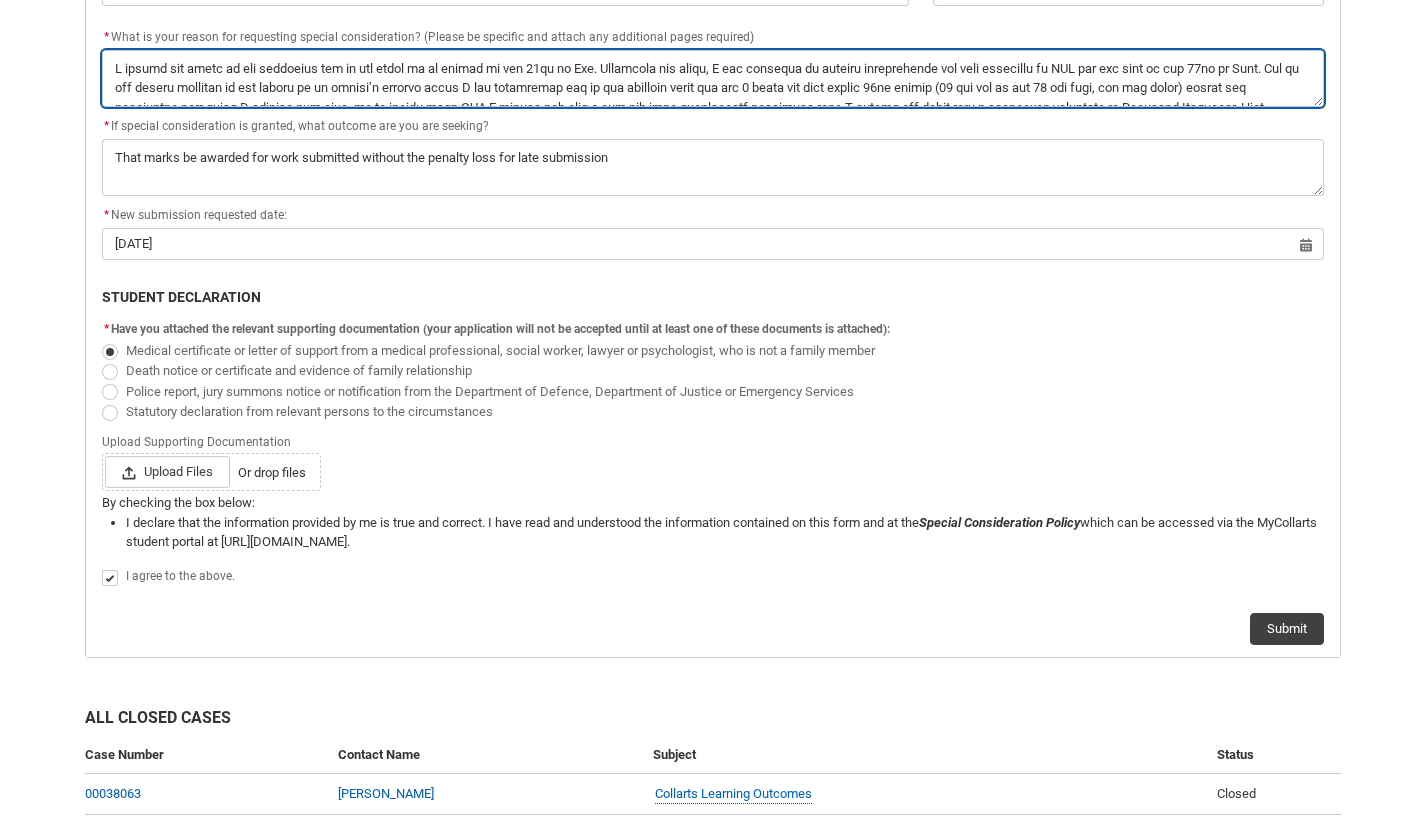scroll, scrollTop: 1122, scrollLeft: 0, axis: vertical 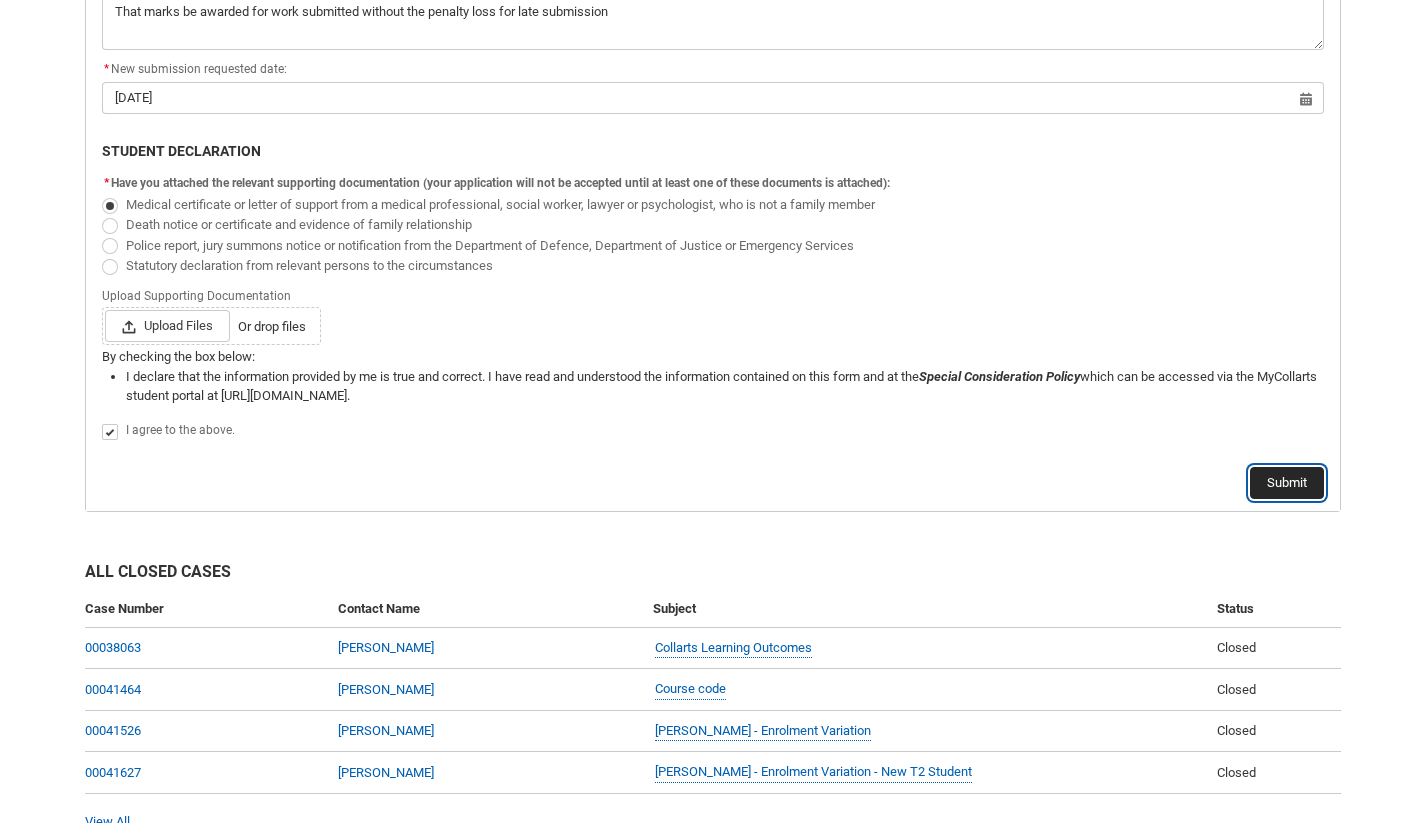 click on "Submit" 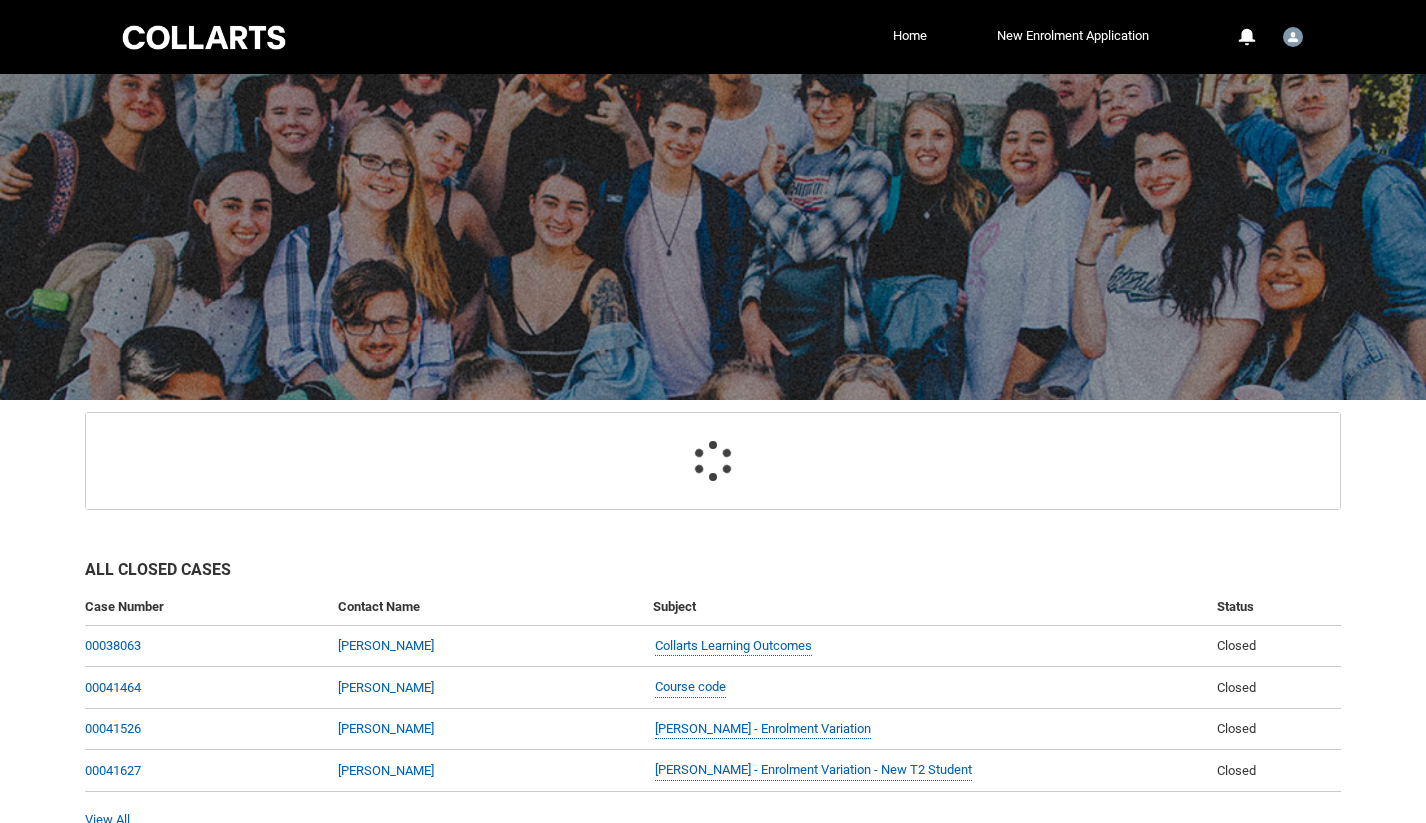 scroll, scrollTop: 157, scrollLeft: 0, axis: vertical 